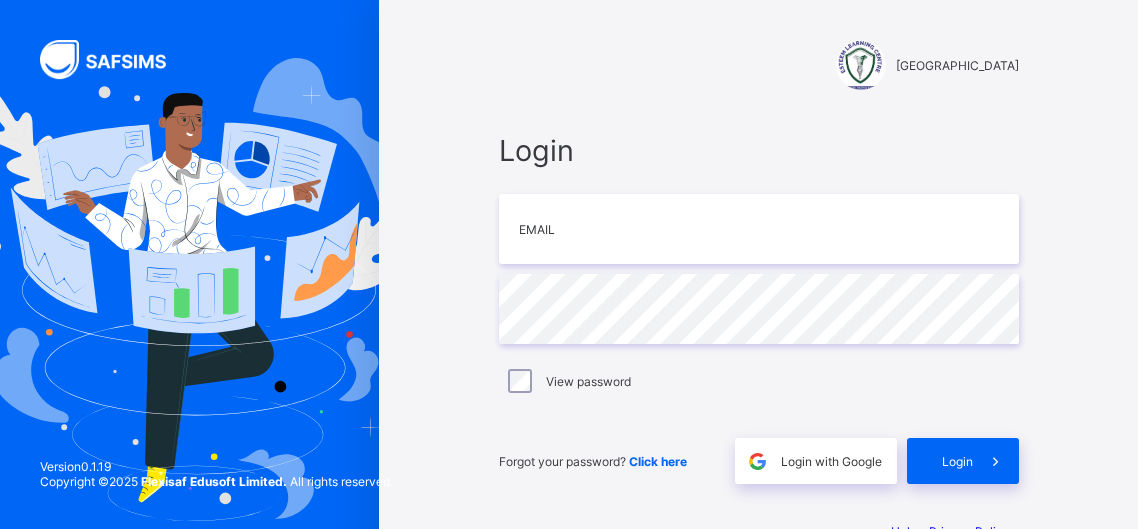 scroll, scrollTop: 0, scrollLeft: 0, axis: both 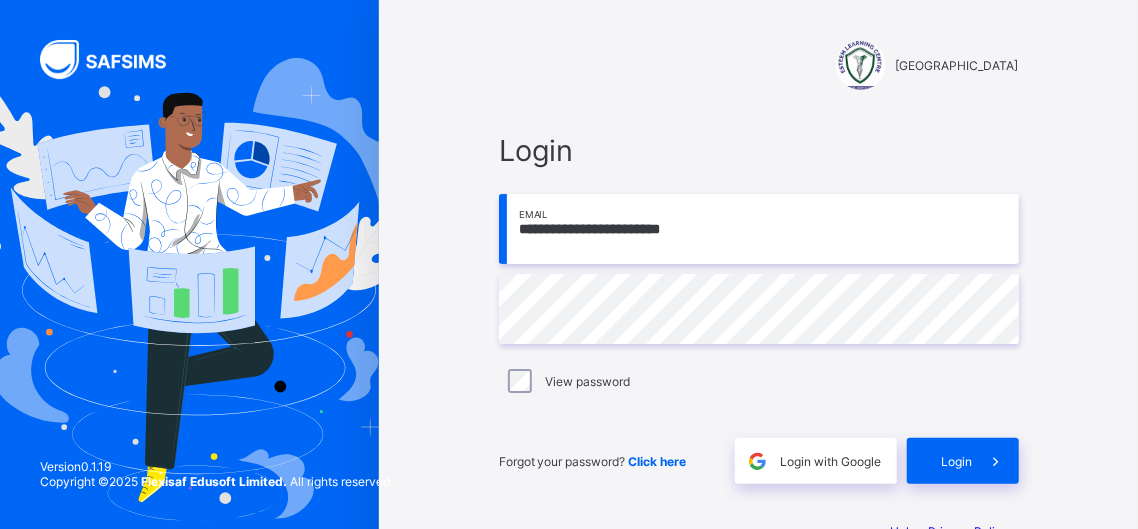 type on "**********" 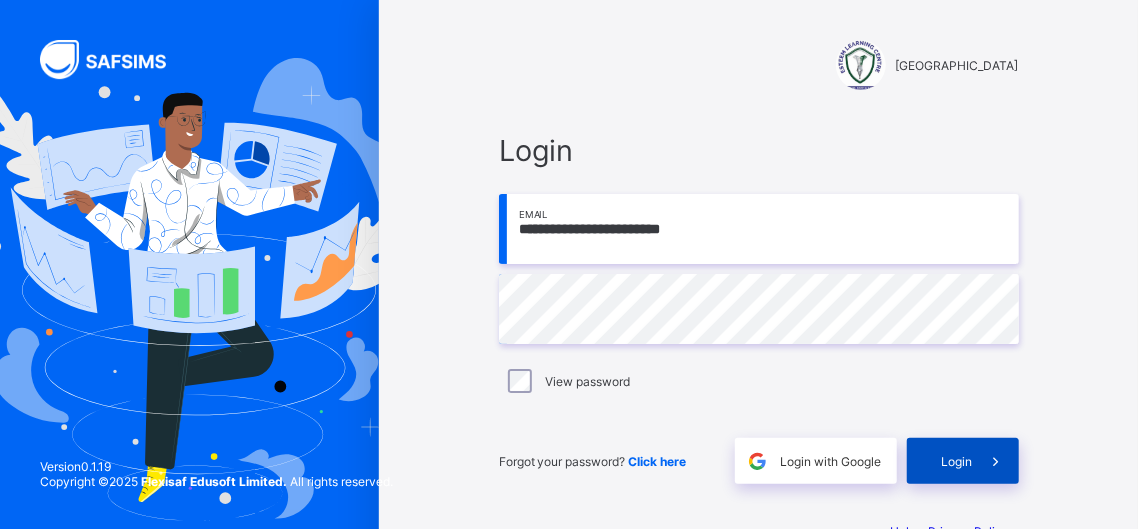 click on "Login" at bounding box center [957, 461] 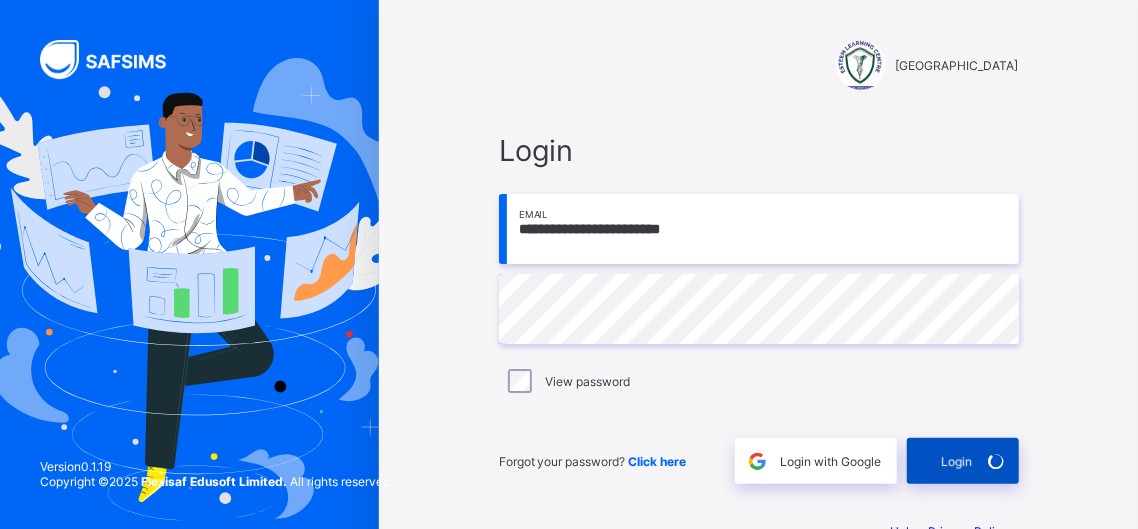 click on "Login" at bounding box center [957, 461] 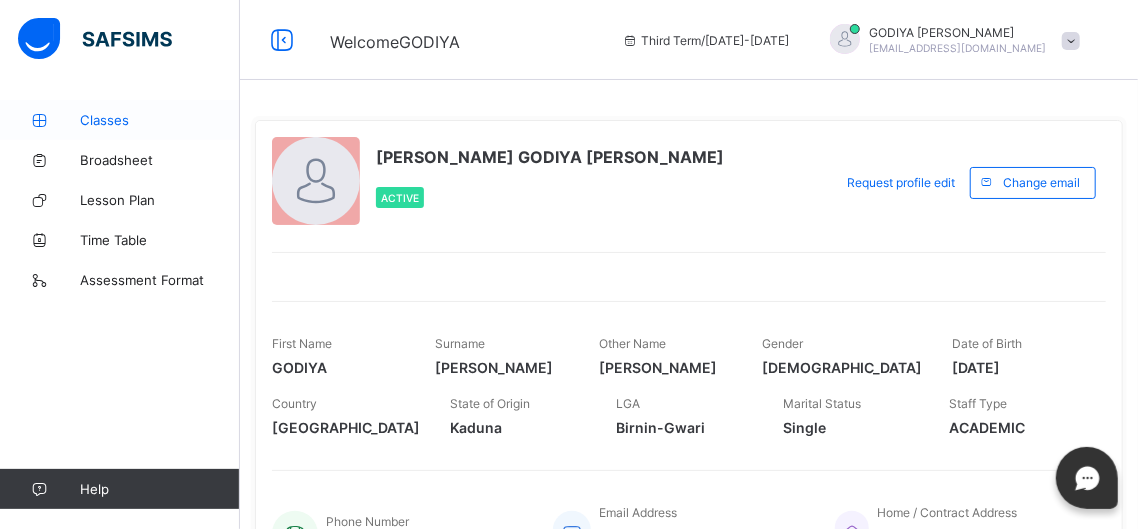 click on "Classes" at bounding box center (160, 120) 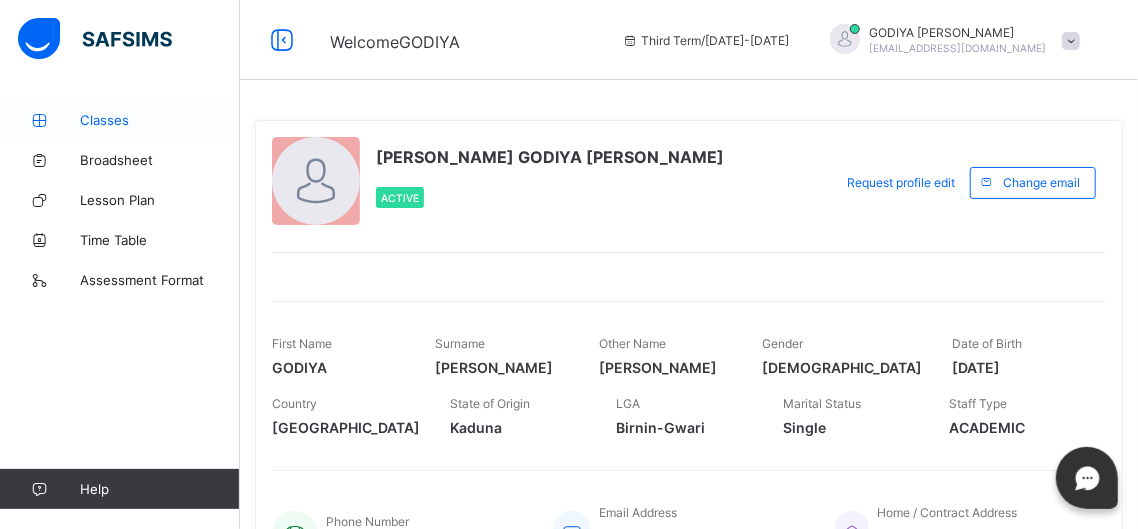 click on "Classes" at bounding box center [160, 120] 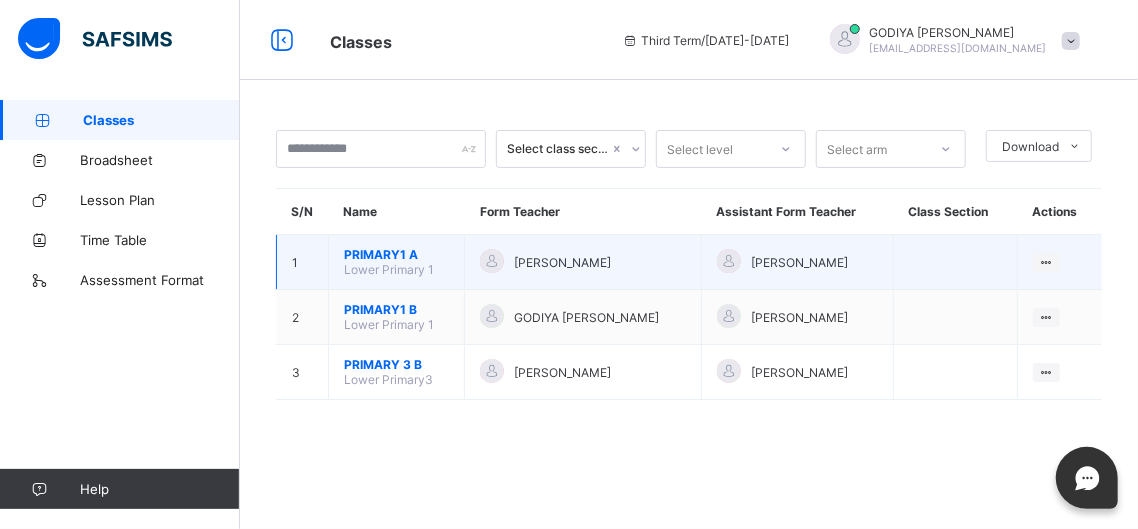 click on "Lower Primary 1" at bounding box center [389, 269] 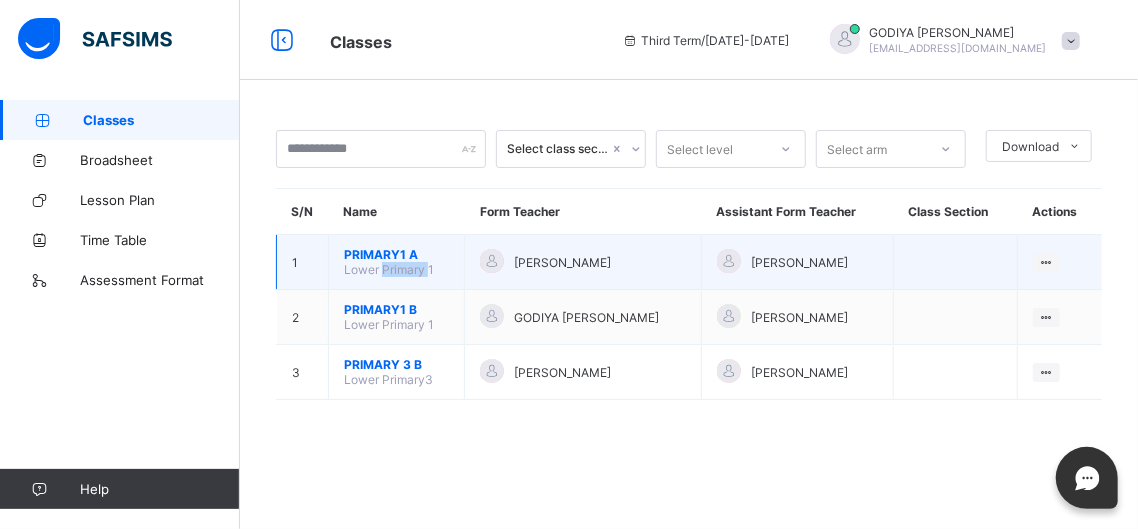 click on "Lower Primary 1" at bounding box center (389, 269) 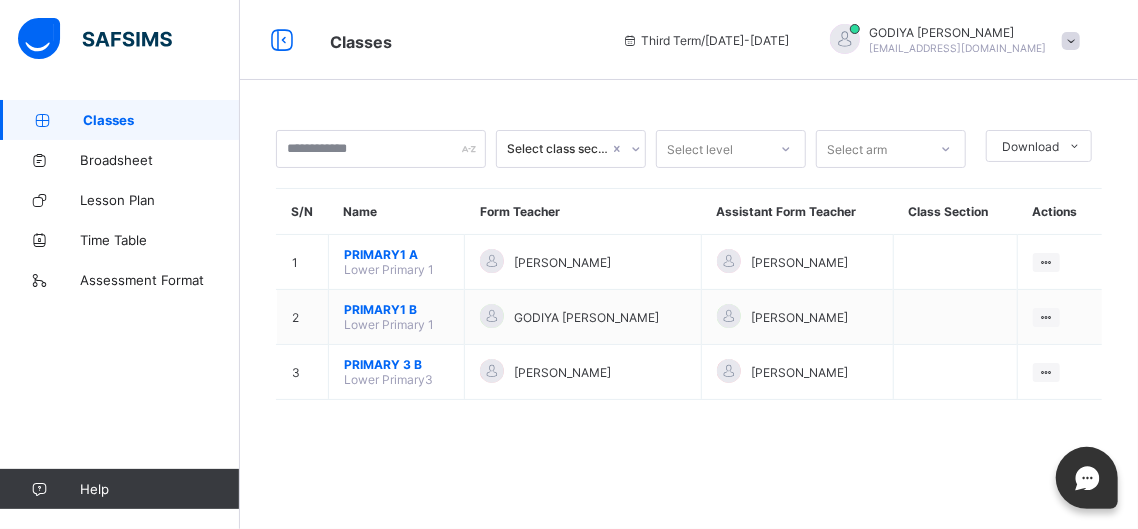click on "Select class section Select level Select arm Download Pdf Report Excel Report S/N Name Form Teacher Assistant Form Teacher Class Section Actions 1 PRIMARY1   A   Lower Primary 1 [PERSON_NAME]  [PERSON_NAME]  View Class 2 PRIMARY1   B   Lower Primary 1 GODIYA [PERSON_NAME] [PERSON_NAME] View Class 3 PRIMARY 3   B   Lower Primary3 [PERSON_NAME]  [PERSON_NAME] View Class × Form Teacher Select Form Teacher [PERSON_NAME] Select Assistant Form Teacher [PERSON_NAME]  Cancel Save" at bounding box center (689, 275) 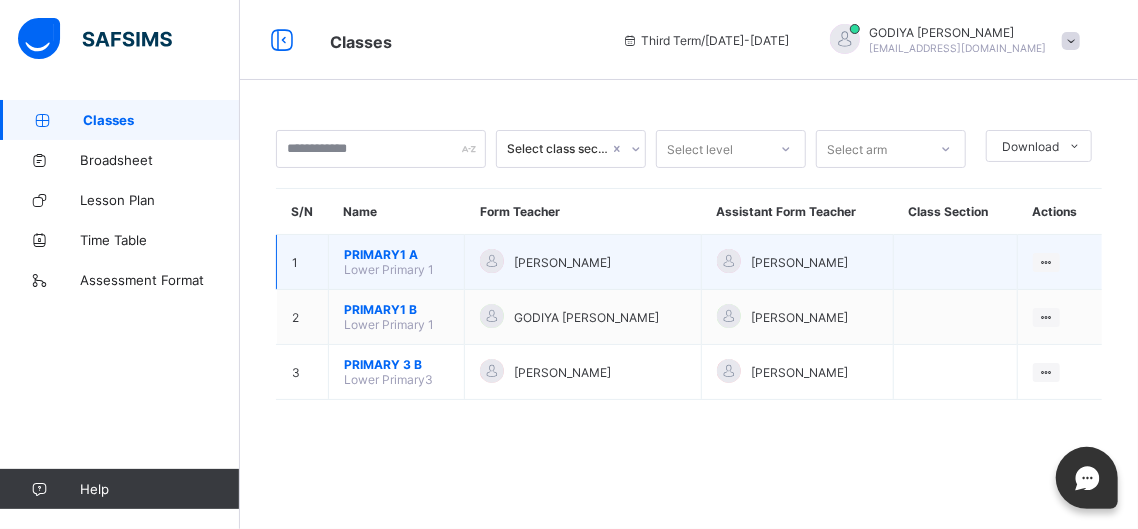 click on "PRIMARY1   A" at bounding box center (396, 254) 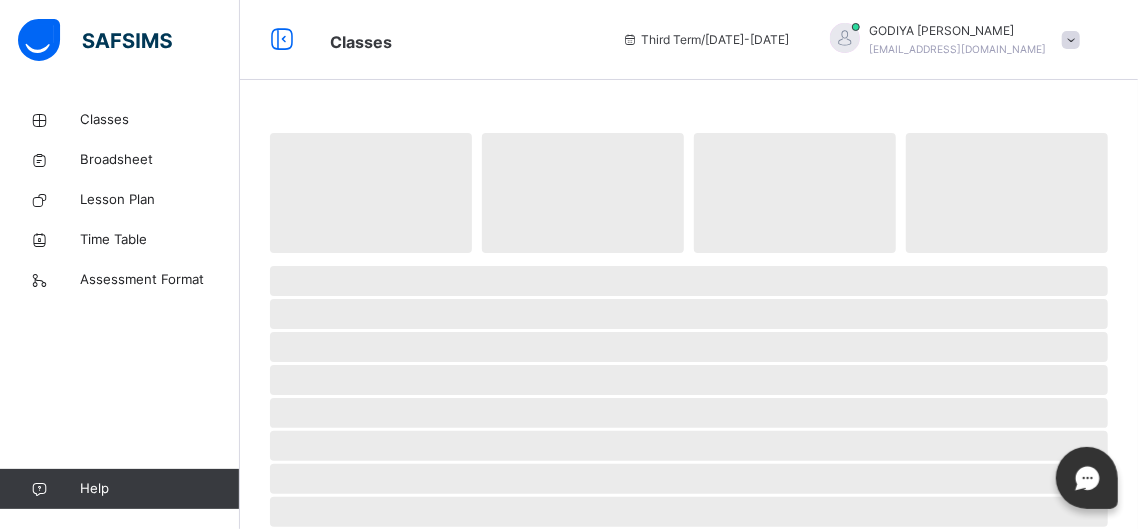 click on "‌ ‌ ‌ ‌ ‌ ‌ ‌ ‌ ‌ ‌ ‌ ‌ ‌ ‌ ‌ ‌ ‌ ‌ ‌ ‌ ‌ ‌ ‌ ‌ ‌" at bounding box center [689, 667] 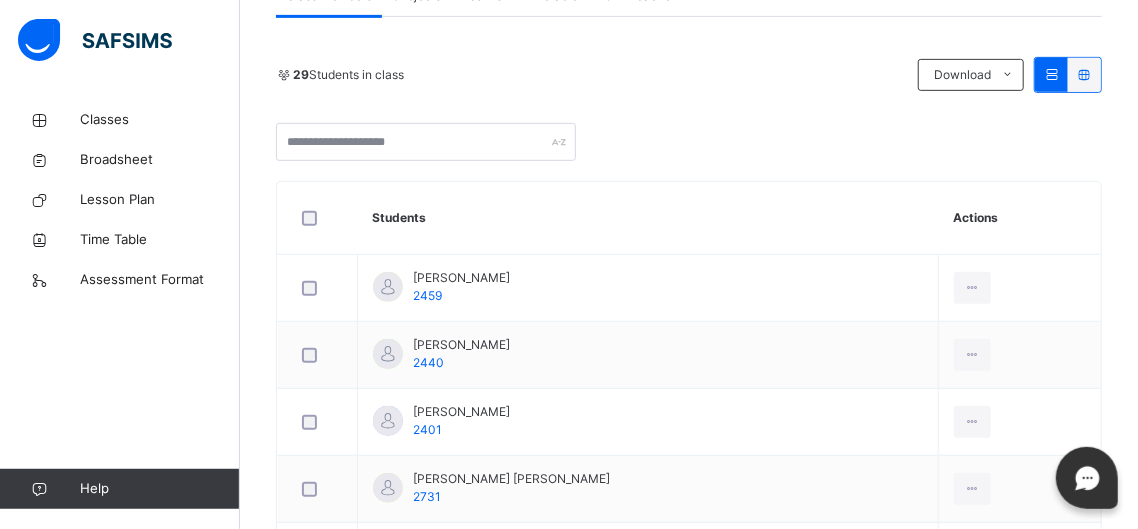 scroll, scrollTop: 367, scrollLeft: 0, axis: vertical 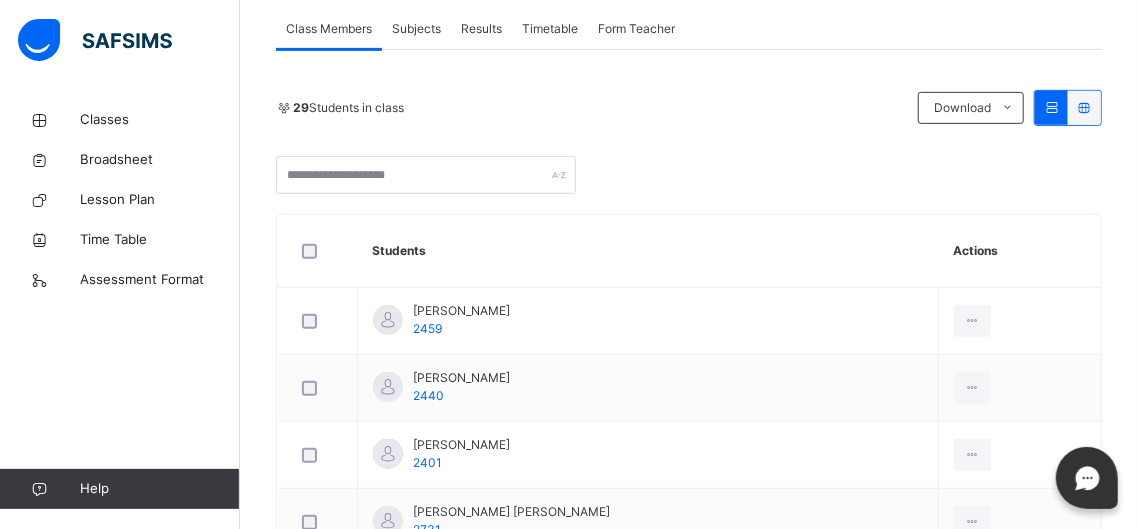 click on "Subjects" at bounding box center (416, 29) 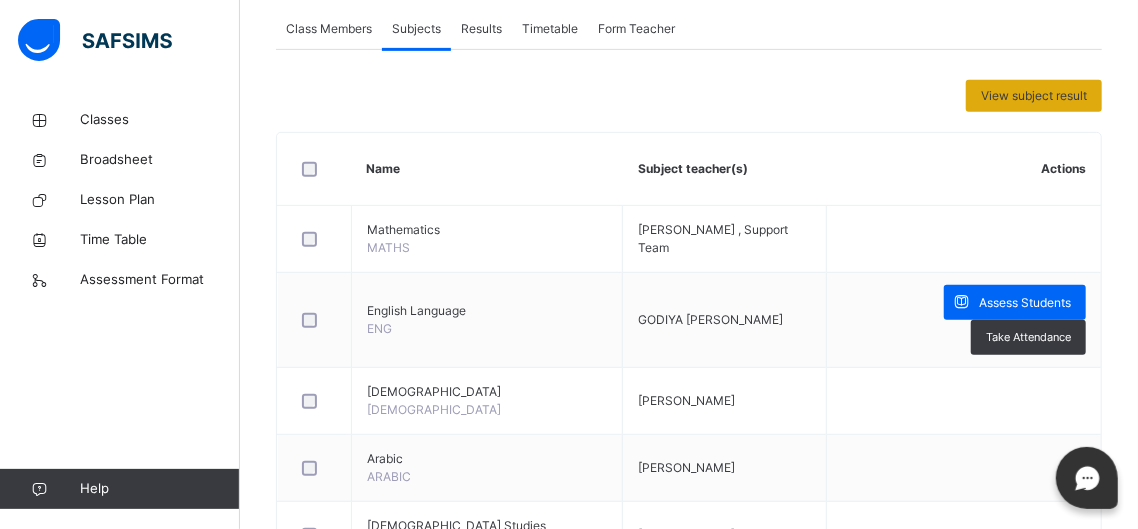 click on "View subject result" at bounding box center (1034, 96) 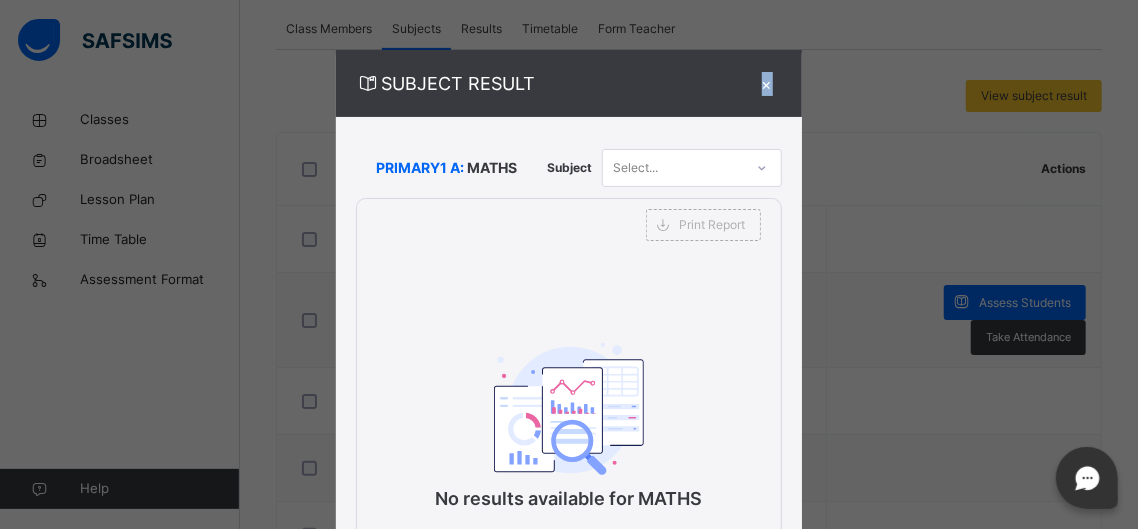 click 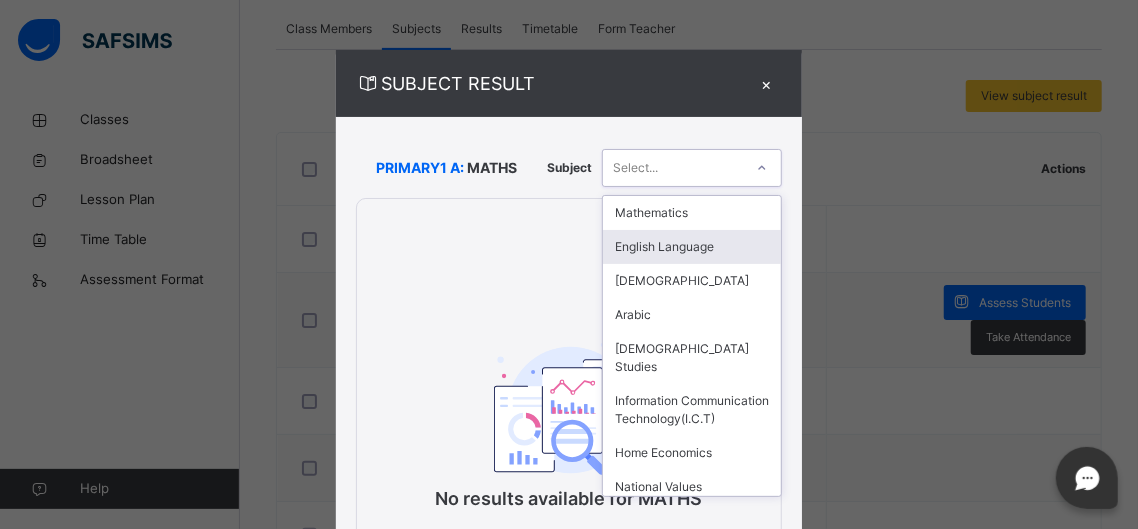 click on "English Language" at bounding box center (692, 247) 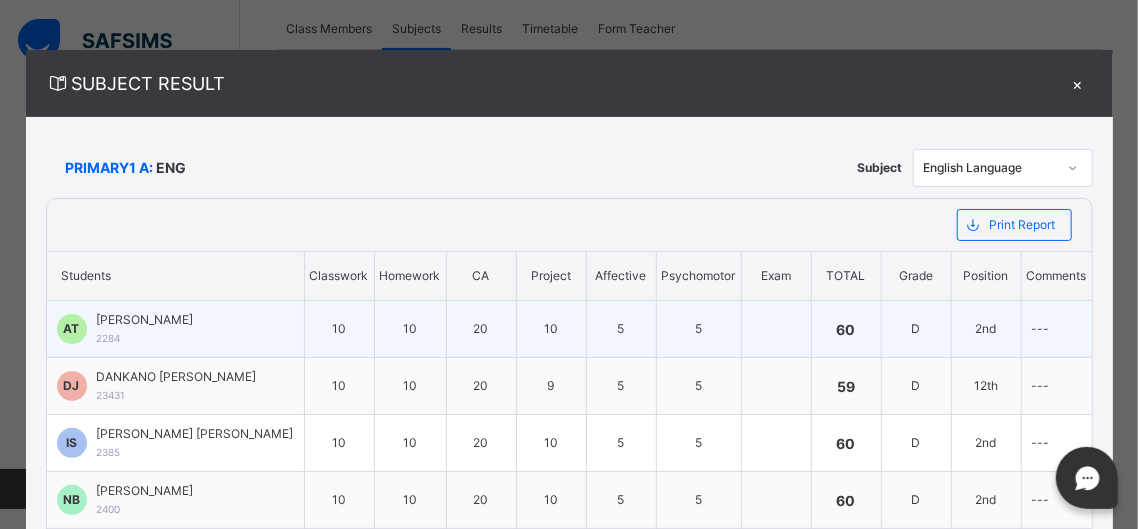 click at bounding box center [776, 329] 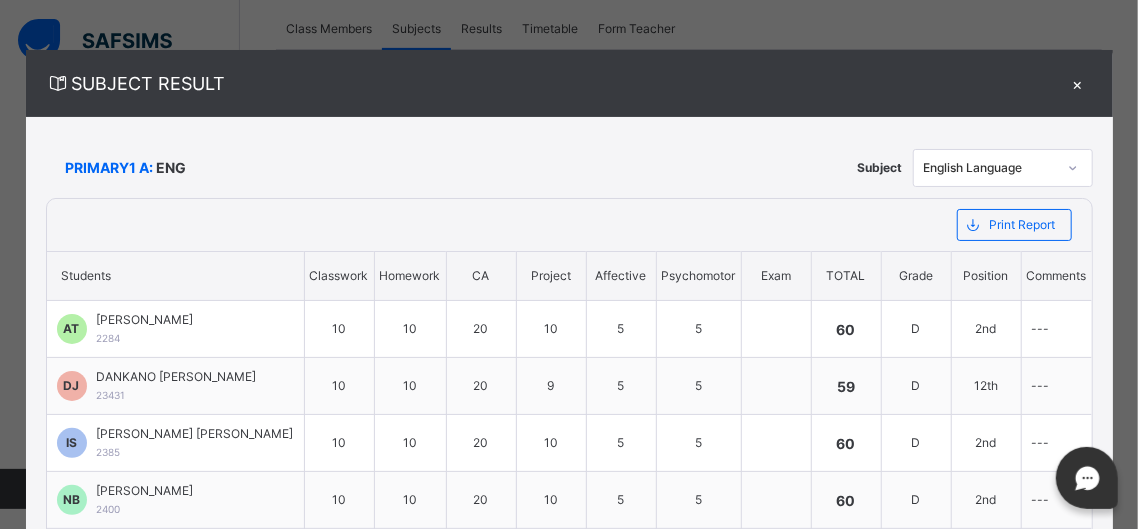 click on "PRIMARY1 A:     ENG   Subject   English Language  Print Report ESTEEM LEARNING CENTRE Date: [DATE] 8:41:10 am Subject Result Class:  PRIMARY1 A Subject:  ENG S/NO Admission No. Students   Classwork     Homework     CA     Project     Affective     Psychomotor     Exam   Total Grade Position Comments 1 2284 [PERSON_NAME] 10 10 20 10 5 5 60 D 2nd --- 2 23431 [PERSON_NAME] 10 10 20 9 5 5 59 D 12th --- 3 2385 [PERSON_NAME] [PERSON_NAME] 10 10 20 10 5 5 60 D 2nd --- 4 2400 [PERSON_NAME] 10 10 20 10 5 5 60 D 2nd --- 5 2401 [PERSON_NAME] ABBA 10 10 20 10 5 5 60 D 2nd --- 6 2402 SAIDU [PERSON_NAME] 10 10 16 10 5 5 56 D 19th --- 7 2407 [PERSON_NAME] [PERSON_NAME] 10 10 19 10 5 5 59 D 12th --- 8 2410 [PERSON_NAME] 10 10 17 9 5 5 56 D 19th --- 9 2413 [PERSON_NAME] 10 10 20 10 5 5 60 D 2nd --- 10 2420 GALAUDU [PERSON_NAME] 10 10 19 10 5 5 59 D 12th --- 11 2440 [PERSON_NAME] 10 9 14 10 4 5 52 D 25th --- 12 2448 [PERSON_NAME] 10 10 16 10 5 5 5 61 D+ 1st --- 13 2457 10 10 20" at bounding box center [569, 1017] 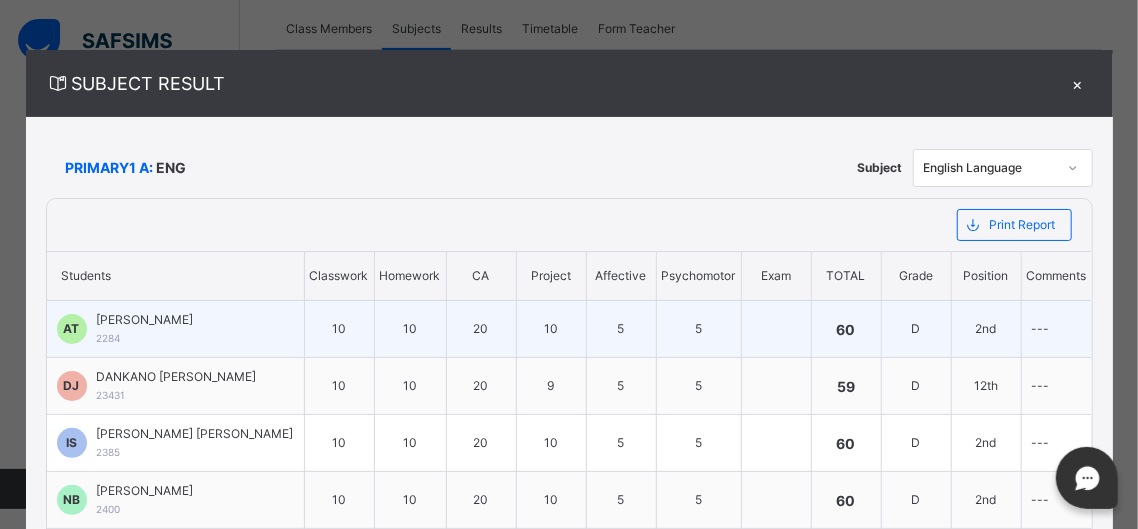 click on "---" at bounding box center [1056, 329] 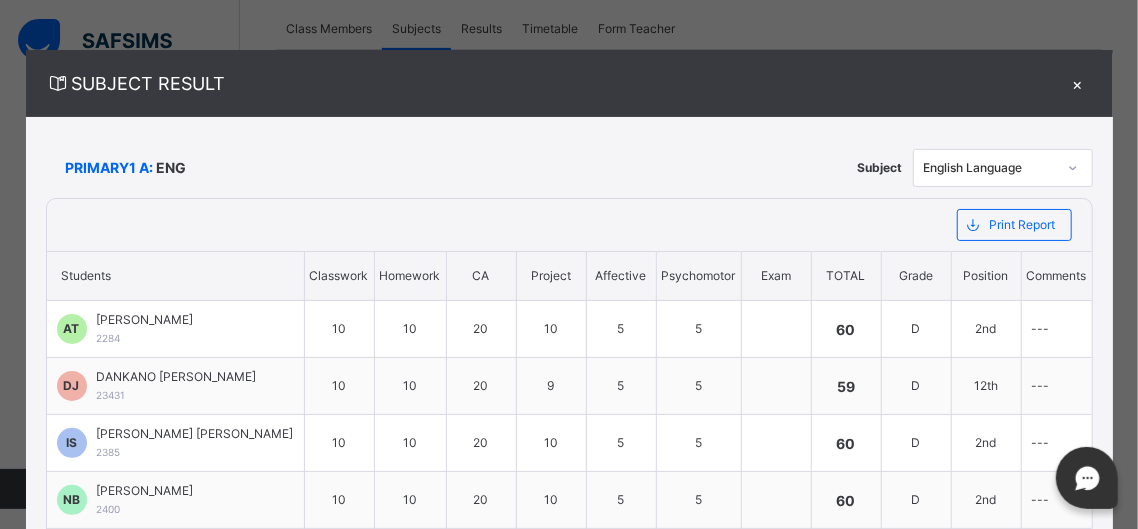click on "PRIMARY1 A:     ENG   Subject   English Language  Print Report ESTEEM LEARNING CENTRE Date: [DATE] 8:41:10 am Subject Result Class:  PRIMARY1 A Subject:  ENG S/NO Admission No. Students   Classwork     Homework     CA     Project     Affective     Psychomotor     Exam   Total Grade Position Comments 1 2284 [PERSON_NAME] 10 10 20 10 5 5 60 D 2nd --- 2 23431 [PERSON_NAME] 10 10 20 9 5 5 59 D 12th --- 3 2385 [PERSON_NAME] [PERSON_NAME] 10 10 20 10 5 5 60 D 2nd --- 4 2400 [PERSON_NAME] 10 10 20 10 5 5 60 D 2nd --- 5 2401 [PERSON_NAME] ABBA 10 10 20 10 5 5 60 D 2nd --- 6 2402 SAIDU [PERSON_NAME] 10 10 16 10 5 5 56 D 19th --- 7 2407 [PERSON_NAME] [PERSON_NAME] 10 10 19 10 5 5 59 D 12th --- 8 2410 [PERSON_NAME] 10 10 17 9 5 5 56 D 19th --- 9 2413 [PERSON_NAME] 10 10 20 10 5 5 60 D 2nd --- 10 2420 GALAUDU [PERSON_NAME] 10 10 19 10 5 5 59 D 12th --- 11 2440 [PERSON_NAME] 10 9 14 10 4 5 52 D 25th --- 12 2448 [PERSON_NAME] 10 10 16 10 5 5 5 61 D+ 1st --- 13 2457 10 10 20" at bounding box center [569, 1017] 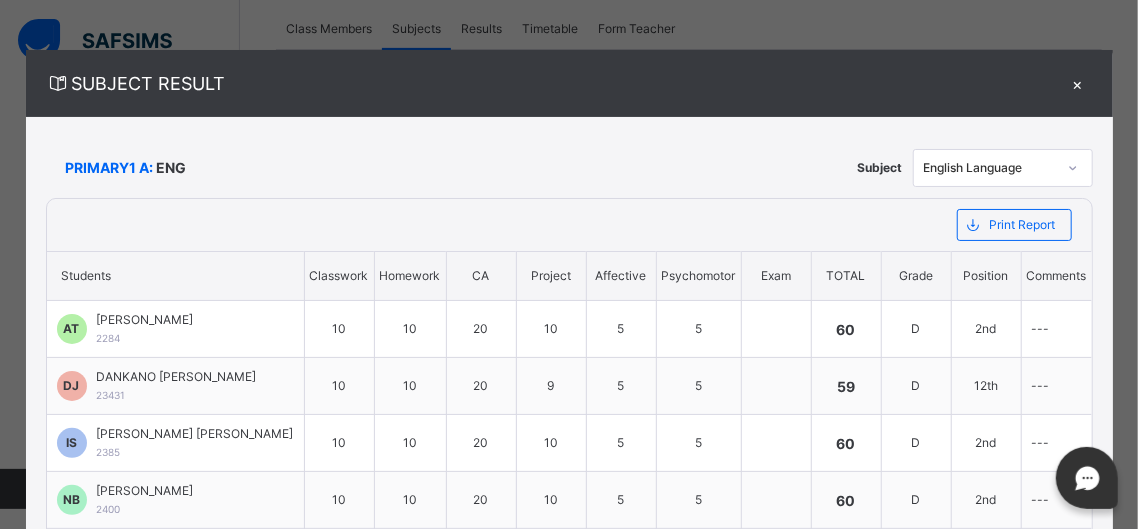 click on "SUBJECT RESULT   × PRIMARY1 A:     ENG   Subject   English Language  Print Report ESTEEM LEARNING CENTRE Date: [DATE] 8:41:10 am Subject Result Class:  PRIMARY1 A Subject:  ENG S/NO Admission No. Students   Classwork     Homework     CA     Project     Affective     Psychomotor     Exam   Total Grade Position Comments 1 2284 [PERSON_NAME] 10 10 20 10 5 5 60 D 2nd --- 2 23431 [PERSON_NAME] 10 10 20 9 5 5 59 D 12th --- 3 2385 [PERSON_NAME] [PERSON_NAME] 10 10 20 10 5 5 60 D 2nd --- 4 2400 [PERSON_NAME] 10 10 20 10 5 5 60 D 2nd --- 5 2401 [PERSON_NAME] ABBA 10 10 20 10 5 5 60 D 2nd --- 6 2402 SAIDU [PERSON_NAME] 10 10 16 10 5 5 56 D 19th --- 7 2407 [PERSON_NAME] [PERSON_NAME] 10 10 19 10 5 5 59 D 12th --- 8 2410 [PERSON_NAME] 10 10 17 9 5 5 56 D 19th --- 9 2413 [PERSON_NAME] 10 10 20 10 5 5 60 D 2nd --- 10 2420 GALAUDU [PERSON_NAME] 10 10 19 10 5 5 59 D 12th --- 11 2440 [PERSON_NAME] 10 9 14 10 4 5 52 D 25th --- 12 2448 [PERSON_NAME] 10 10 16 10 5 5 5 61 D+ 1st" at bounding box center [569, 264] 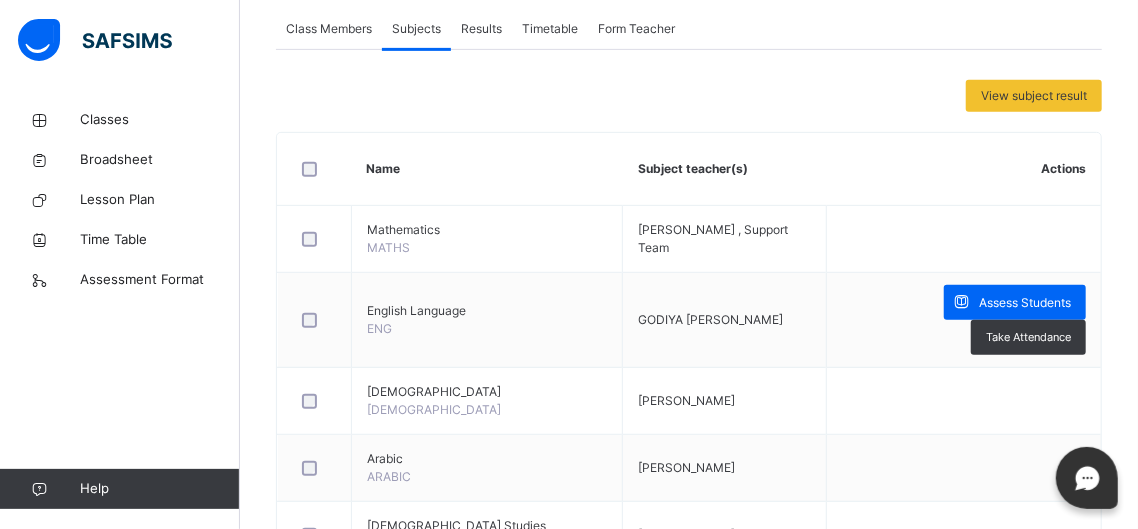 click on "View subject result" at bounding box center [1034, 96] 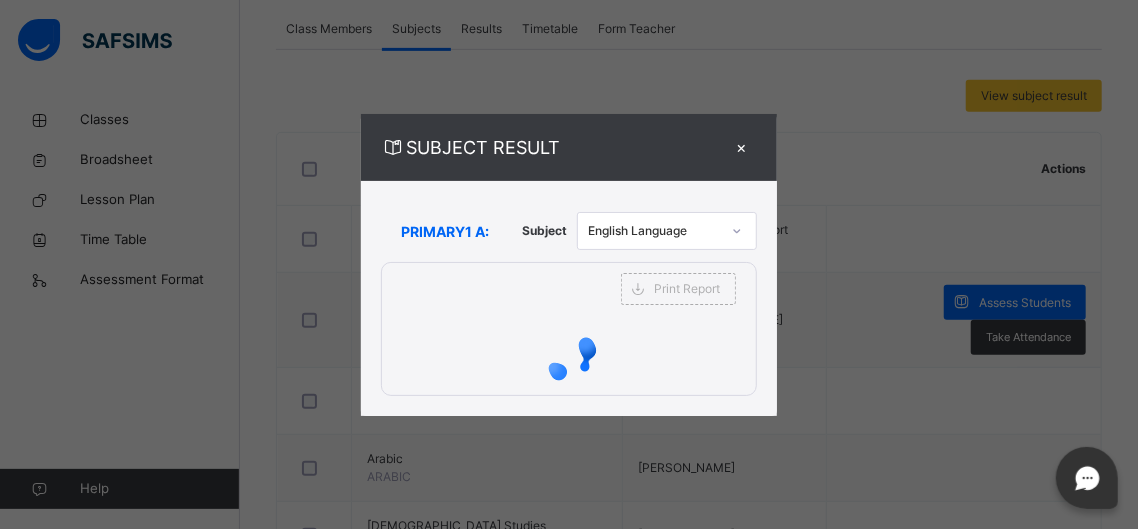 click on "SUBJECT RESULT   × PRIMARY1 A:       Subject   English Language  Print Report ESTEEM LEARNING CENTRE Date: [DATE] 8:42:28 am Subject Result Class:  PRIMARY1 A Subject:  S/NO Admission No. Students   Classwork     Homework     CA     Project     Affective     Psychomotor     Exam   Total Grade Position Comments 1 2284 [PERSON_NAME] 10 10 20 10 5 5 60 D 2nd --- 2 23431 [PERSON_NAME] 10 10 20 9 5 5 59 D 12th --- 3 2385 [PERSON_NAME] [PERSON_NAME] 10 10 20 10 5 5 60 D 2nd --- 4 2400 [PERSON_NAME] 10 10 20 10 5 5 60 D 2nd --- 5 2401 [PERSON_NAME] ABBA 10 10 20 10 5 5 60 D 2nd --- 6 2402 SAIDU [PERSON_NAME] 10 10 16 10 5 5 56 D 19th --- 7 2407 [PERSON_NAME] [PERSON_NAME] 10 10 19 10 5 5 59 D 12th --- 8 2410 [PERSON_NAME] 10 10 17 9 5 5 56 D 19th --- 9 2413 [PERSON_NAME] 10 10 20 10 5 5 60 D 2nd --- 10 2420 GALAUDU [PERSON_NAME] 10 10 19 10 5 5 59 D 12th --- 11 2440 [PERSON_NAME] 10 9 14 10 4 5 52 D 25th --- 12 2448 [PERSON_NAME] 10 10 16 10 5 5 5 61 D+ 1st --- 13" at bounding box center (569, 264) 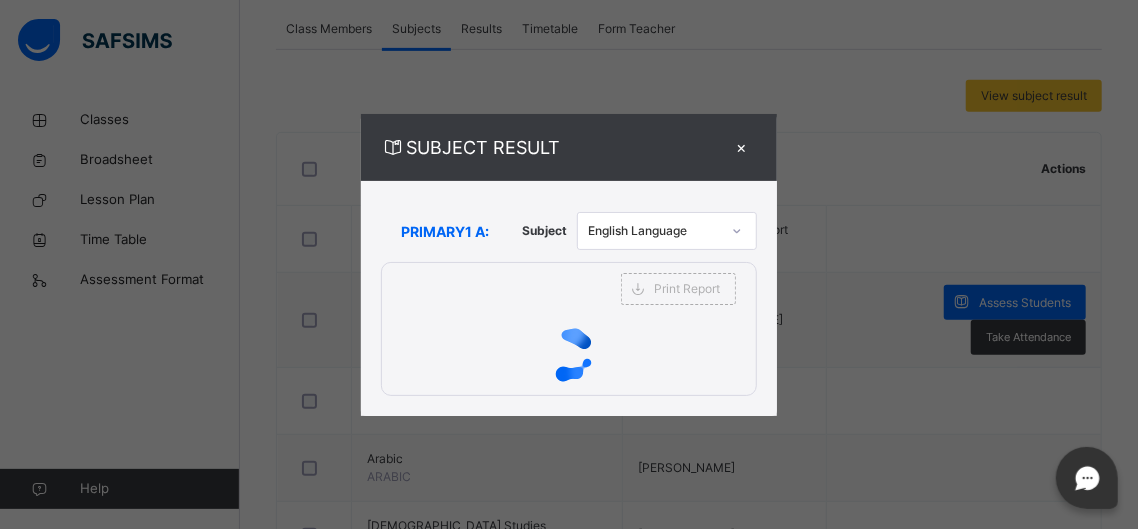 click on "SUBJECT RESULT   × PRIMARY1 A:       Subject   English Language  Print Report ESTEEM LEARNING CENTRE Date: [DATE] 8:42:28 am Subject Result Class:  PRIMARY1 A Subject:  S/NO Admission No. Students   Classwork     Homework     CA     Project     Affective     Psychomotor     Exam   Total Grade Position Comments 1 2284 [PERSON_NAME] 10 10 20 10 5 5 60 D 2nd --- 2 23431 [PERSON_NAME] 10 10 20 9 5 5 59 D 12th --- 3 2385 [PERSON_NAME] [PERSON_NAME] 10 10 20 10 5 5 60 D 2nd --- 4 2400 [PERSON_NAME] 10 10 20 10 5 5 60 D 2nd --- 5 2401 [PERSON_NAME] ABBA 10 10 20 10 5 5 60 D 2nd --- 6 2402 SAIDU [PERSON_NAME] 10 10 16 10 5 5 56 D 19th --- 7 2407 [PERSON_NAME] [PERSON_NAME] 10 10 19 10 5 5 59 D 12th --- 8 2410 [PERSON_NAME] 10 10 17 9 5 5 56 D 19th --- 9 2413 [PERSON_NAME] 10 10 20 10 5 5 60 D 2nd --- 10 2420 GALAUDU [PERSON_NAME] 10 10 19 10 5 5 59 D 12th --- 11 2440 [PERSON_NAME] 10 9 14 10 4 5 52 D 25th --- 12 2448 [PERSON_NAME] 10 10 16 10 5 5 5 61 D+ 1st --- 13" at bounding box center [569, 264] 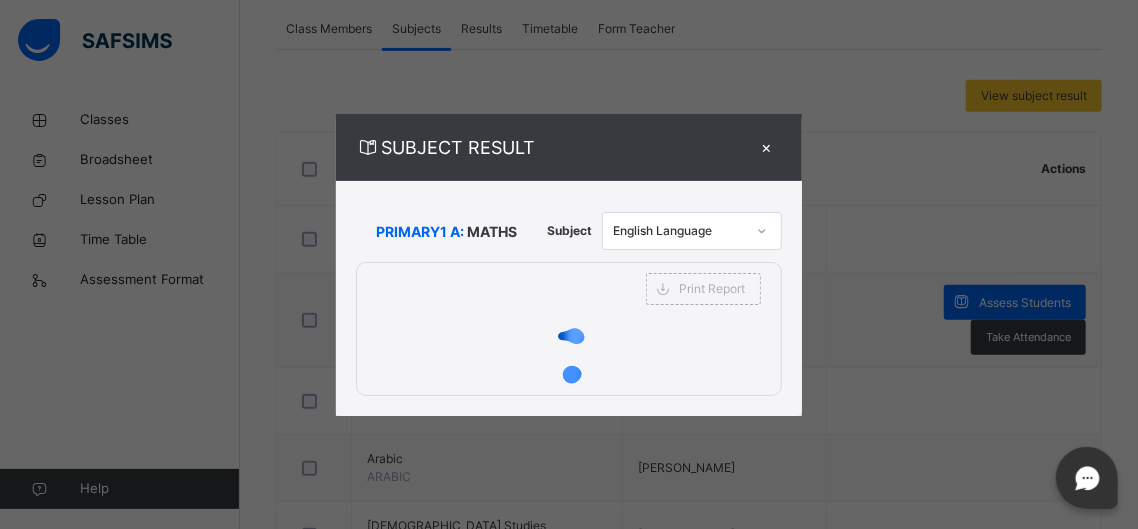 click on "SUBJECT RESULT   × PRIMARY1 A:     MATHS   Subject   English Language  Print Report ESTEEM LEARNING CENTRE Date: [DATE] 8:42:28 am Subject Result Class:  PRIMARY1 A Subject:  MATHS S/NO Admission No. Students   Classwork     Homework     CA     Project     Affective     Psychomotor     Exam   Total Grade Position Comments 1 2284 [PERSON_NAME] 10 10 20 10 5 5 60 D 2nd --- 2 23431 [PERSON_NAME] 10 10 20 9 5 5 59 D 12th --- 3 2385 [PERSON_NAME] [PERSON_NAME] 10 10 20 10 5 5 60 D 2nd --- 4 2400 [PERSON_NAME] 10 10 20 10 5 5 60 D 2nd --- 5 2401 [PERSON_NAME] ABBA 10 10 20 10 5 5 60 D 2nd --- 6 2402 SAIDU [PERSON_NAME] 10 10 16 10 5 5 56 D 19th --- 7 2407 [PERSON_NAME] [PERSON_NAME] 10 10 19 10 5 5 59 D 12th --- 8 2410 [PERSON_NAME] 10 10 17 9 5 5 56 D 19th --- 9 2413 [PERSON_NAME] 10 10 20 10 5 5 60 D 2nd --- 10 2420 GALAUDU [PERSON_NAME] 10 10 19 10 5 5 59 D 12th --- 11 2440 [PERSON_NAME] 10 9 14 10 4 5 52 D 25th --- 12 2448 [PERSON_NAME] 10 10 16 10 5 5 5 61 D+" at bounding box center [569, 264] 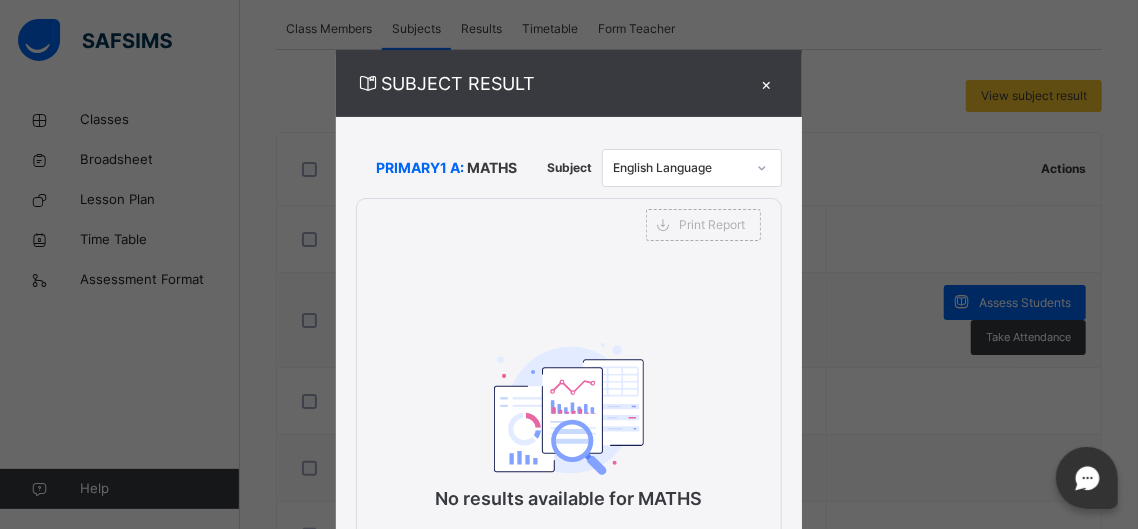 click on "×" at bounding box center [767, 83] 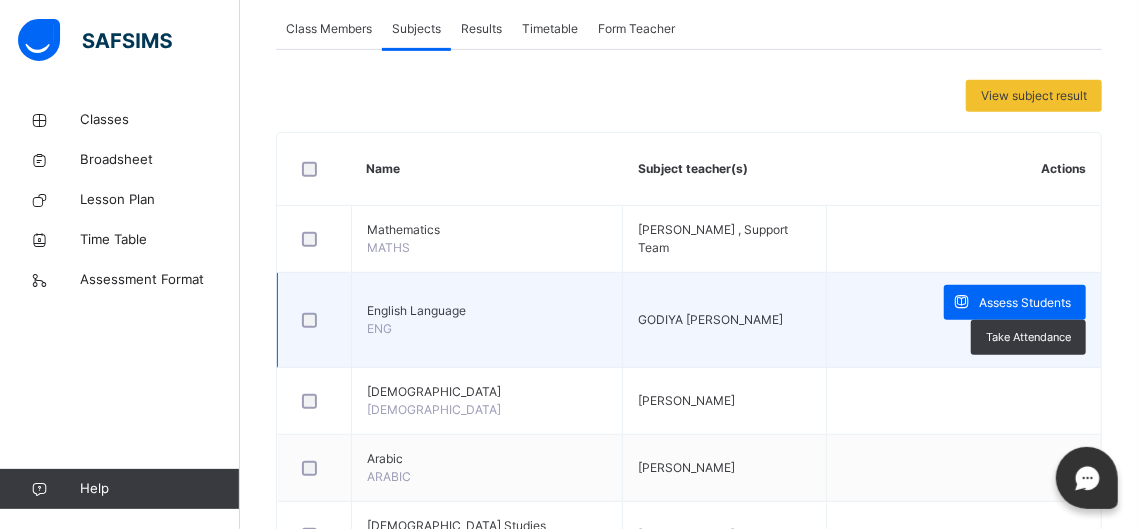 click on "English Language    ENG" at bounding box center [487, 320] 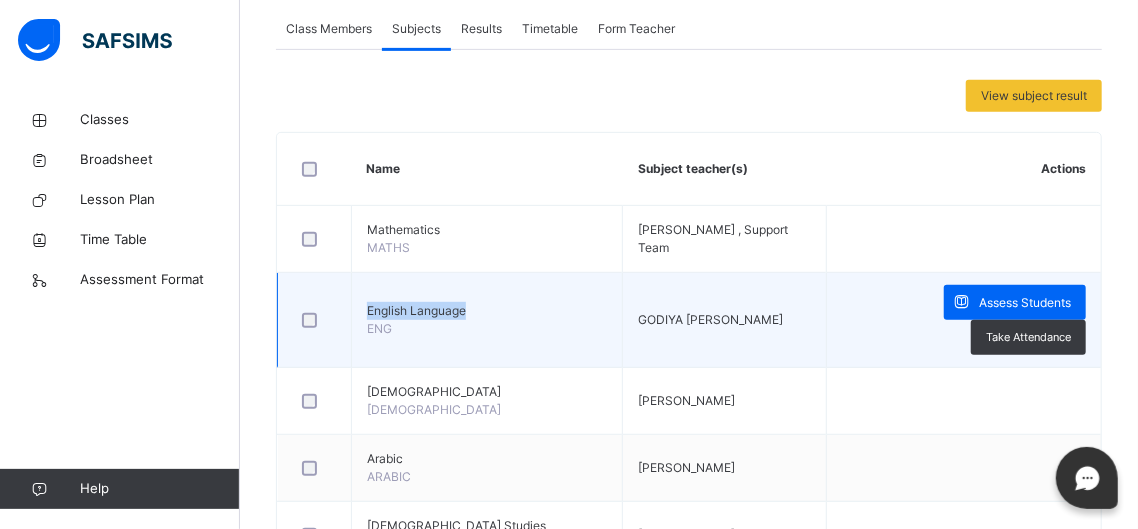click on "English Language    ENG" at bounding box center (487, 320) 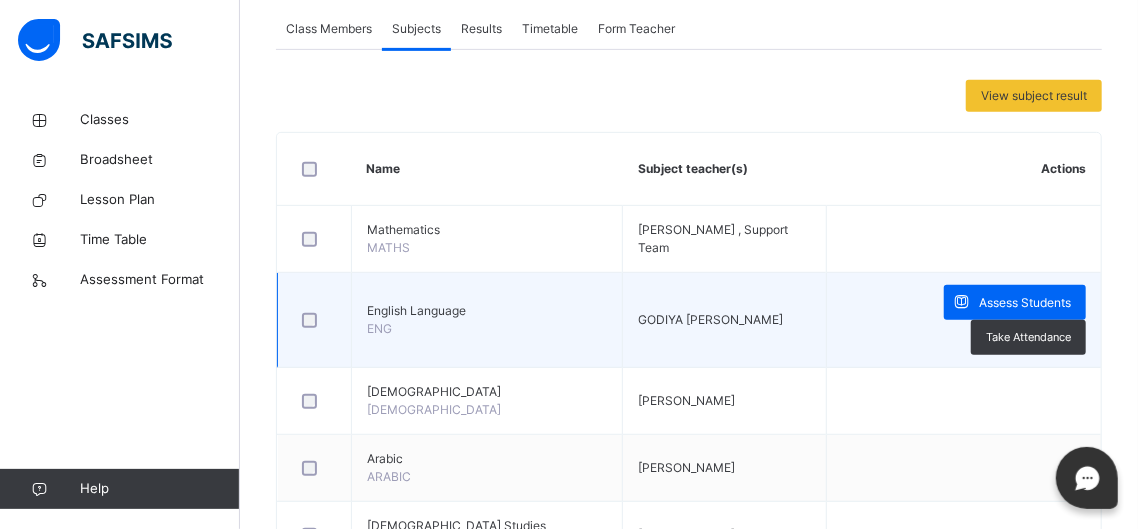 click on "GODIYA [PERSON_NAME]" at bounding box center [724, 320] 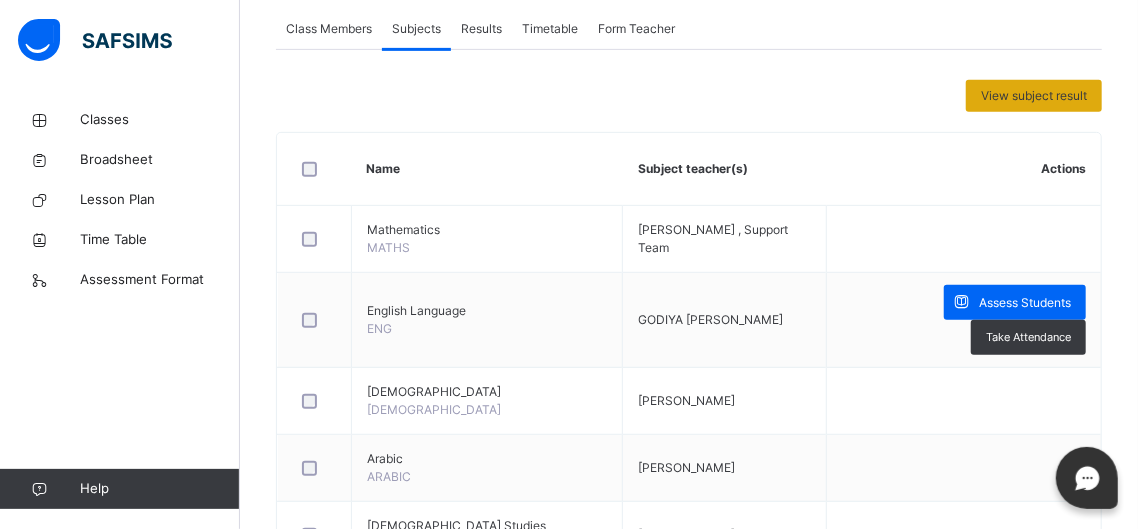click on "View subject result" at bounding box center [1034, 96] 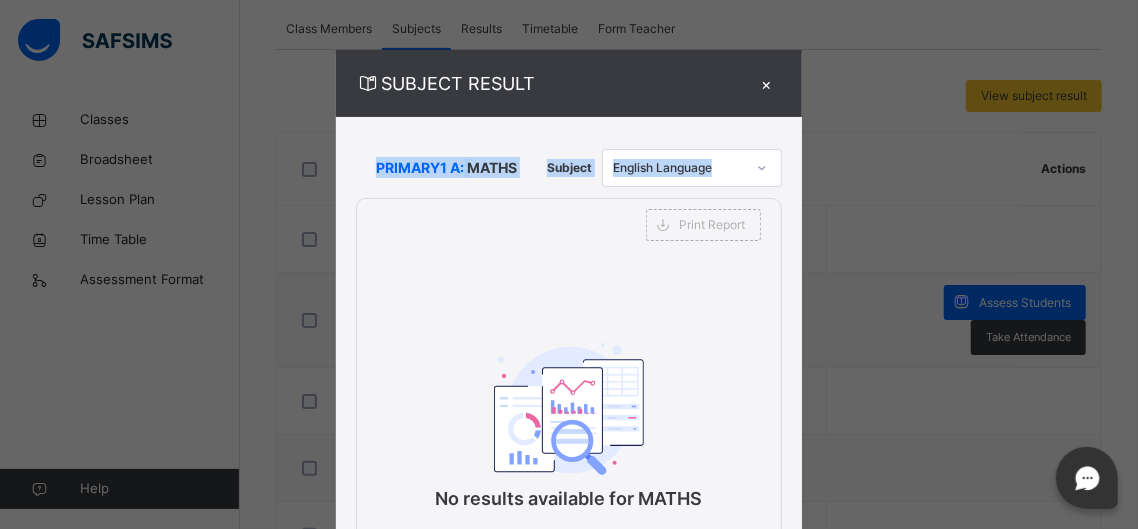 drag, startPoint x: 1073, startPoint y: 101, endPoint x: 780, endPoint y: 187, distance: 305.36044 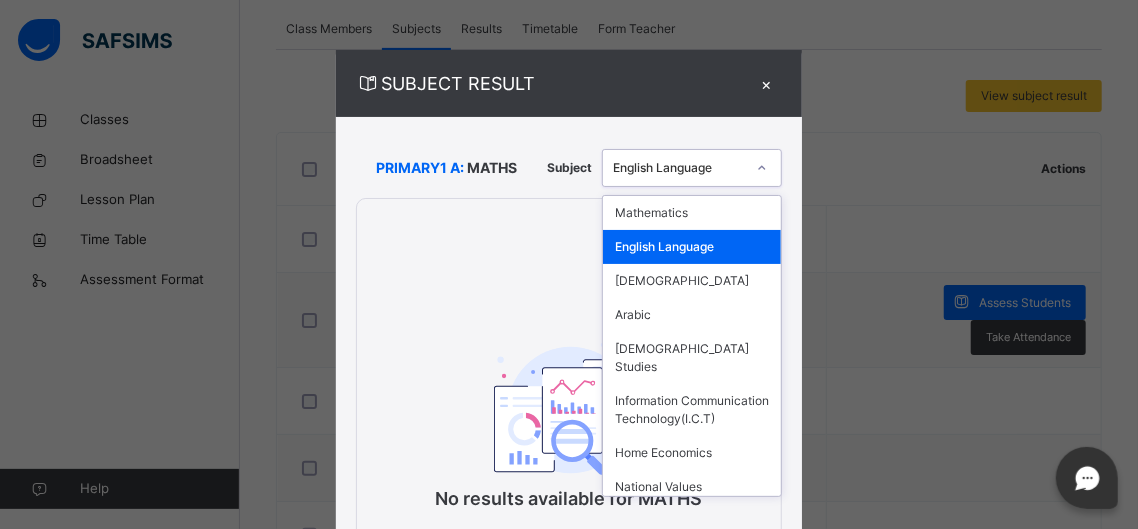 click 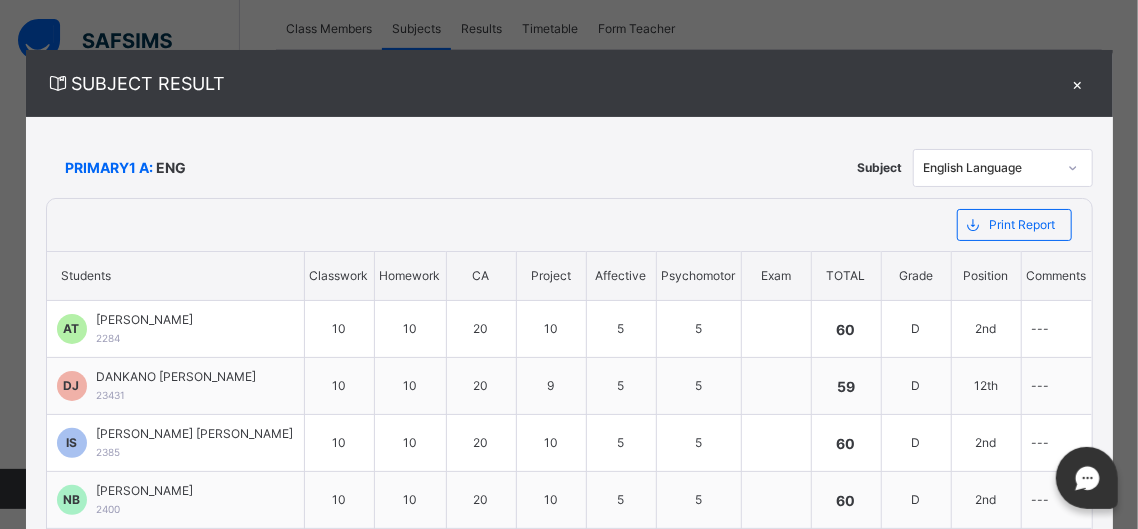 click on "×" at bounding box center (1078, 83) 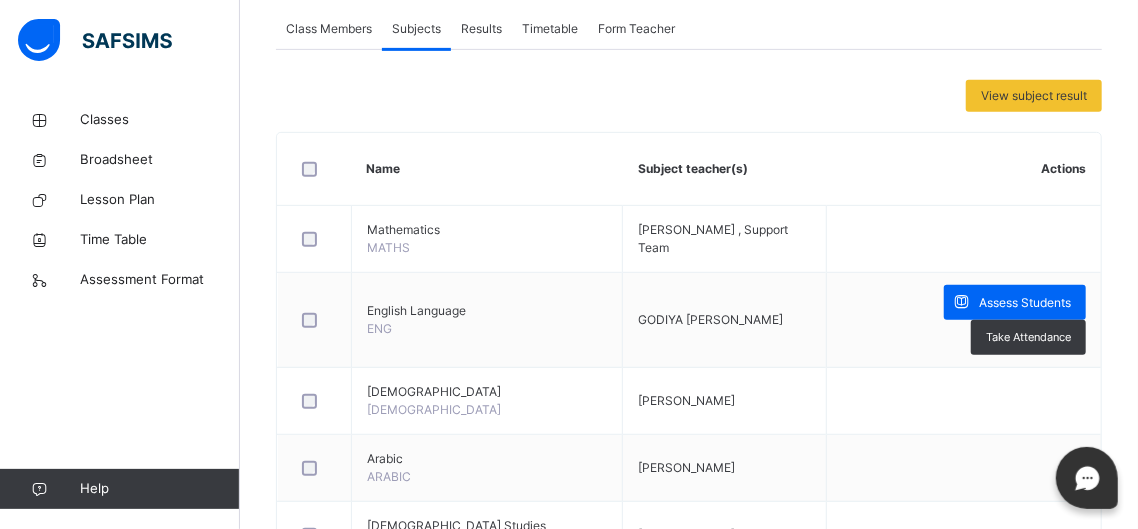 click on "View subject result" at bounding box center (1034, 96) 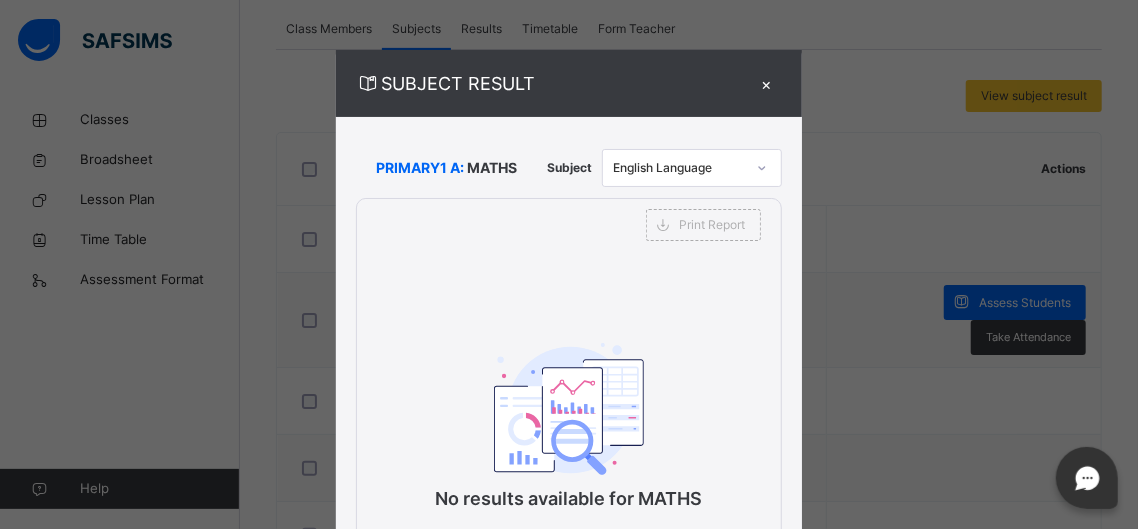click on "×" at bounding box center [767, 83] 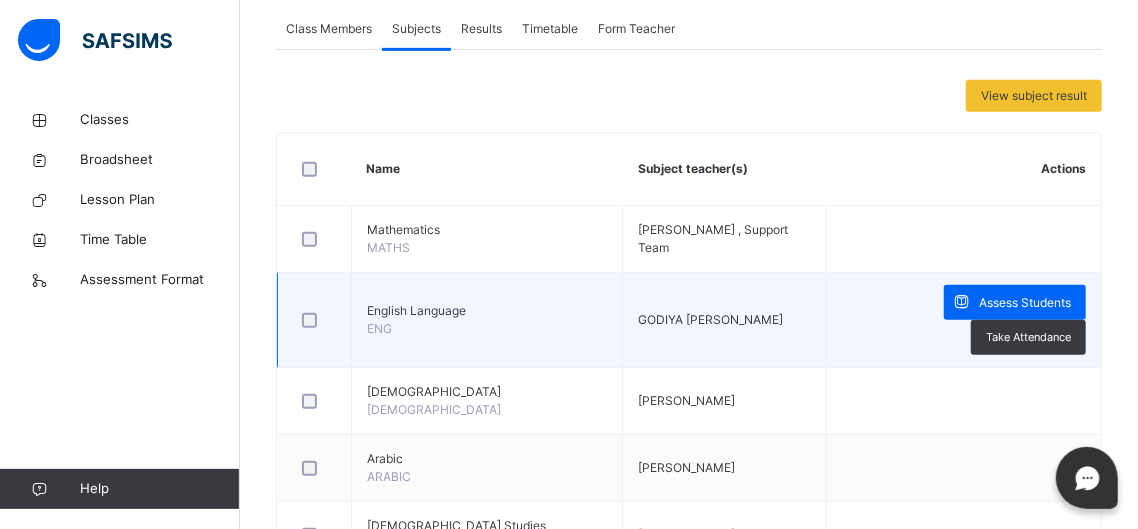 click on "English Language    ENG" at bounding box center (487, 320) 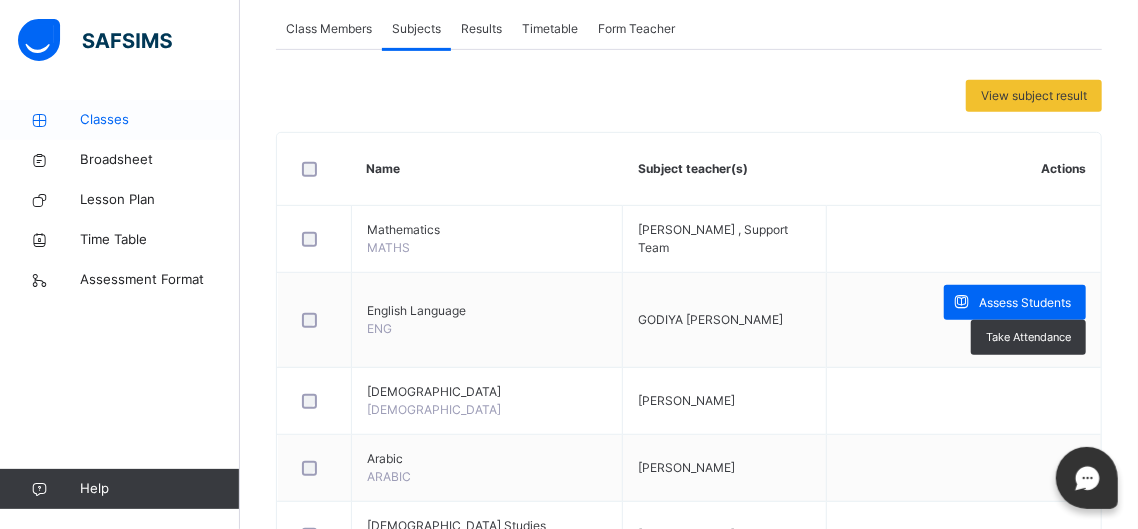 click on "Classes" at bounding box center [160, 120] 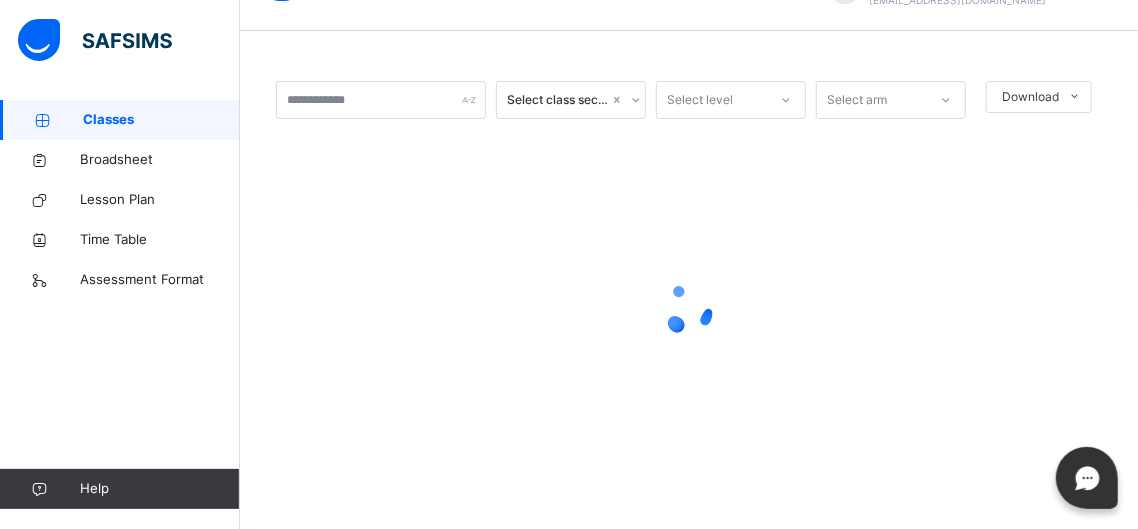 scroll, scrollTop: 0, scrollLeft: 0, axis: both 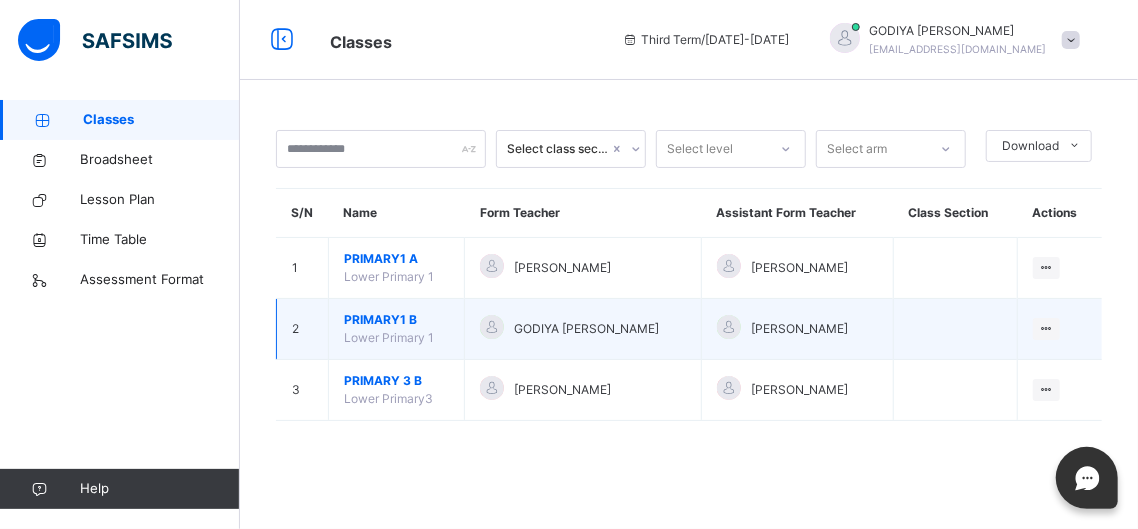 click on "PRIMARY1   [GEOGRAPHIC_DATA] 1" at bounding box center [397, 329] 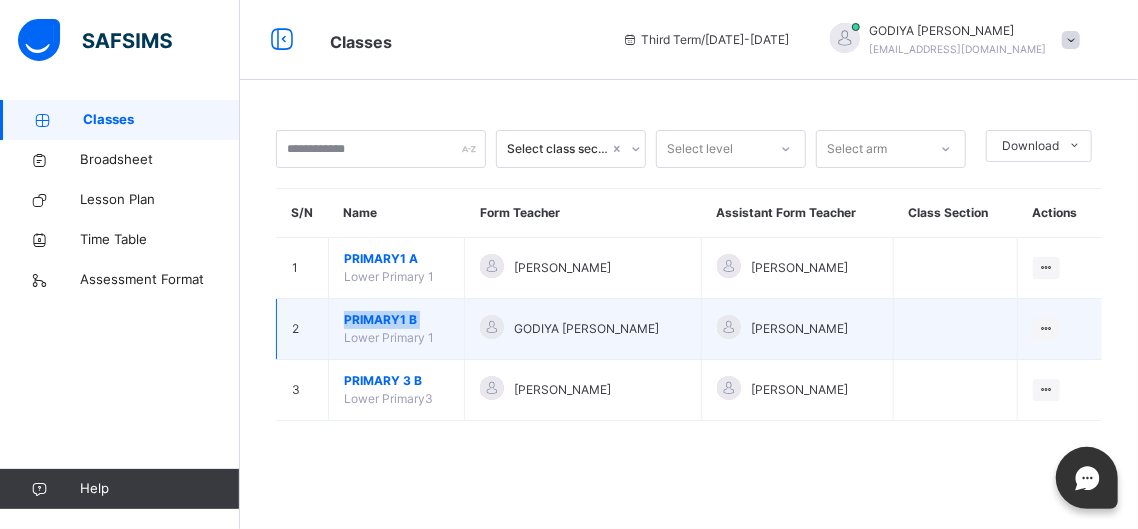 click on "PRIMARY1   [GEOGRAPHIC_DATA] 1" at bounding box center [397, 329] 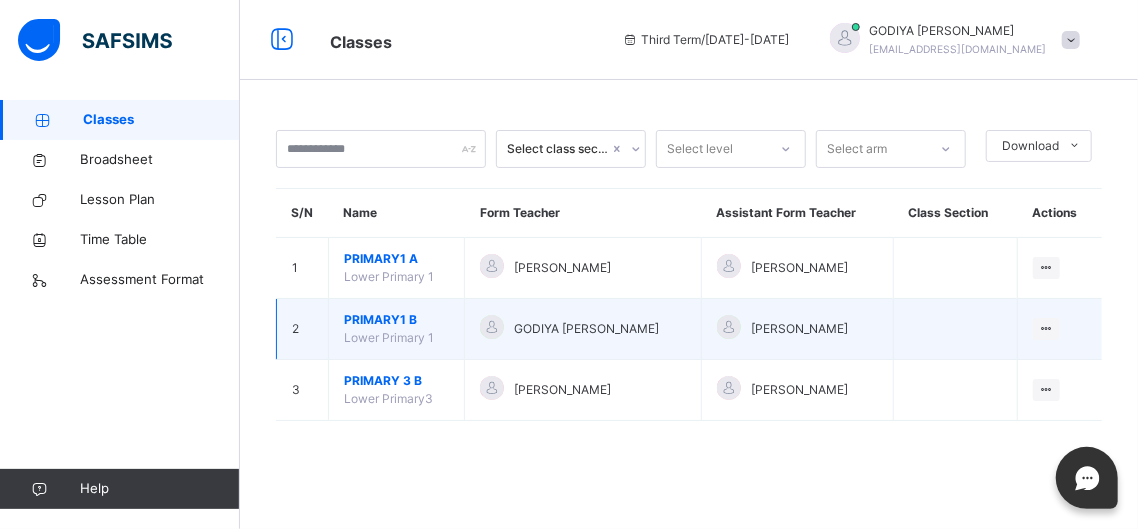 click on "GODIYA [PERSON_NAME]" at bounding box center [586, 329] 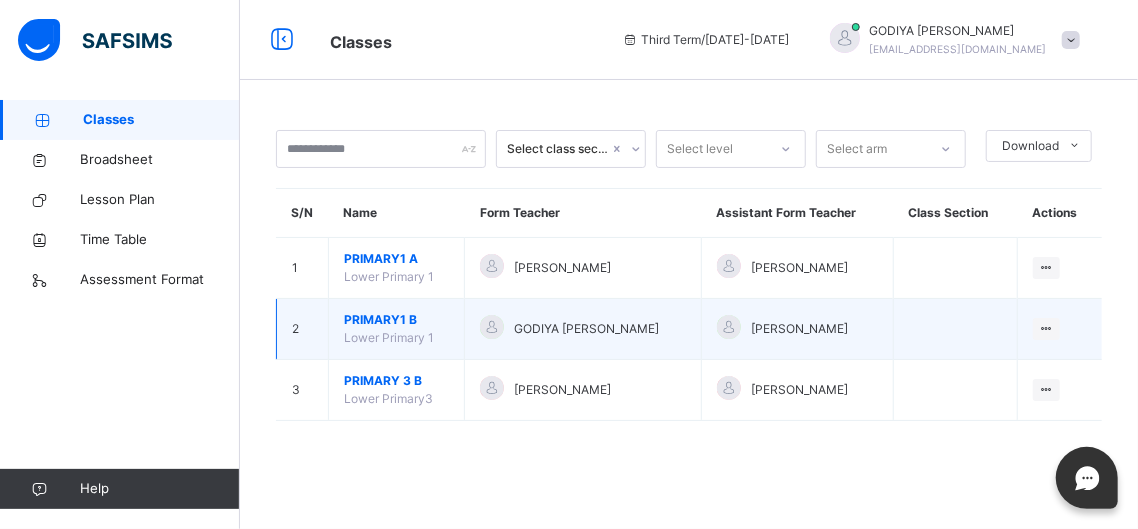 click on "GODIYA [PERSON_NAME]" at bounding box center (583, 329) 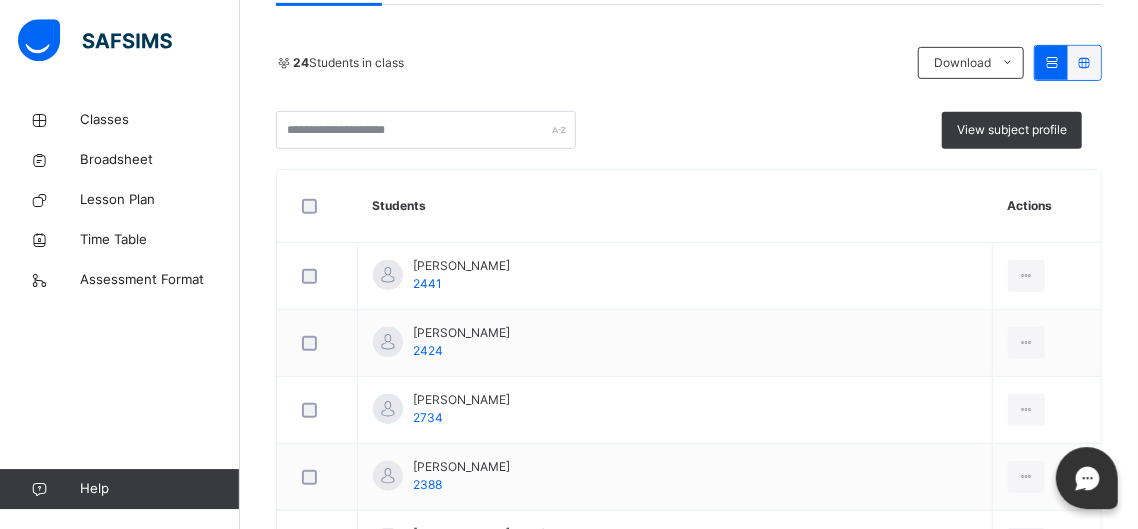 scroll, scrollTop: 410, scrollLeft: 0, axis: vertical 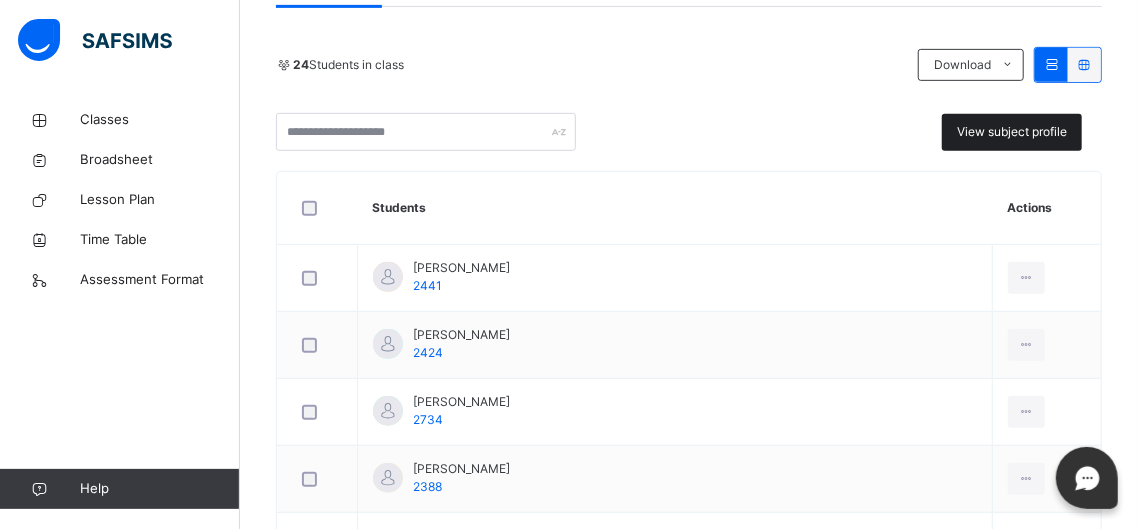 click on "View subject profile" at bounding box center [1012, 132] 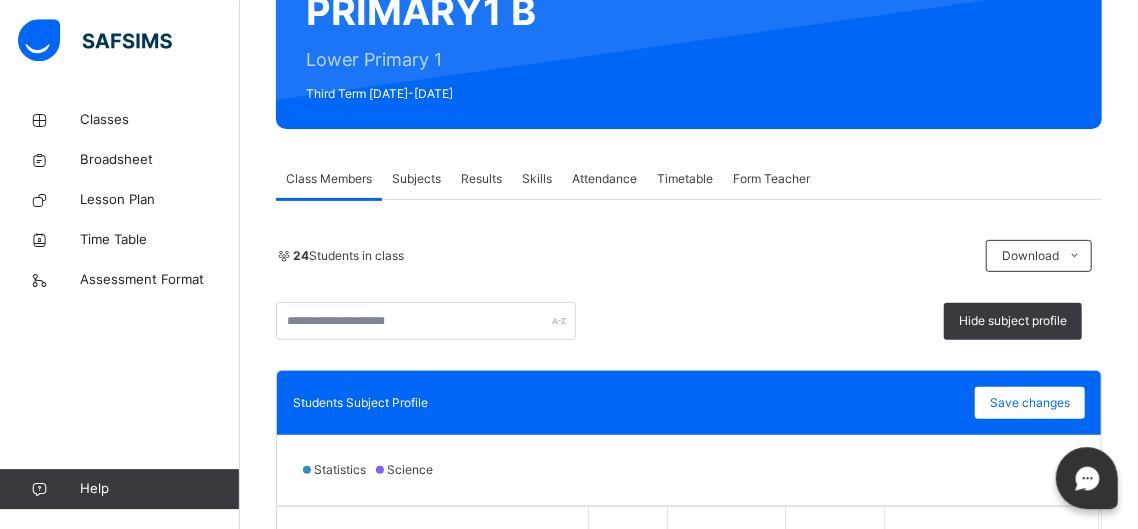 scroll, scrollTop: 148, scrollLeft: 0, axis: vertical 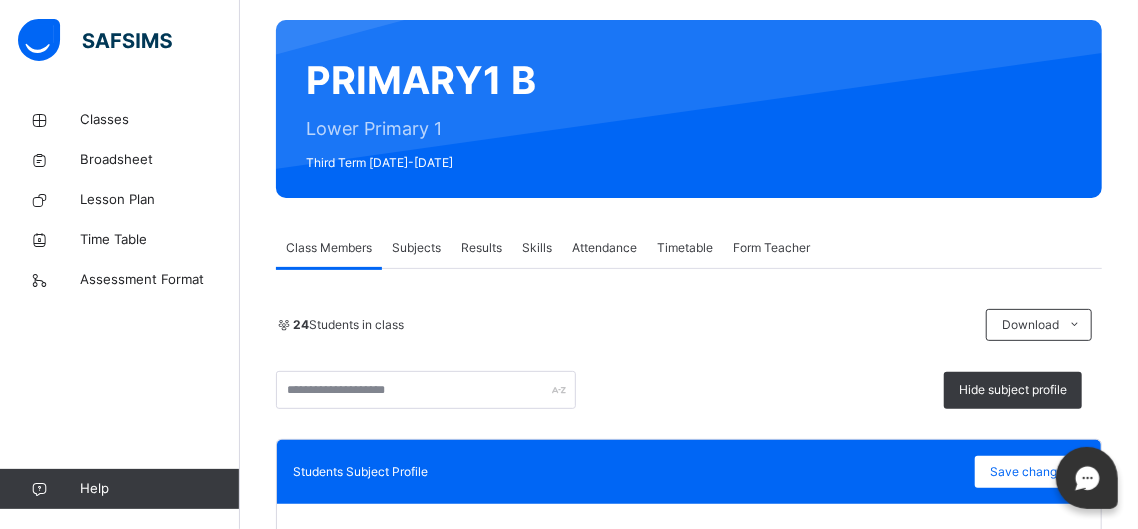 click on "Subjects" at bounding box center (416, 248) 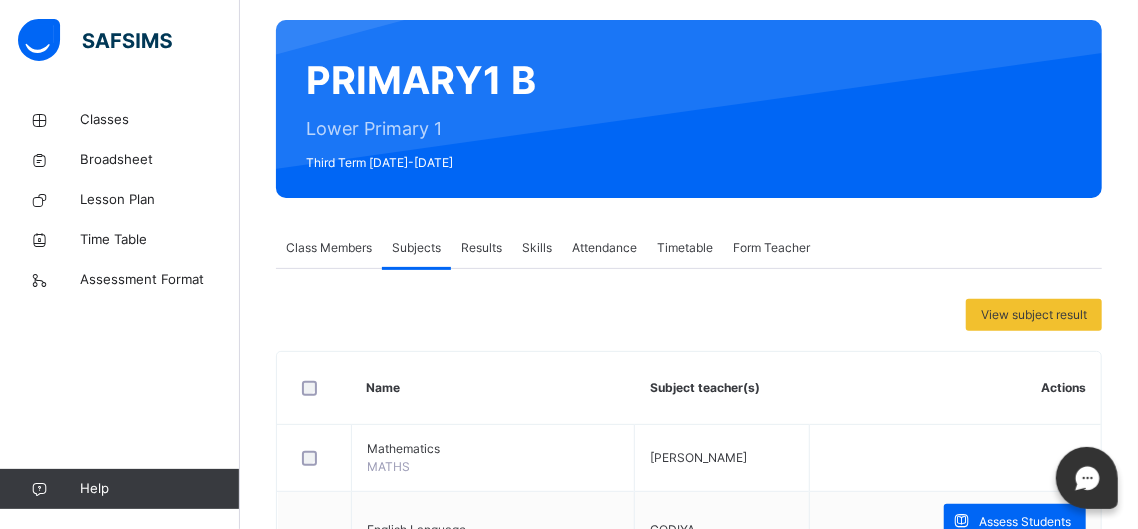 click on "Subjects" at bounding box center [416, 248] 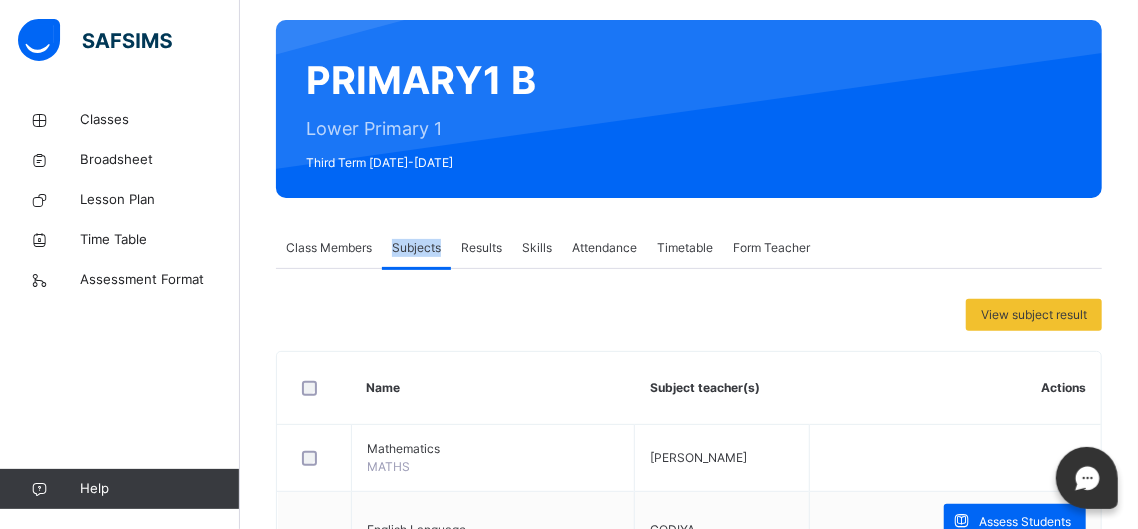 click on "Subjects" at bounding box center (416, 248) 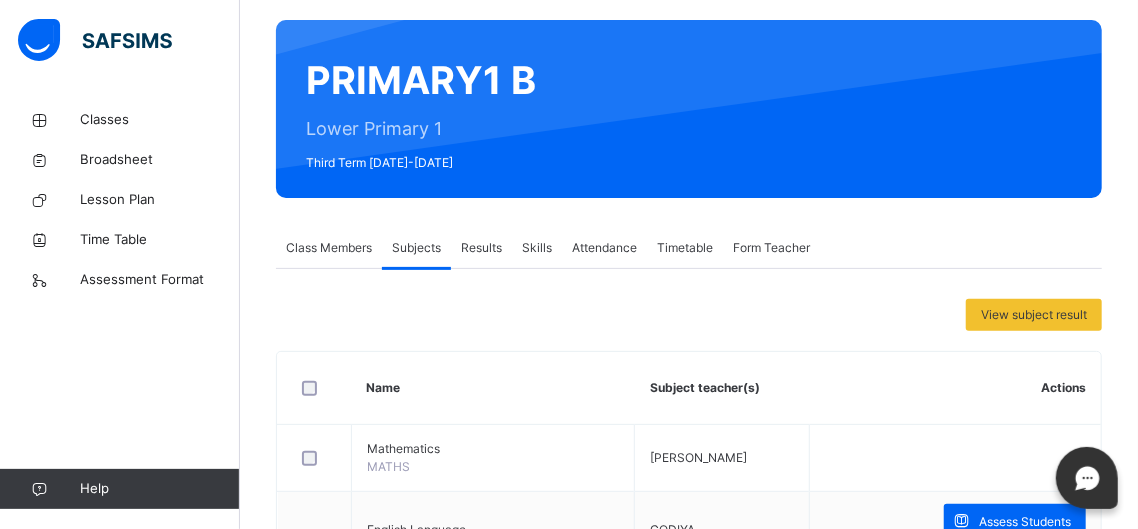 click on "Subjects" at bounding box center [416, 248] 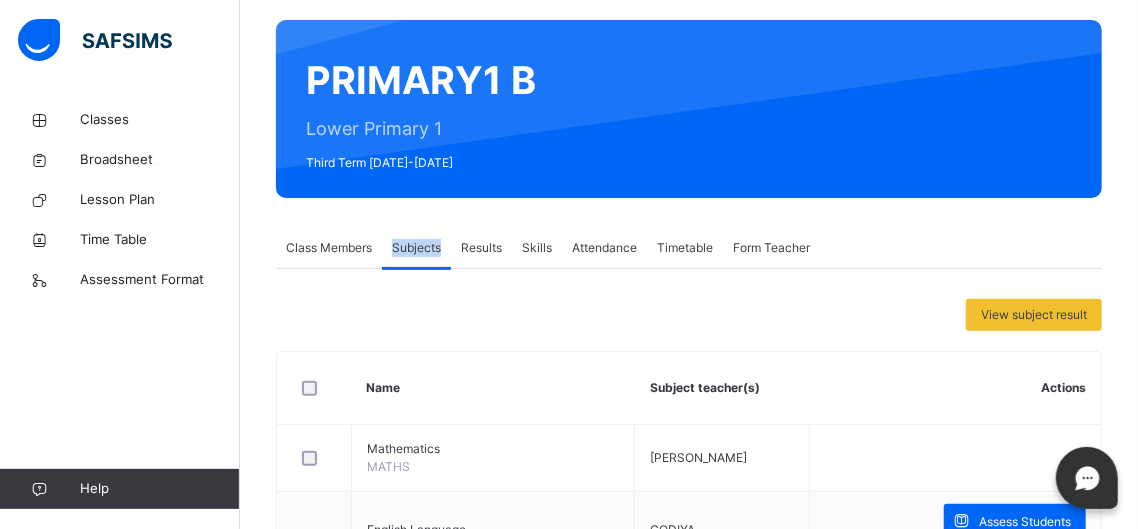 click on "Subjects" at bounding box center [416, 248] 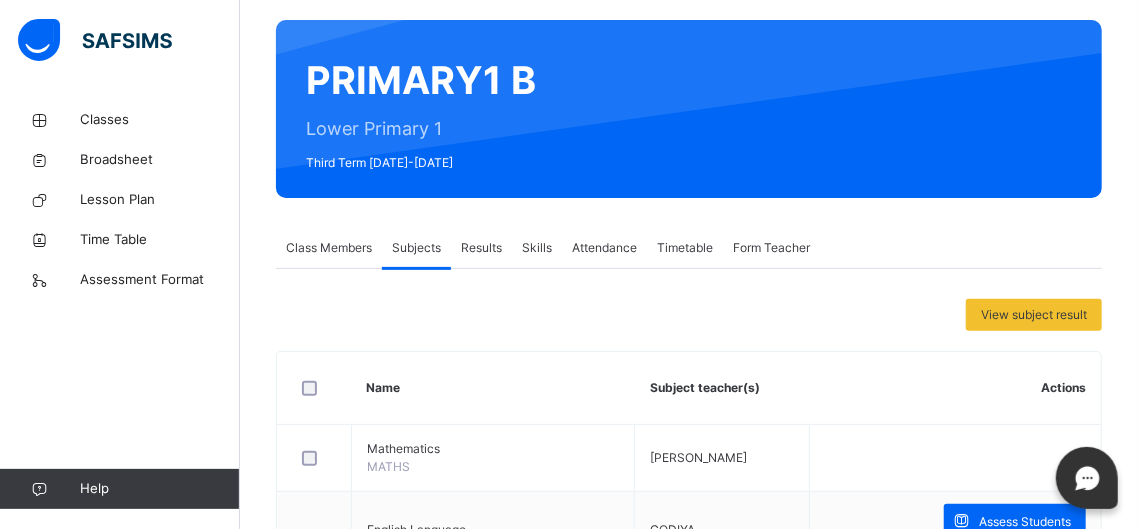 click on "Subjects" at bounding box center (416, 248) 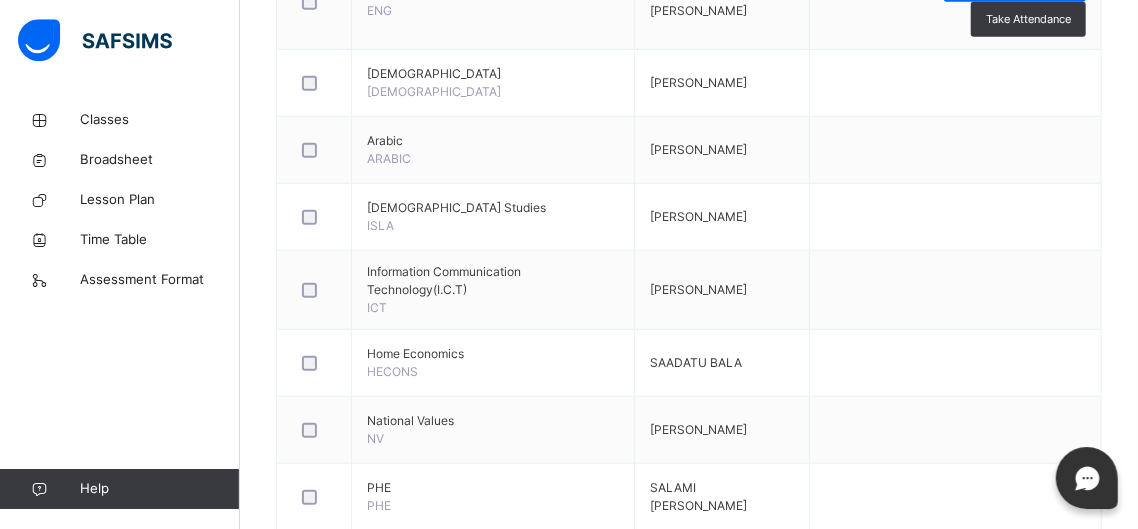 scroll, scrollTop: 672, scrollLeft: 0, axis: vertical 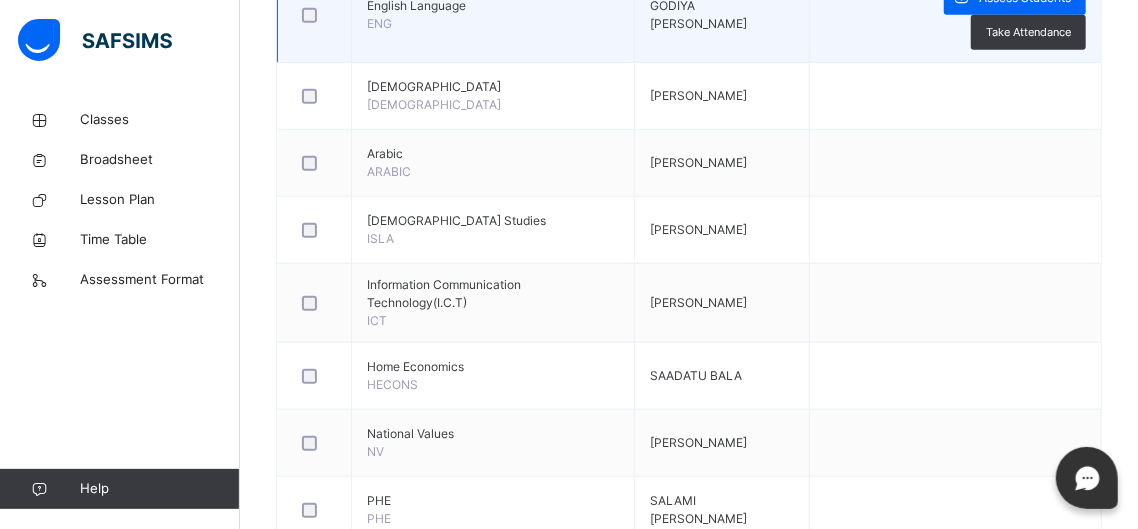 click on "Assess Students Take Attendance" at bounding box center (955, 15) 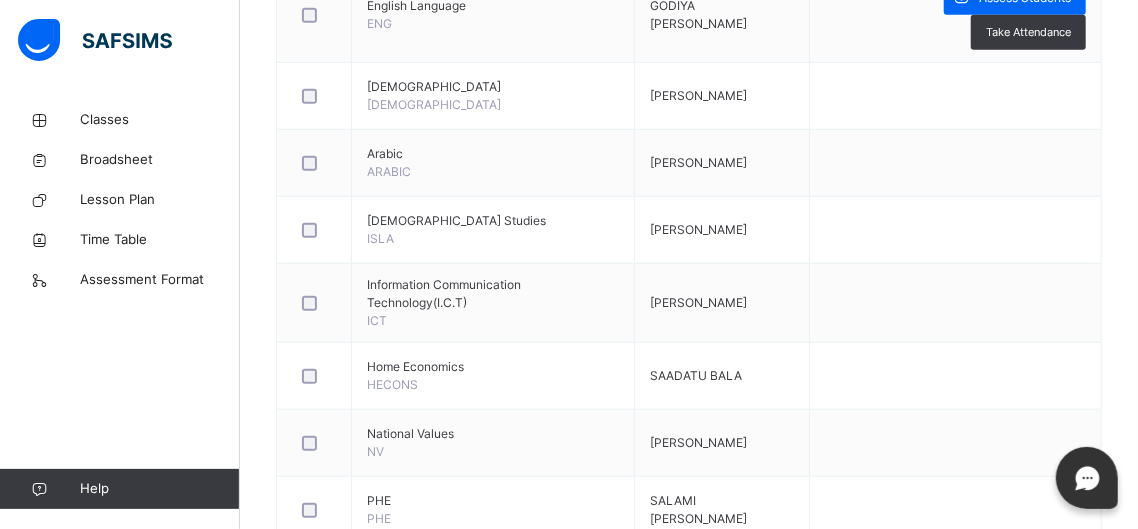 scroll, scrollTop: 620, scrollLeft: 0, axis: vertical 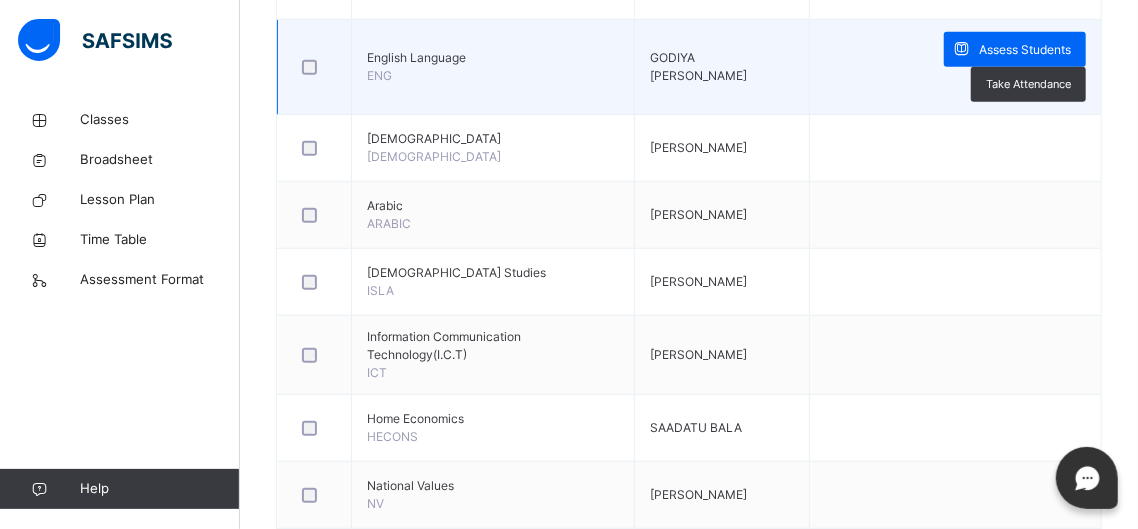click on "Assess Students Take Attendance" at bounding box center (955, 67) 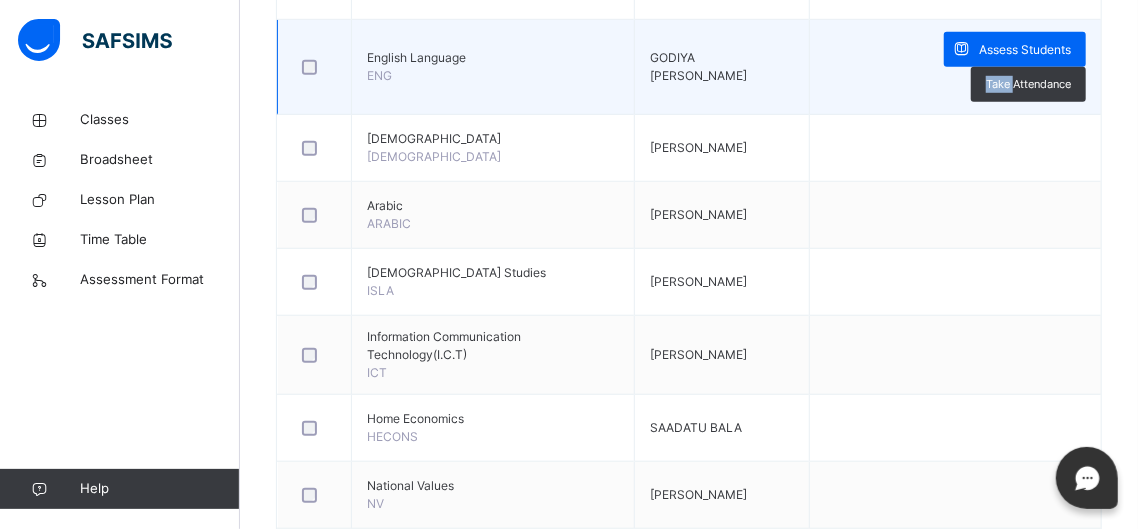 click on "Assess Students Take Attendance" at bounding box center [955, 67] 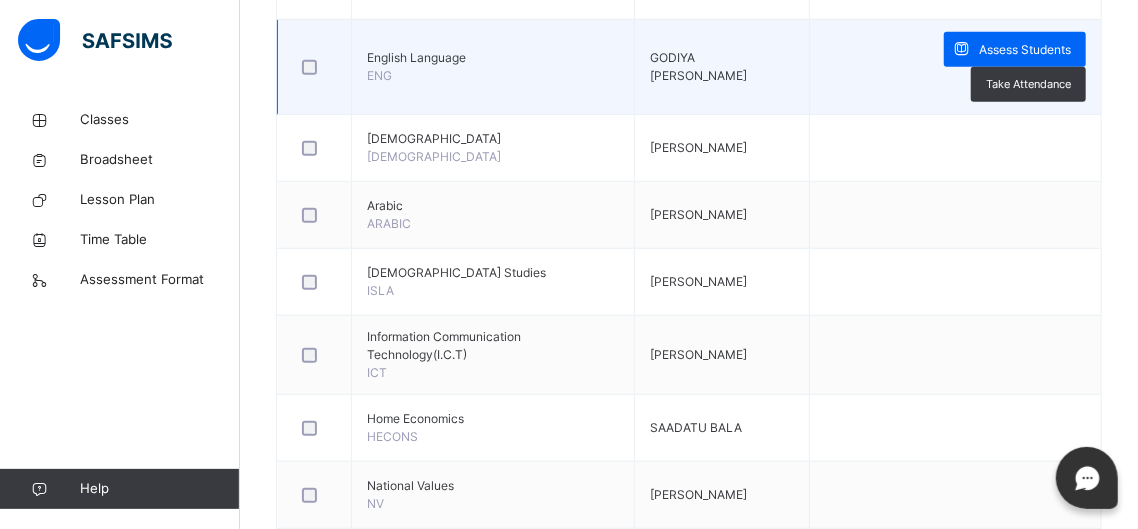 click on "Assess Students Take Attendance" at bounding box center (955, 67) 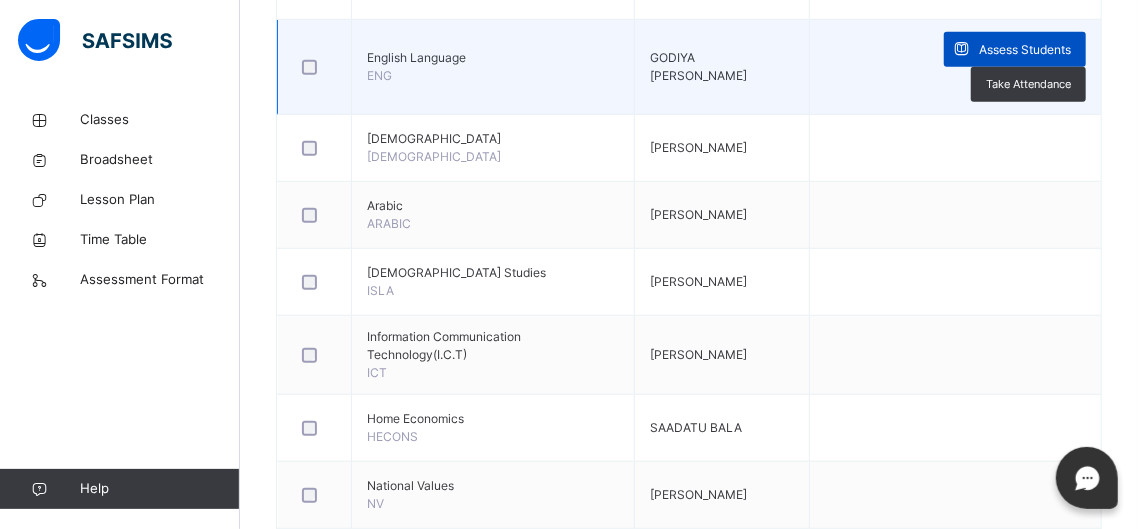 click on "Assess Students" at bounding box center [1015, 49] 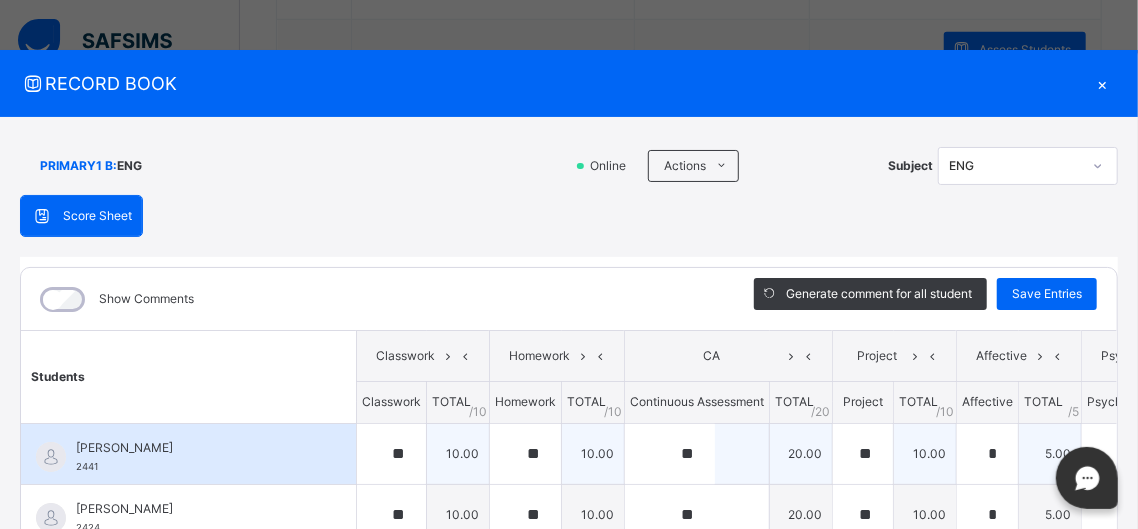 type on "**" 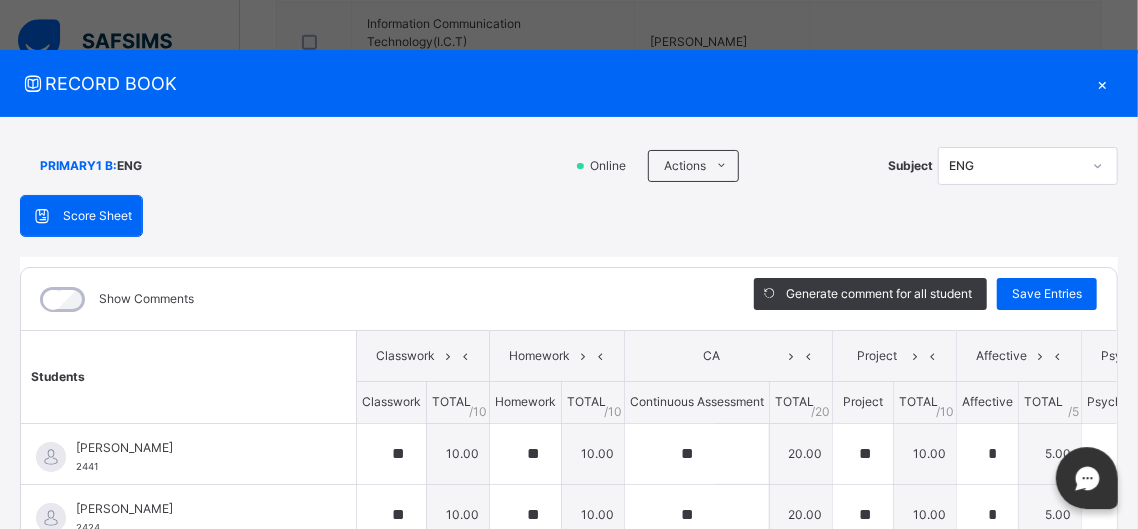 scroll, scrollTop: 935, scrollLeft: 0, axis: vertical 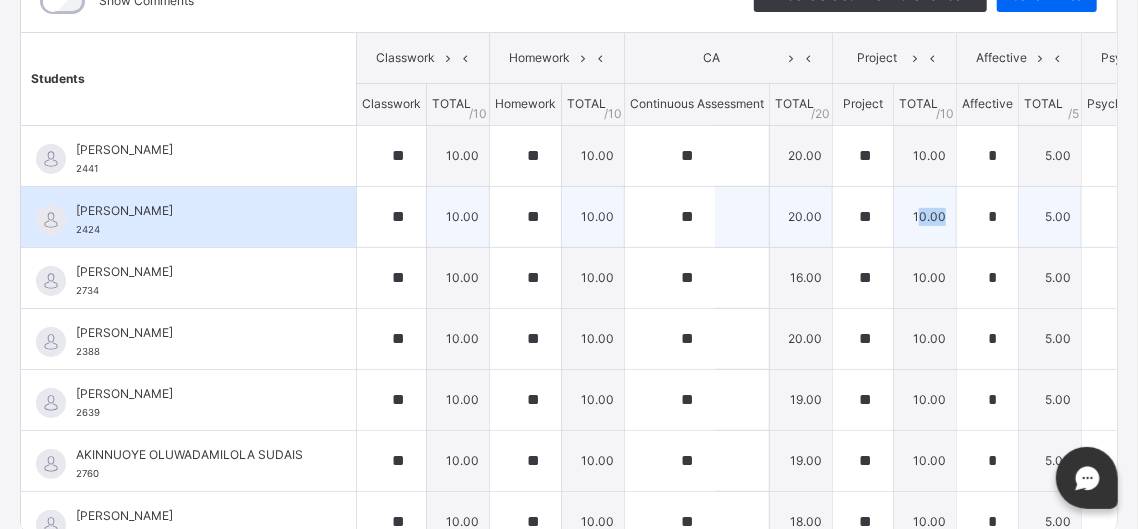 drag, startPoint x: 910, startPoint y: 199, endPoint x: 953, endPoint y: 187, distance: 44.64303 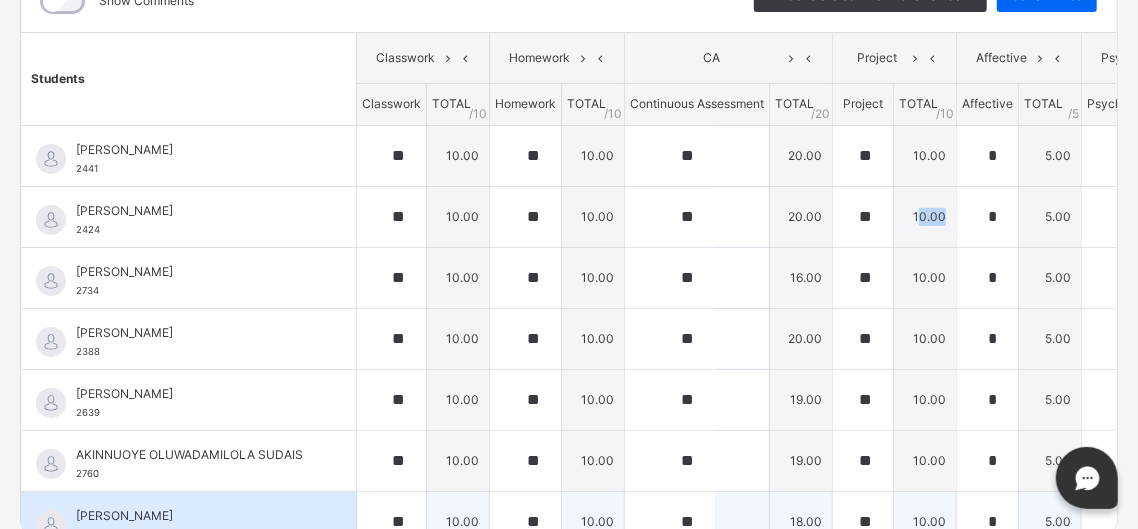 drag, startPoint x: 810, startPoint y: 527, endPoint x: 849, endPoint y: 513, distance: 41.4367 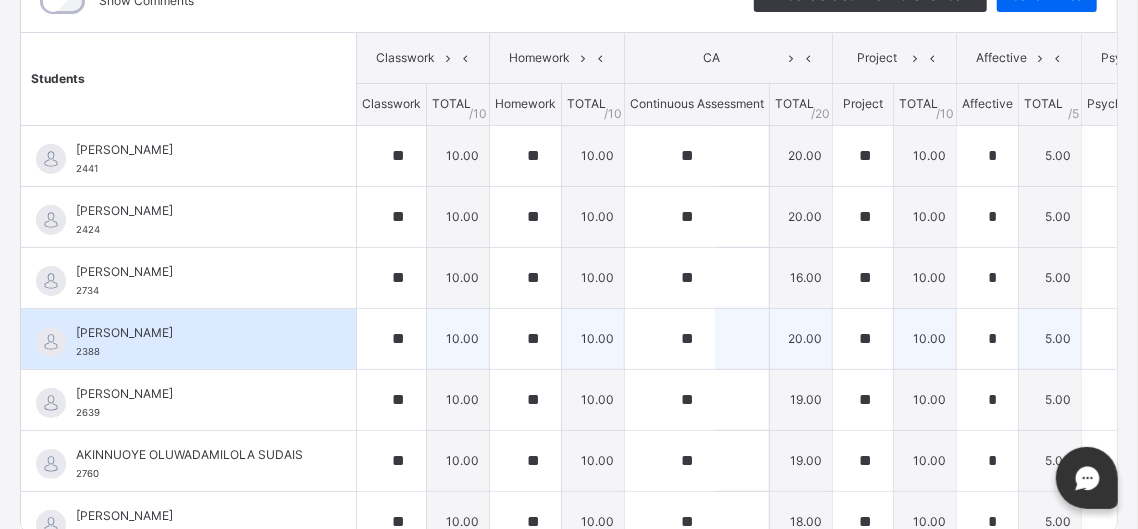 click on "20.00" at bounding box center (801, 338) 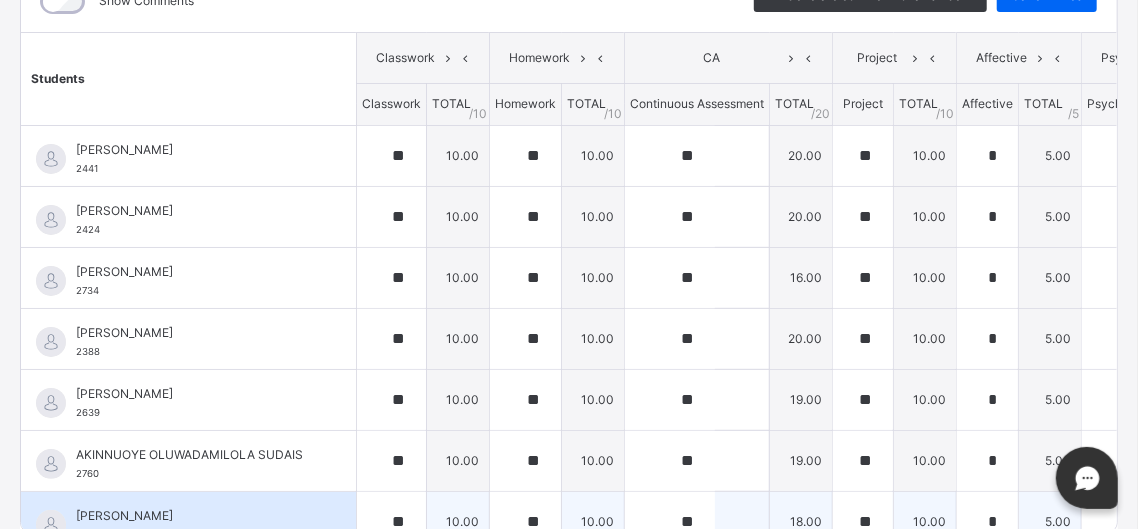 drag, startPoint x: 798, startPoint y: 526, endPoint x: 948, endPoint y: 500, distance: 152.23666 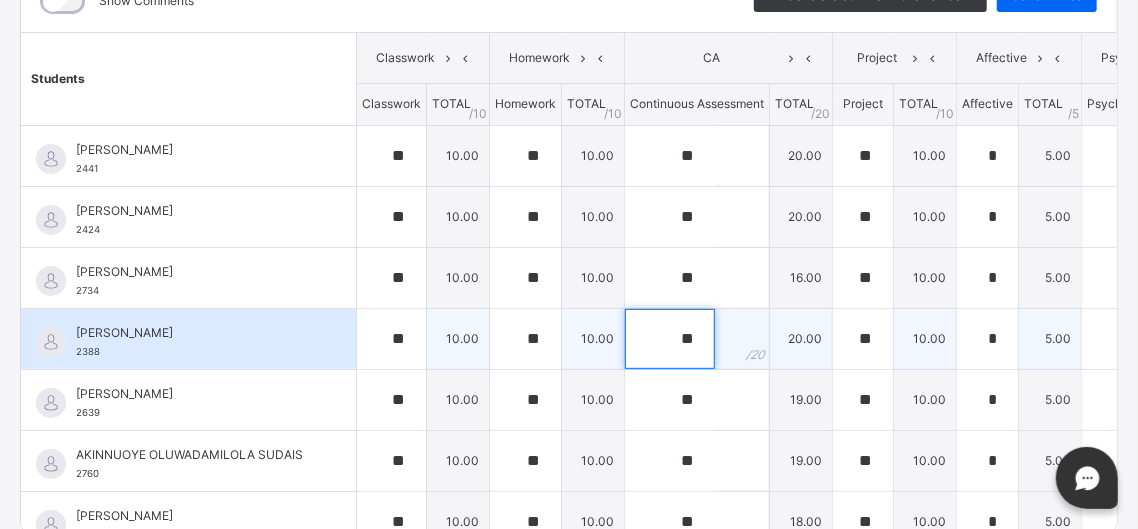 click on "**" at bounding box center (670, 339) 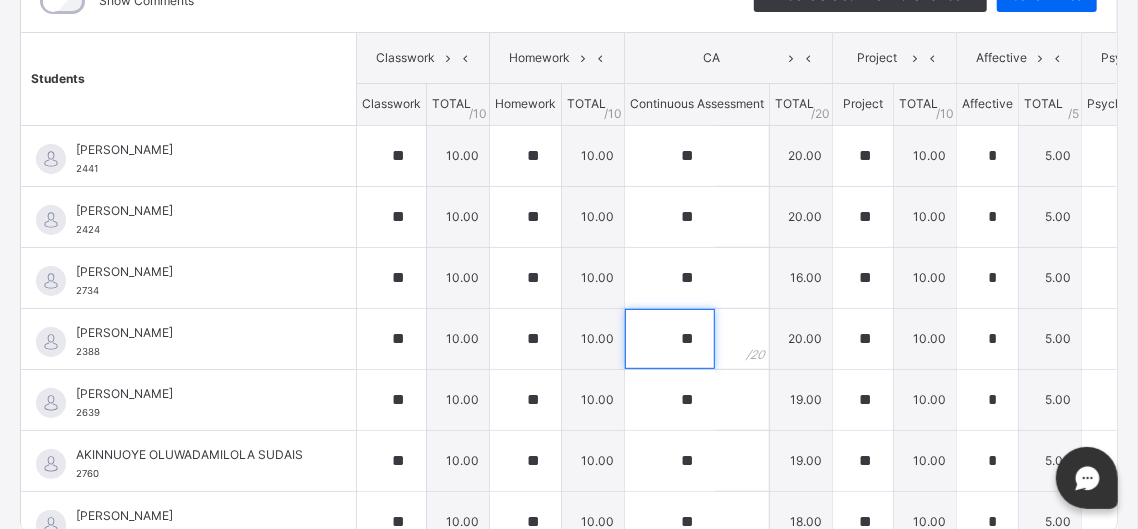 scroll, scrollTop: 0, scrollLeft: 309, axis: horizontal 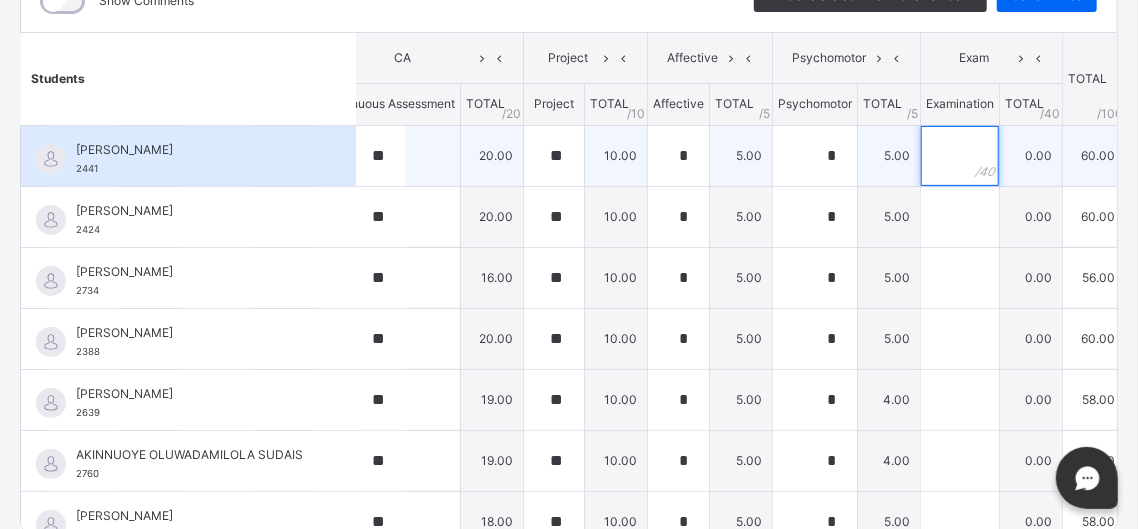 click at bounding box center [960, 156] 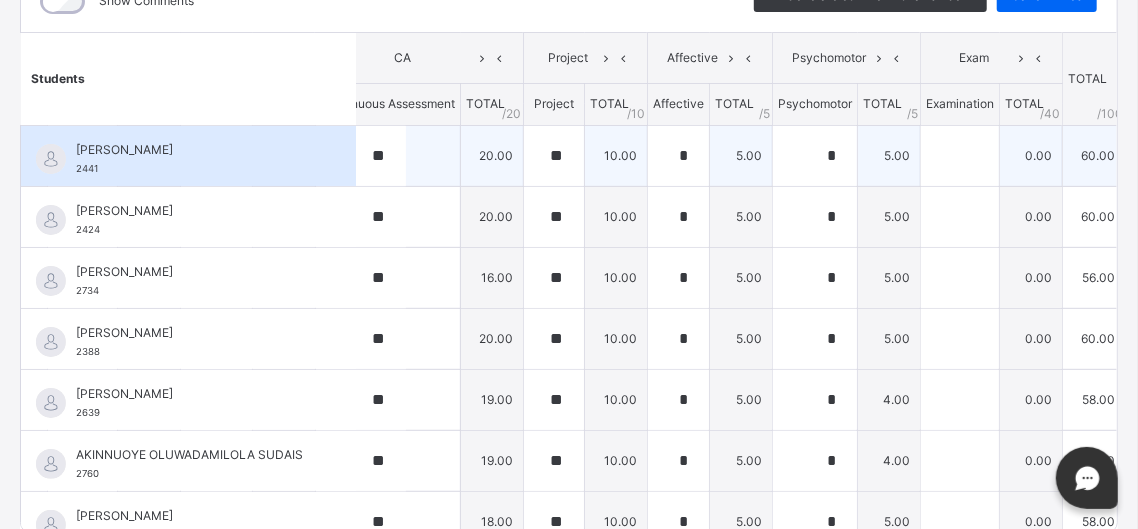 click at bounding box center (960, 156) 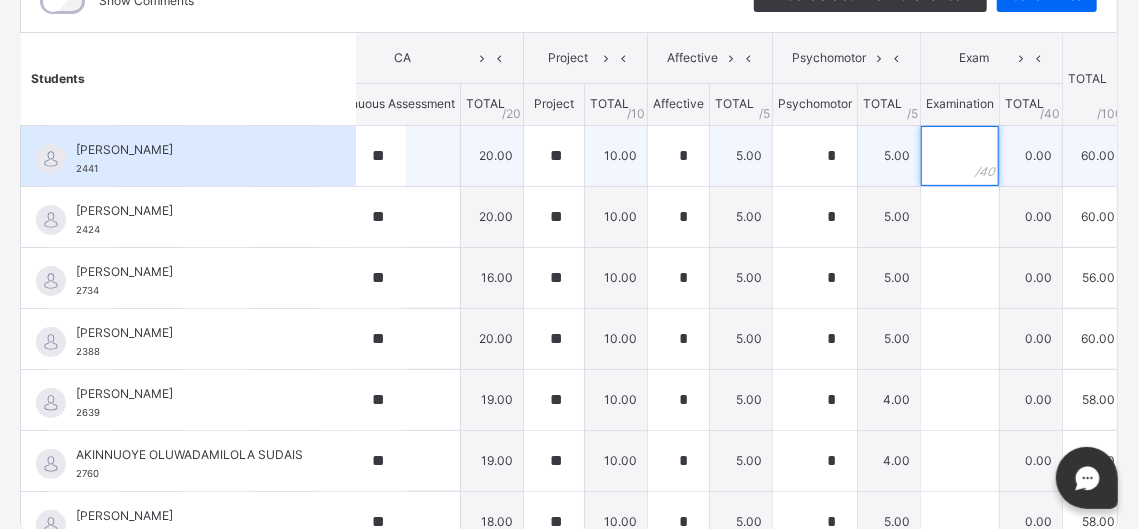 click at bounding box center (960, 156) 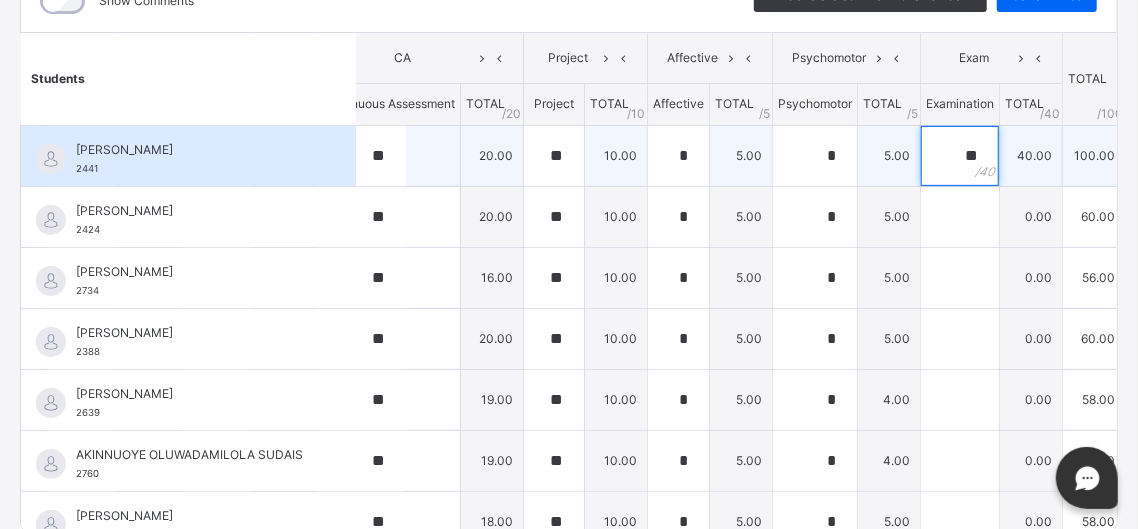 type on "**" 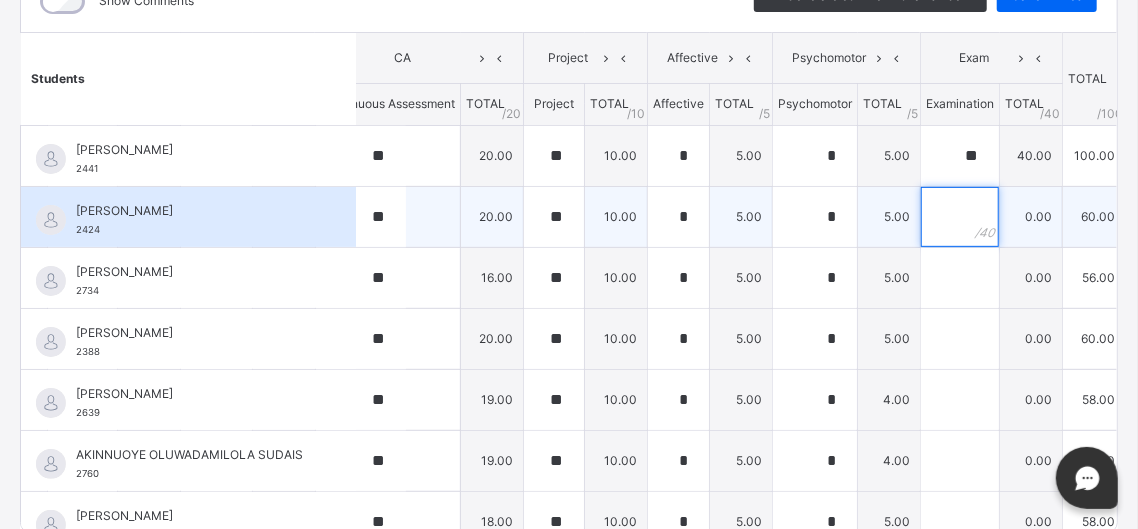 click at bounding box center (960, 217) 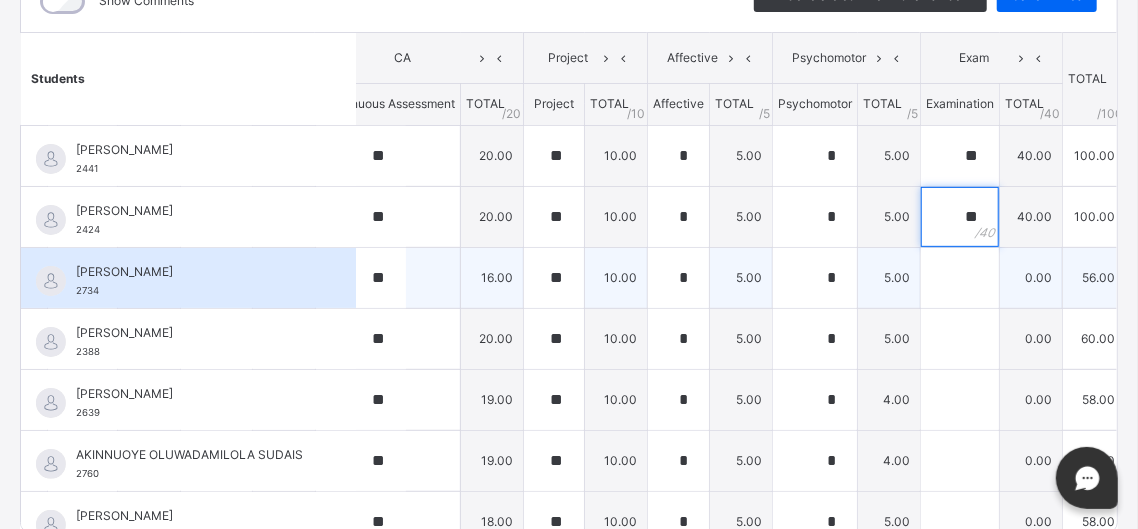 type on "**" 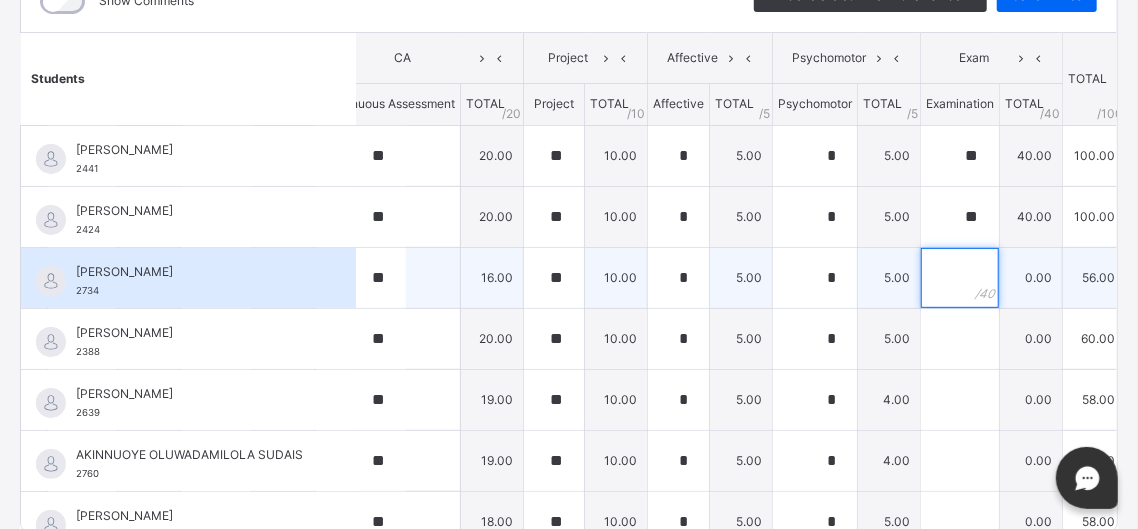 click at bounding box center [960, 278] 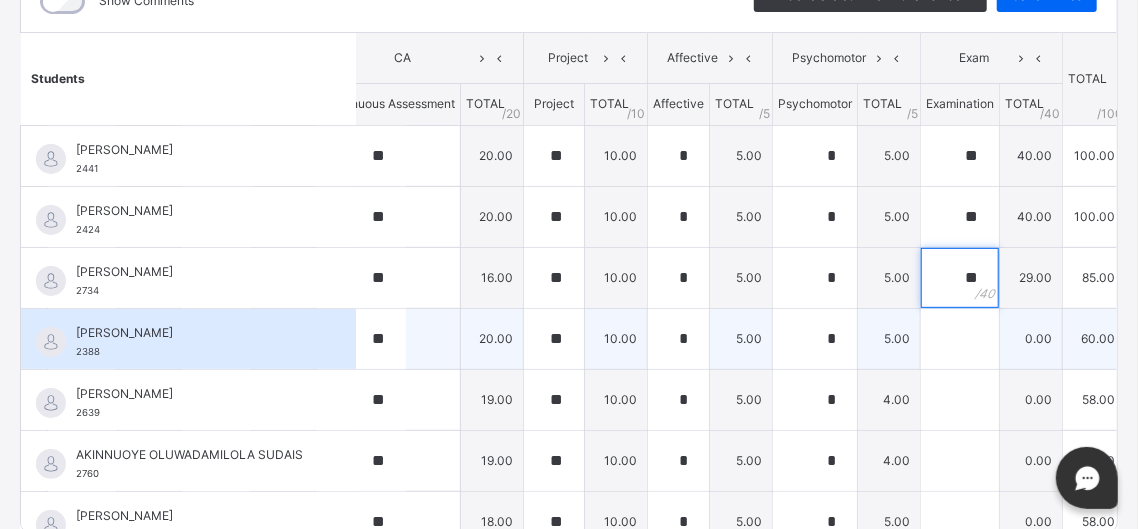 type on "**" 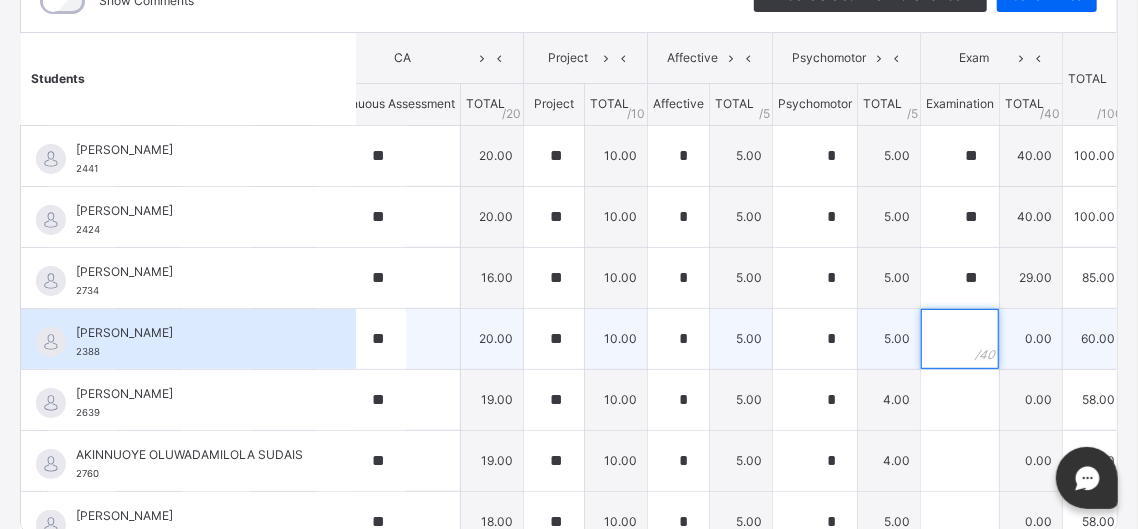 click at bounding box center [960, 339] 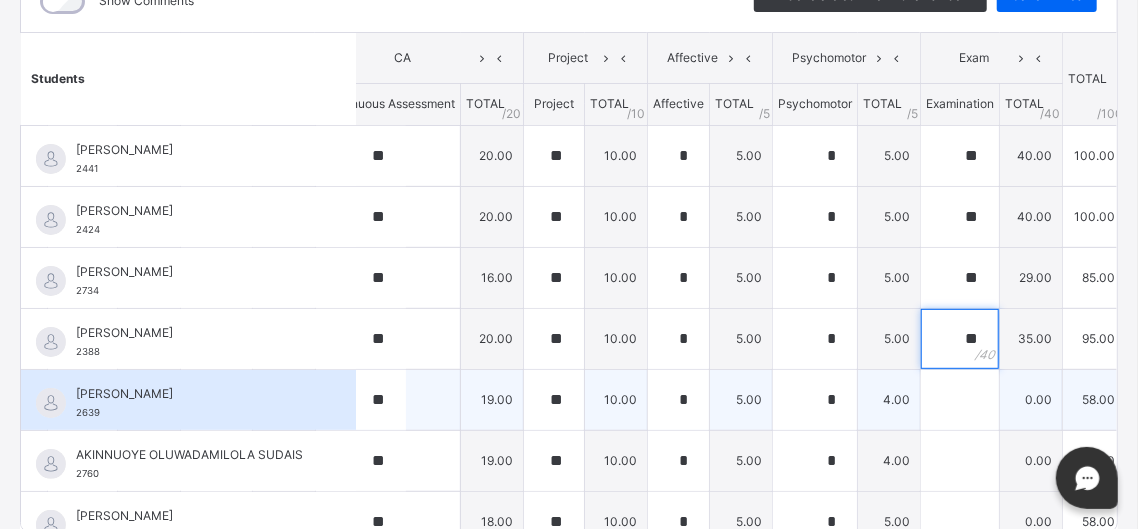 type on "**" 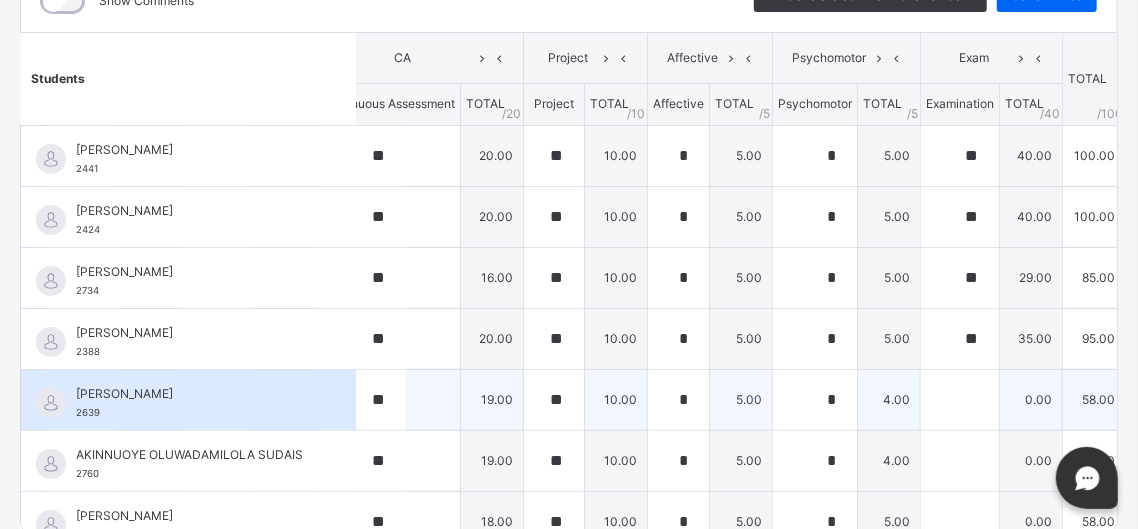 click at bounding box center (960, 399) 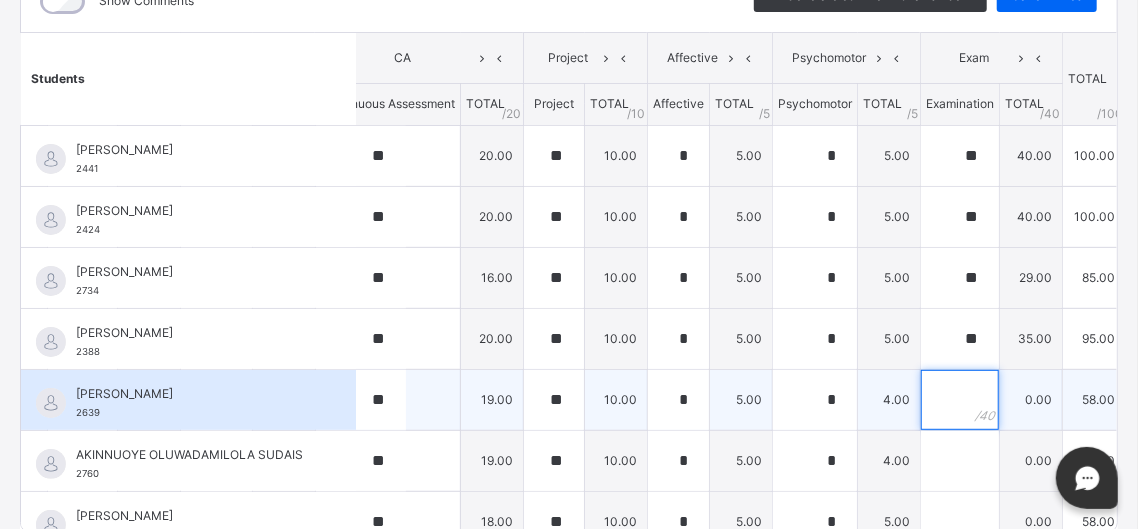 click at bounding box center (960, 400) 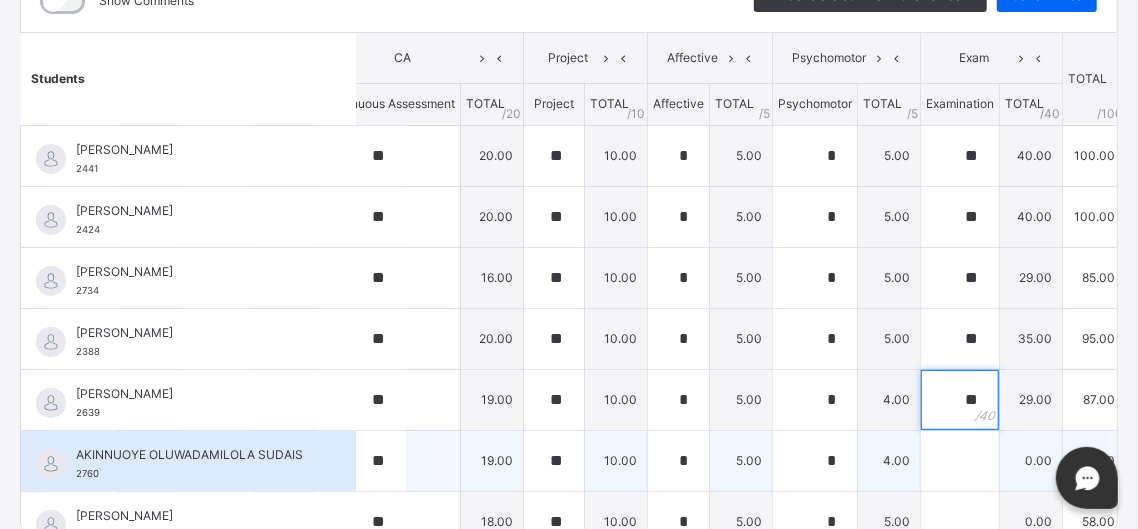 type on "**" 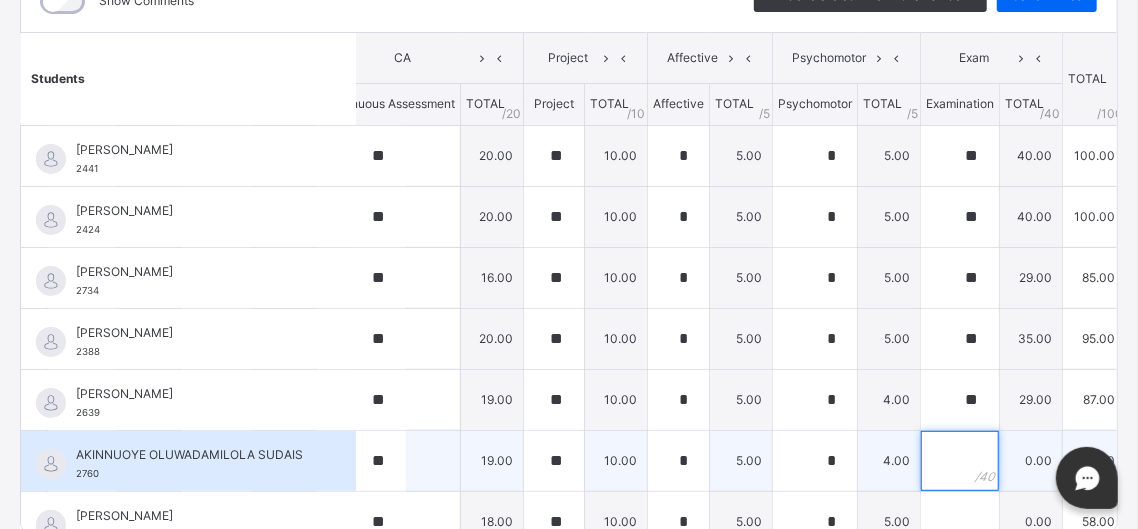 click at bounding box center (960, 461) 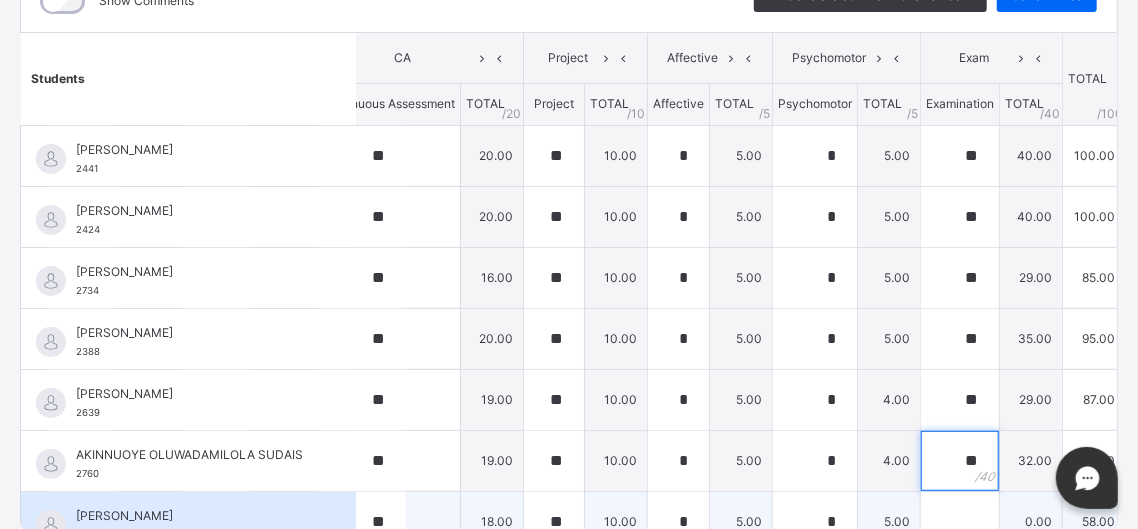 type on "**" 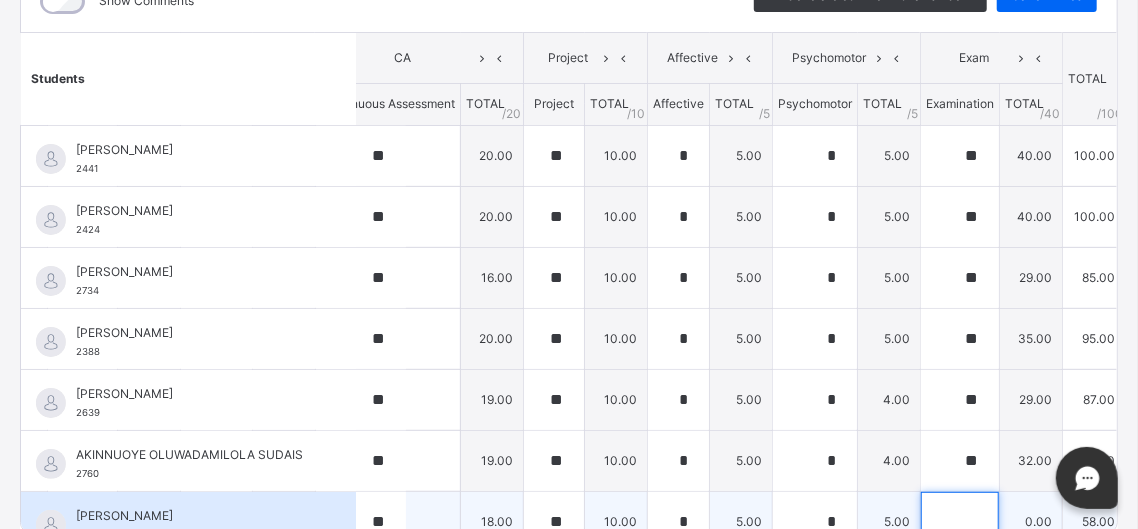 click at bounding box center (960, 522) 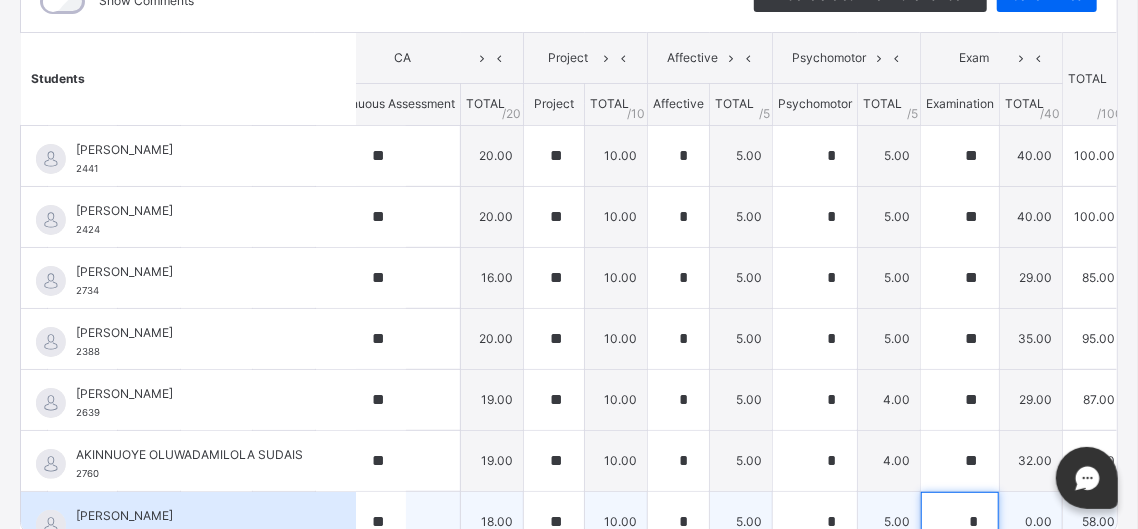 scroll, scrollTop: 298, scrollLeft: 0, axis: vertical 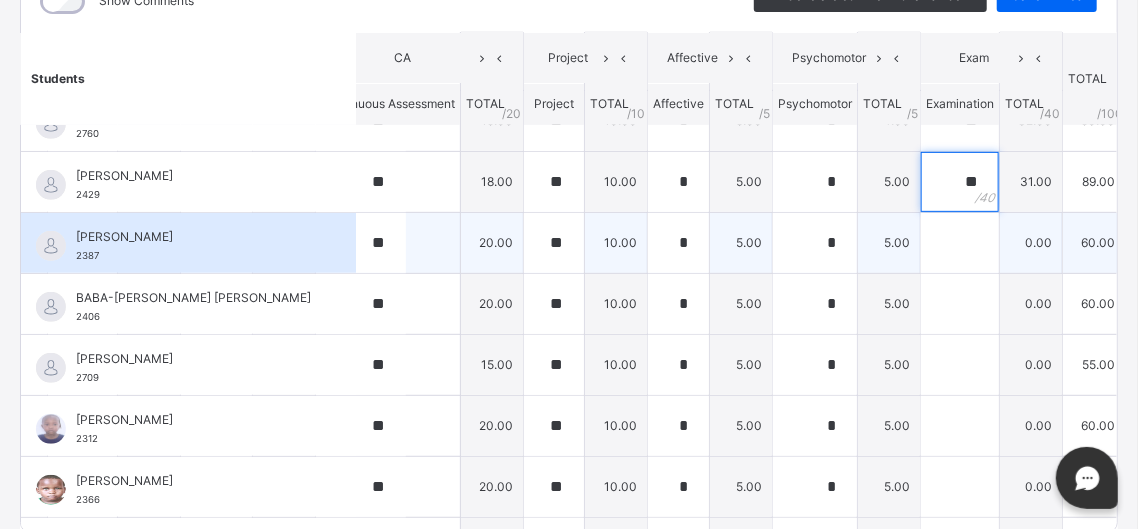 type on "**" 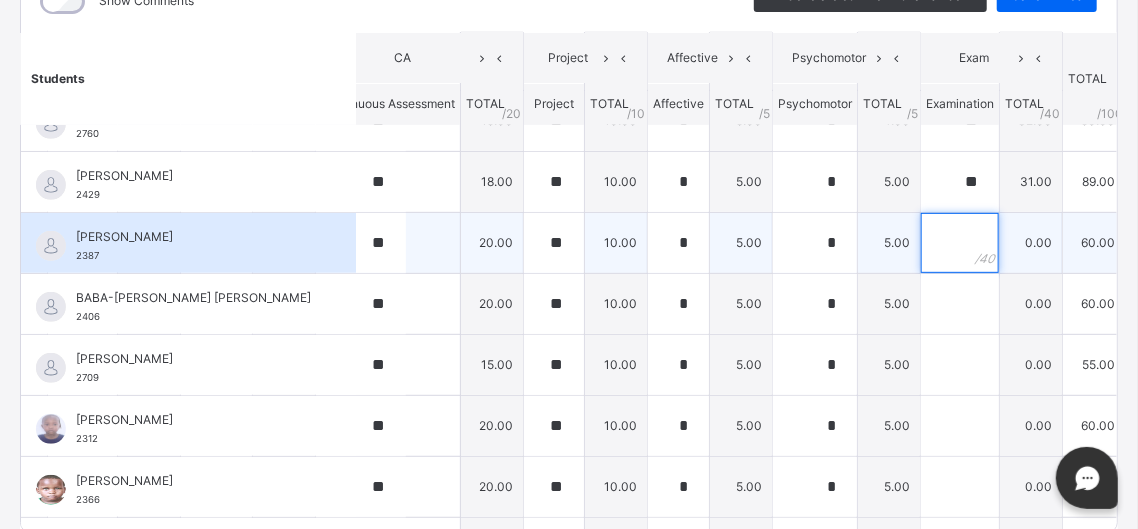 click at bounding box center [960, 243] 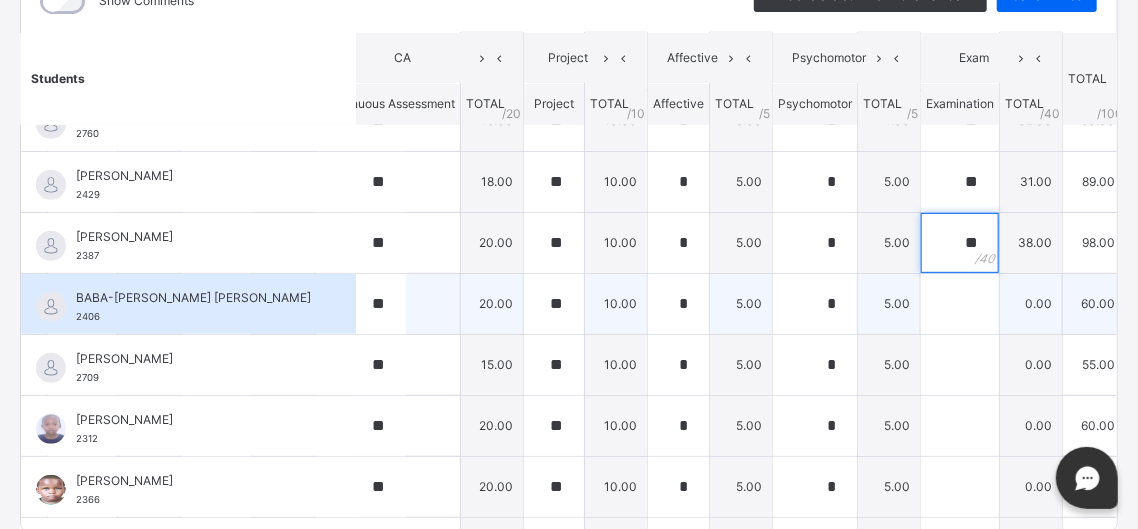 type on "**" 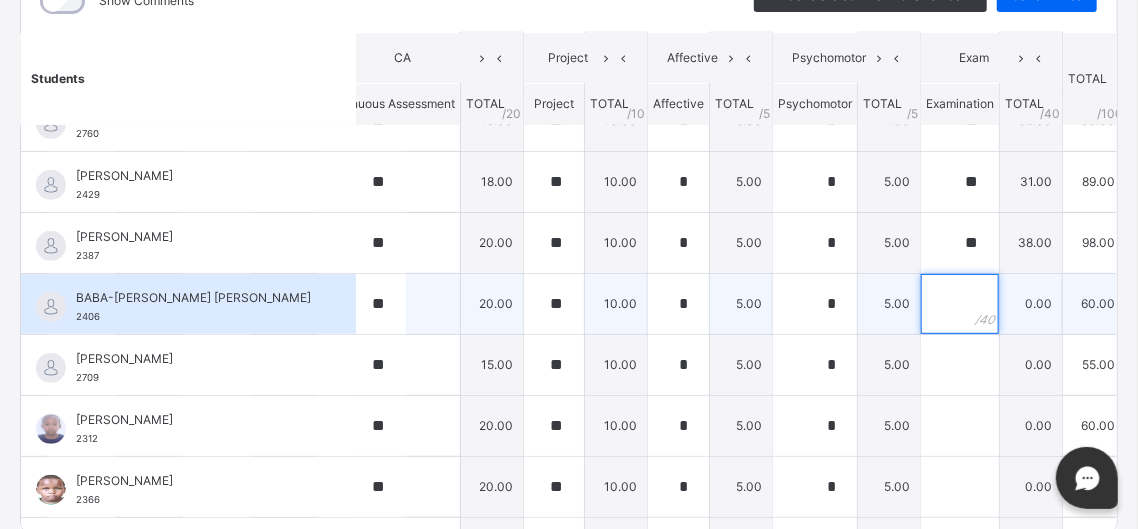 click at bounding box center [960, 304] 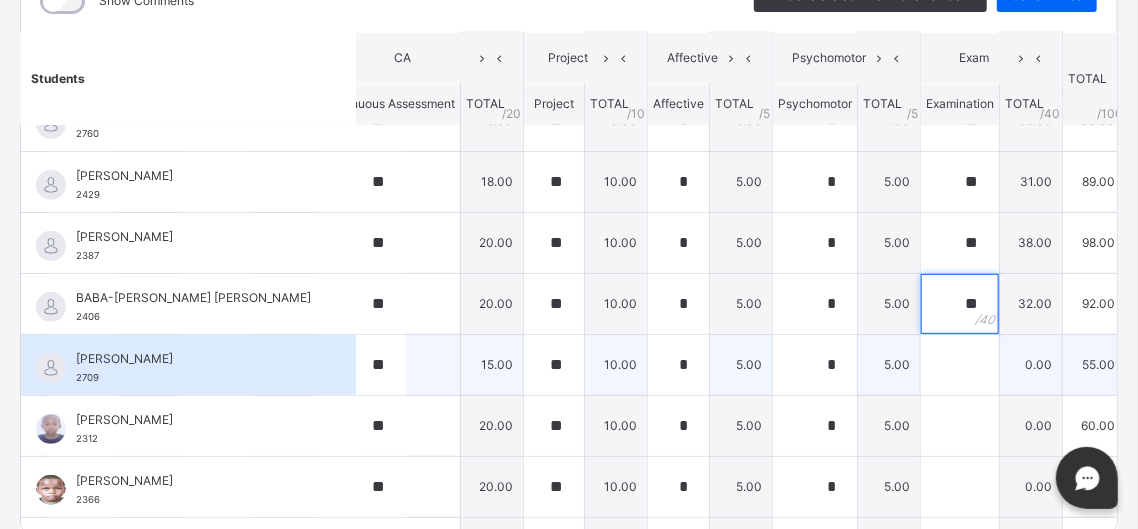 type on "**" 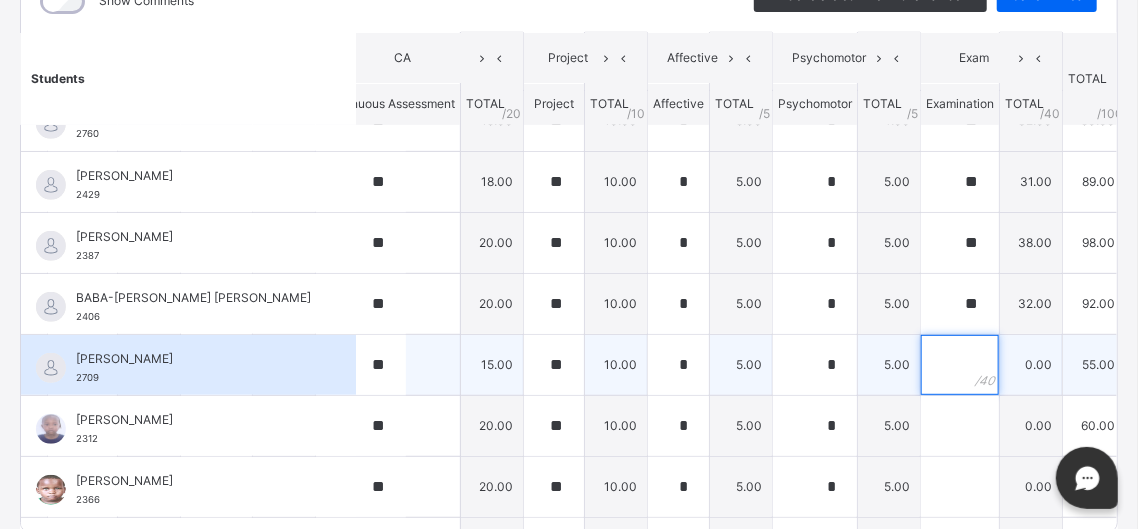 click at bounding box center (960, 365) 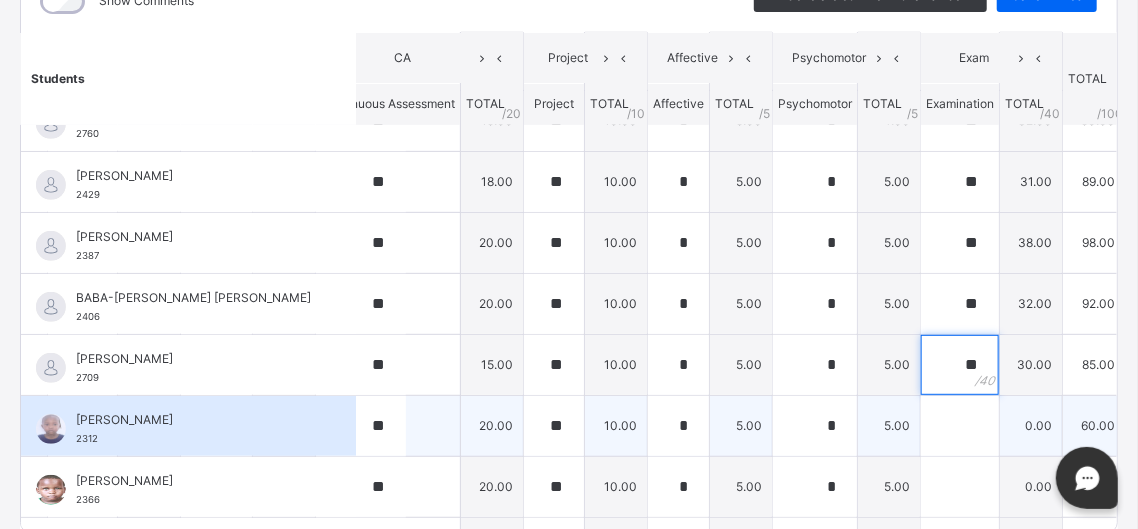 type on "**" 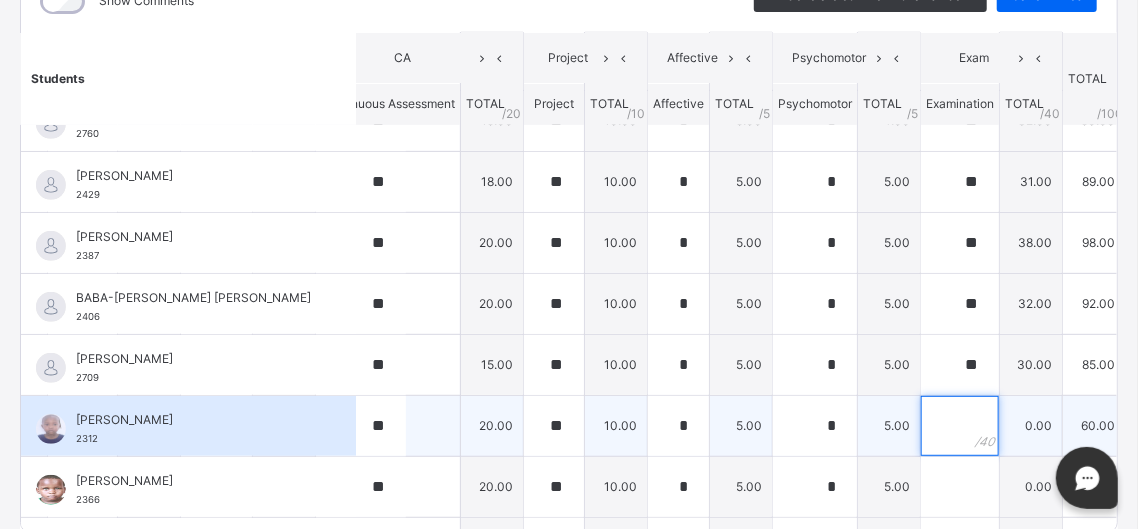 click at bounding box center [960, 426] 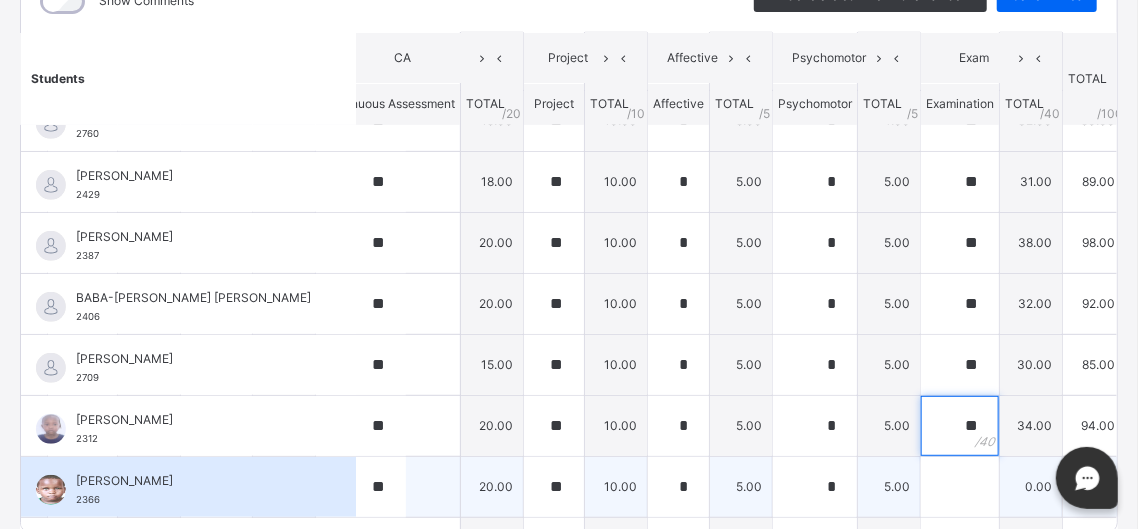 type on "**" 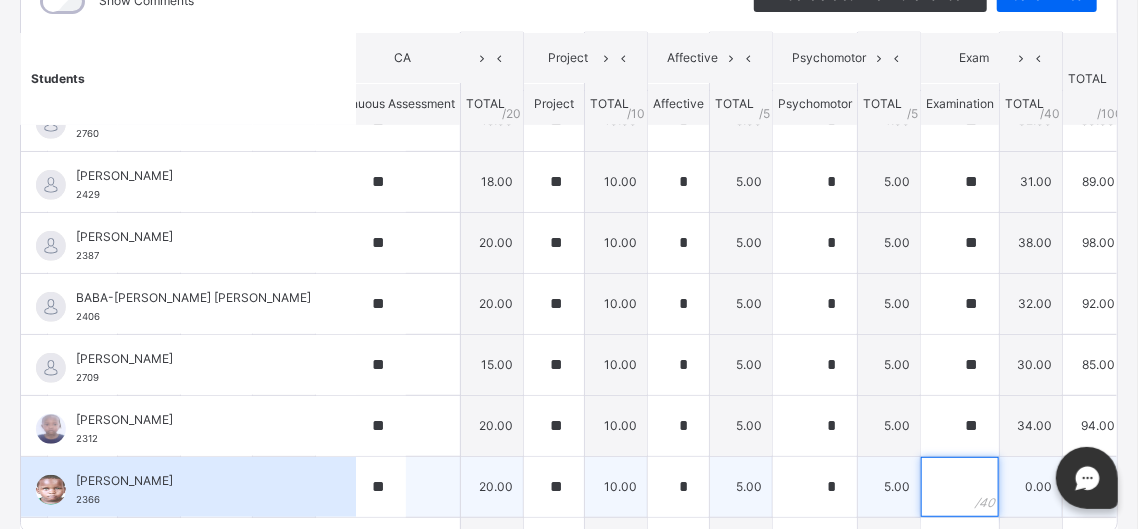click at bounding box center (960, 487) 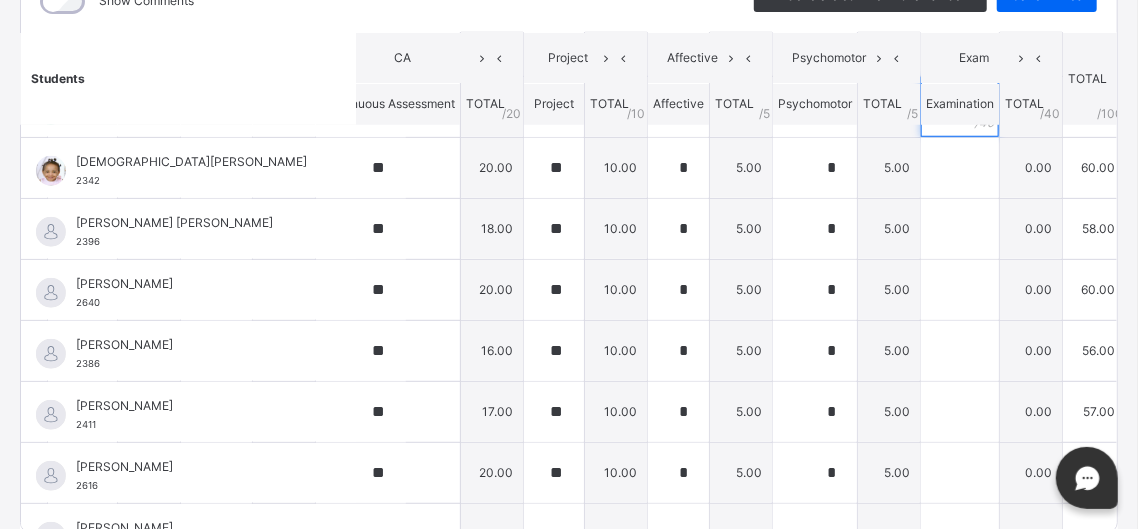 scroll, scrollTop: 1053, scrollLeft: 309, axis: both 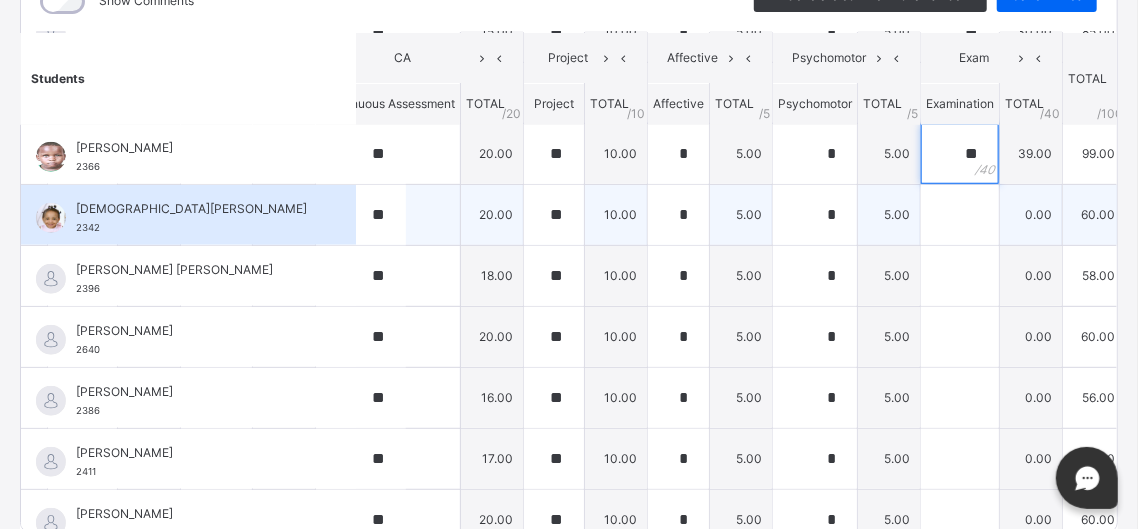 type on "**" 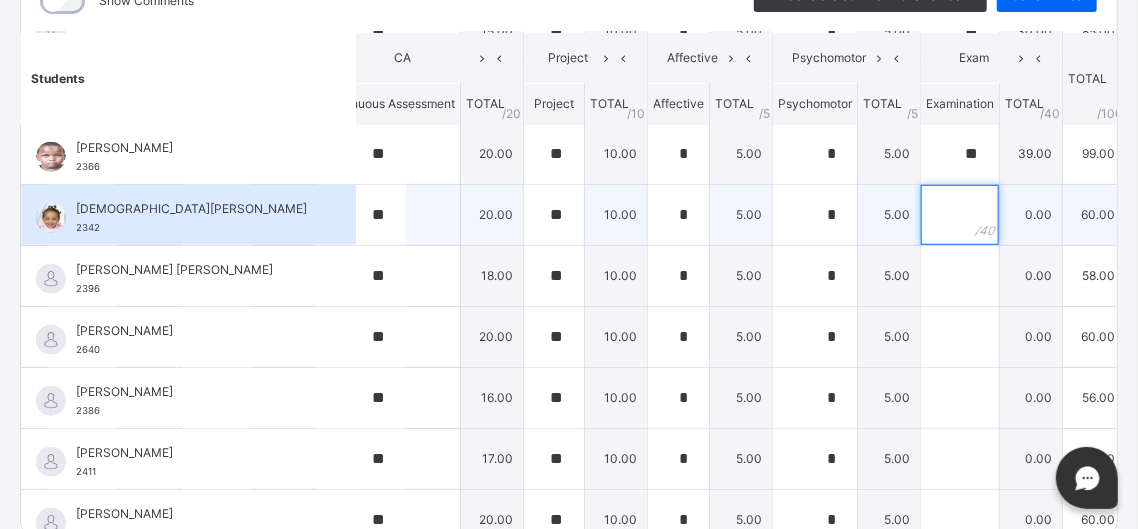 click at bounding box center [960, 215] 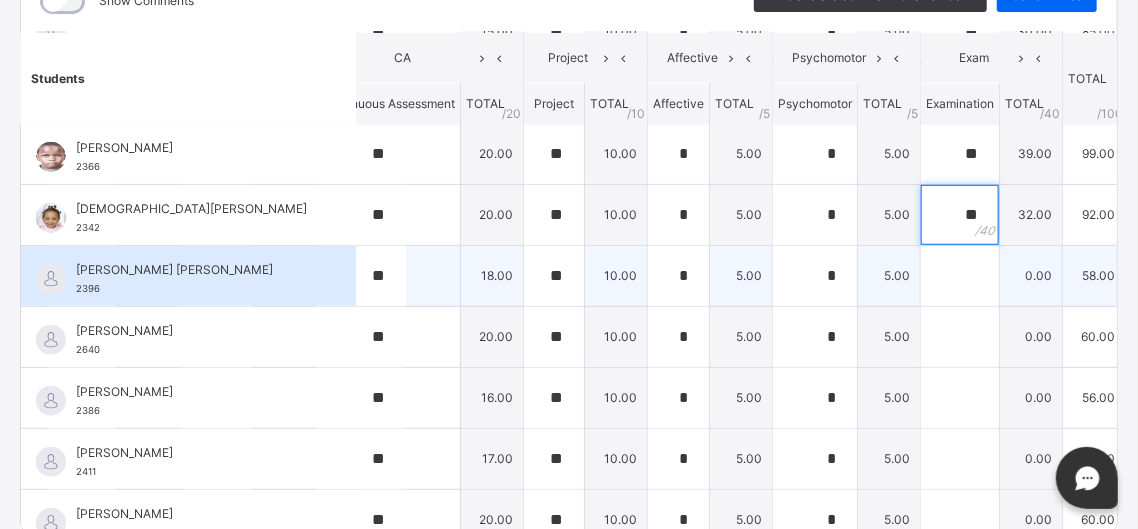 type on "**" 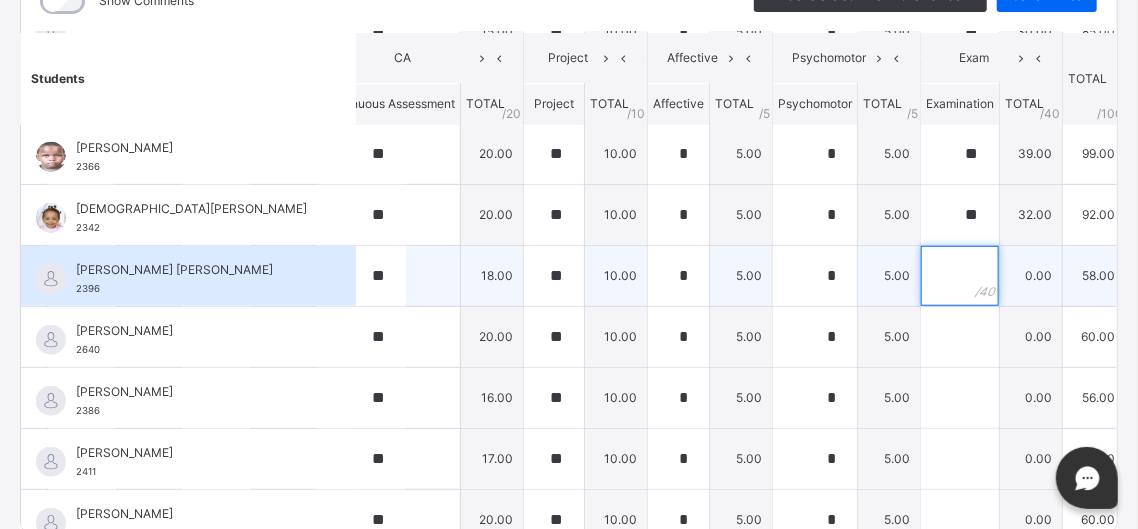 click at bounding box center [960, 276] 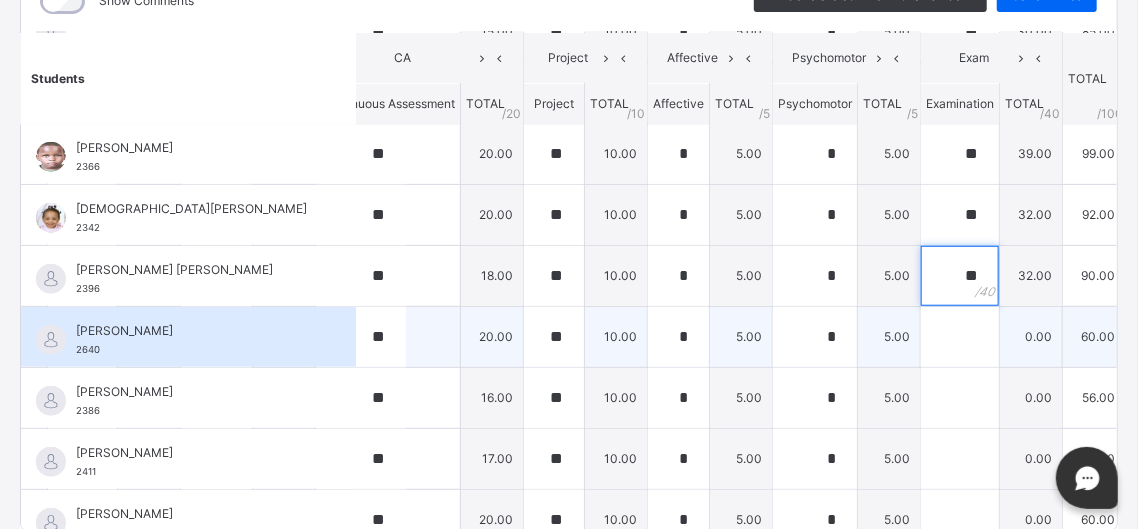 type on "**" 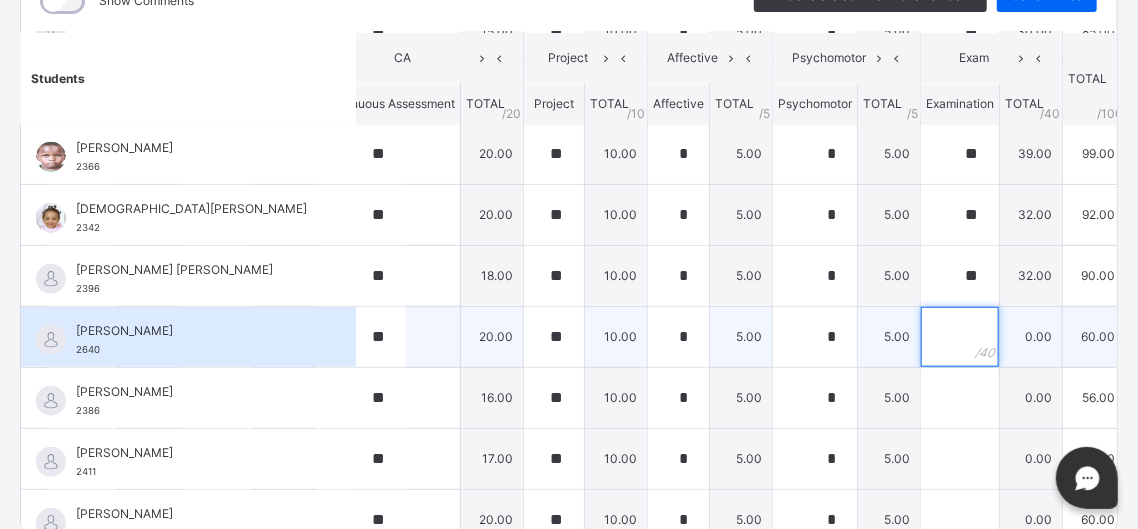 click at bounding box center (960, 337) 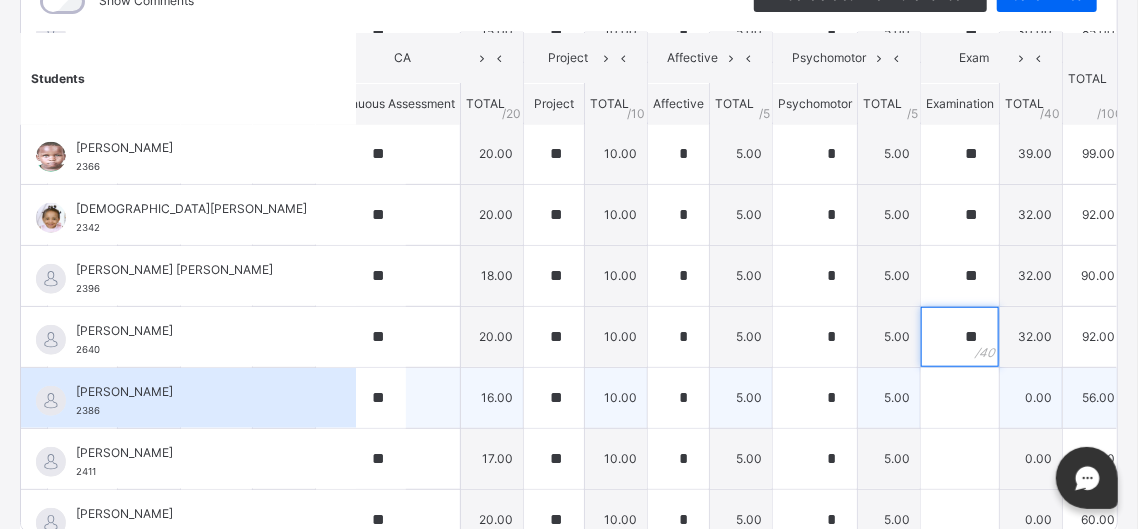 type on "**" 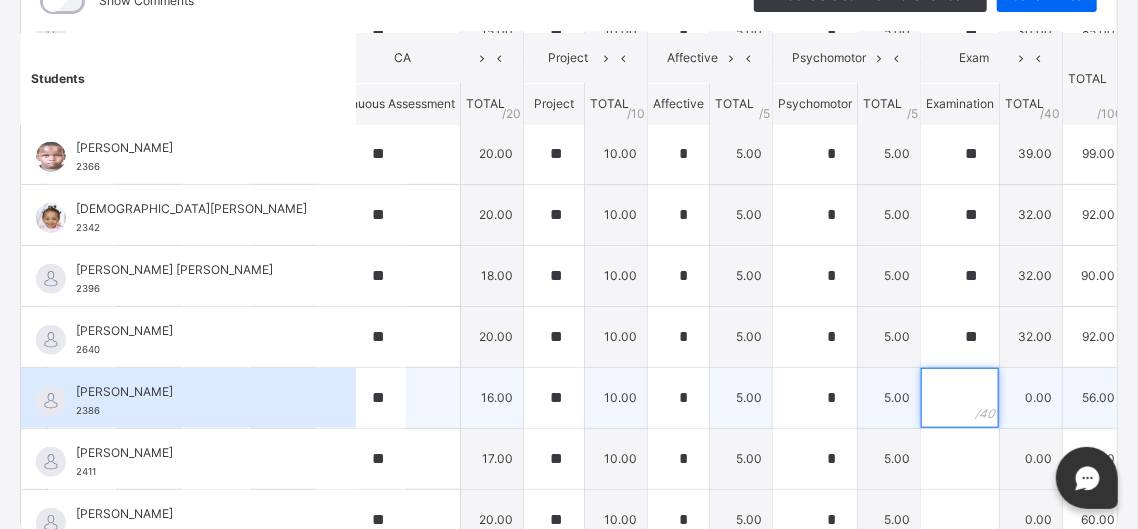 click at bounding box center (960, 398) 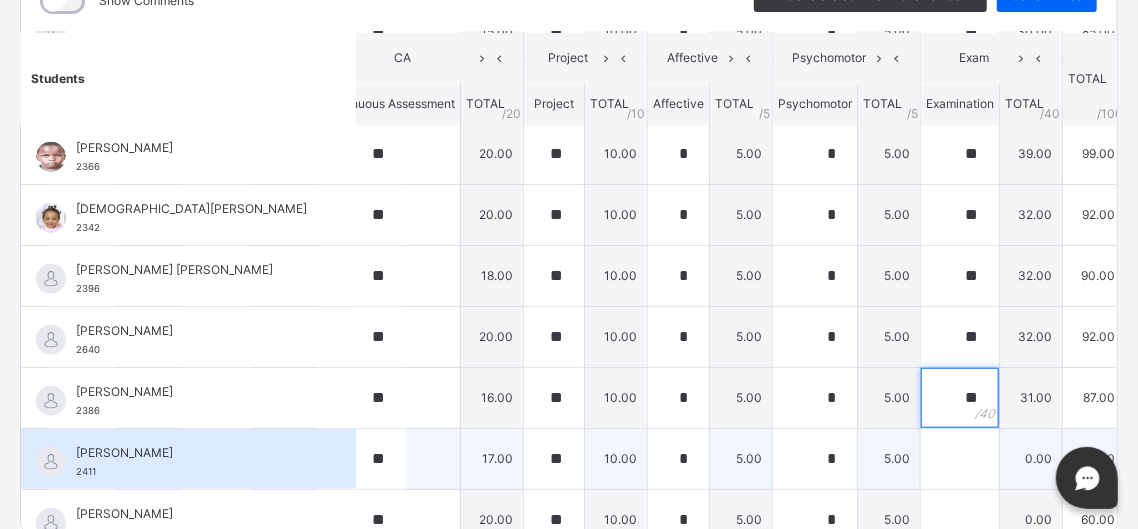 type on "**" 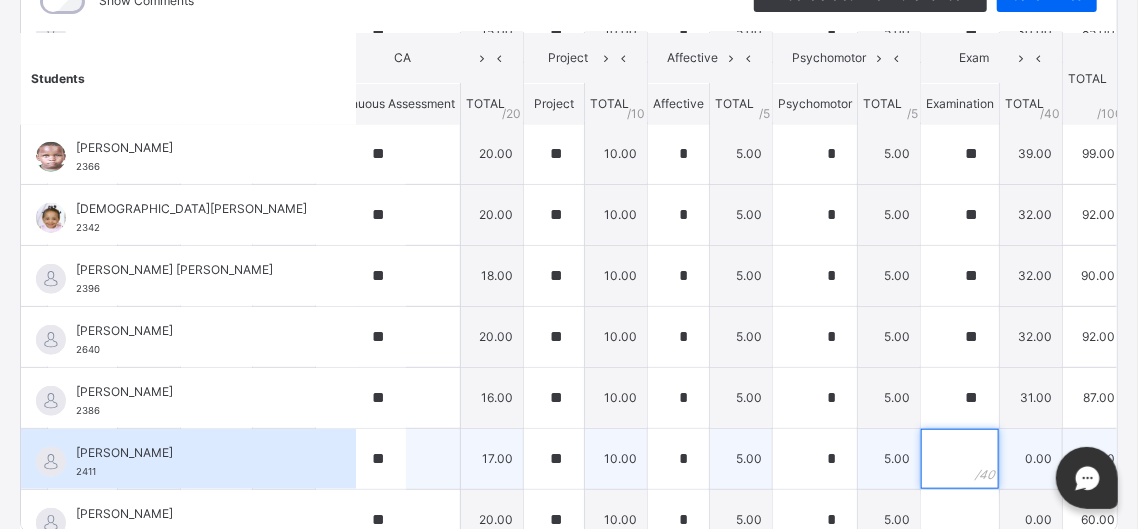 click at bounding box center [960, 459] 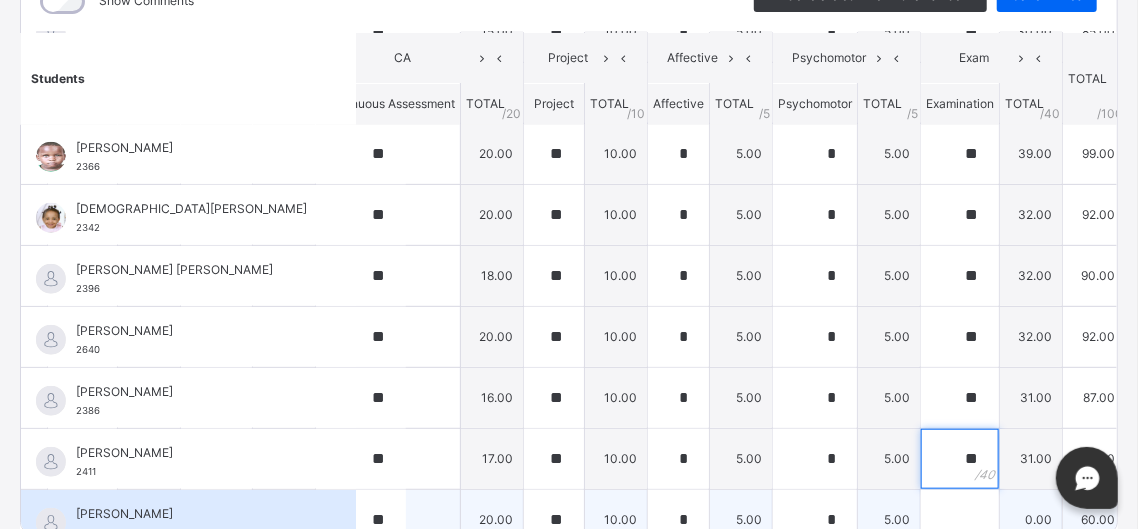 type on "**" 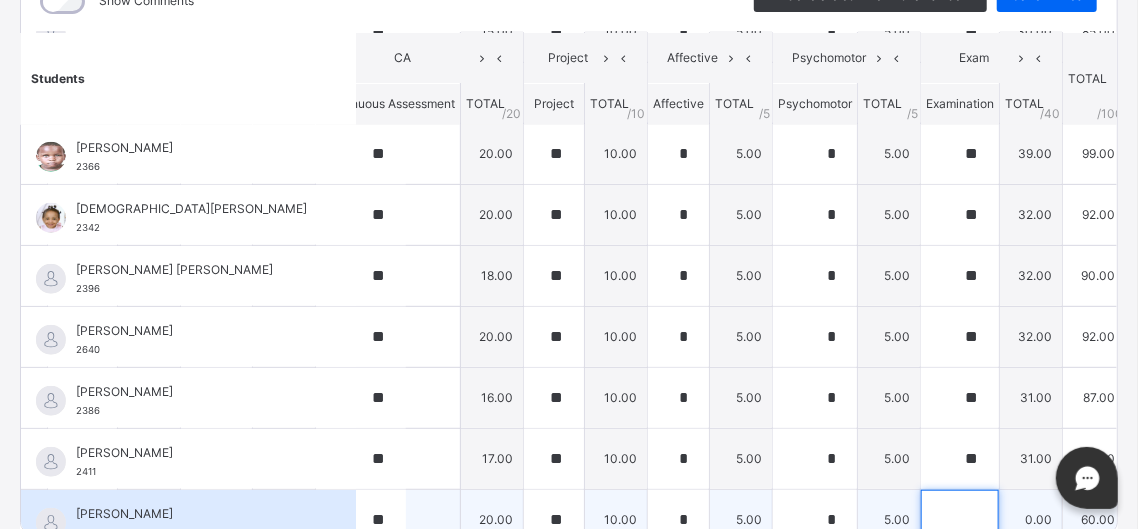click at bounding box center (960, 520) 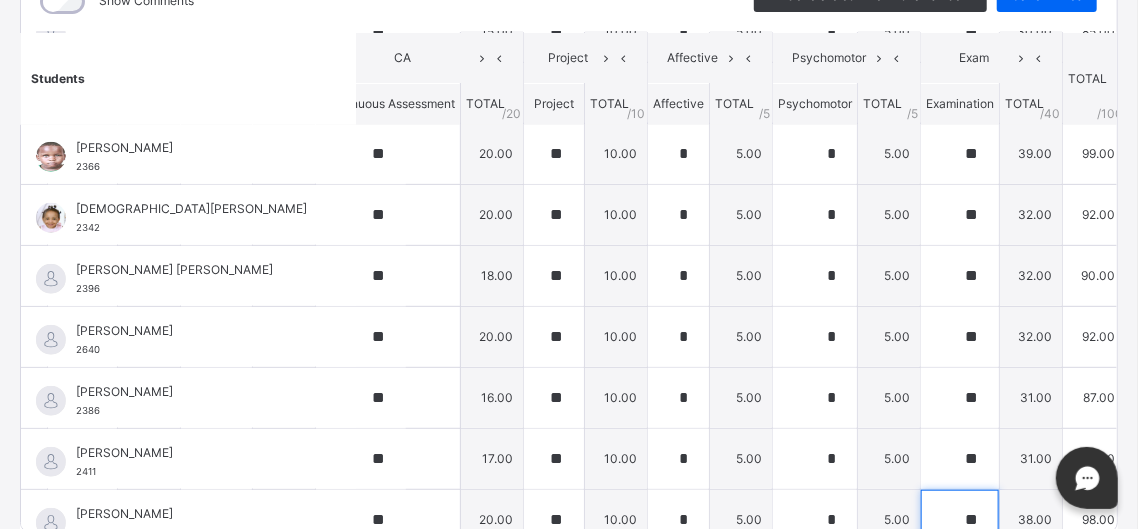 scroll, scrollTop: 1053, scrollLeft: 309, axis: both 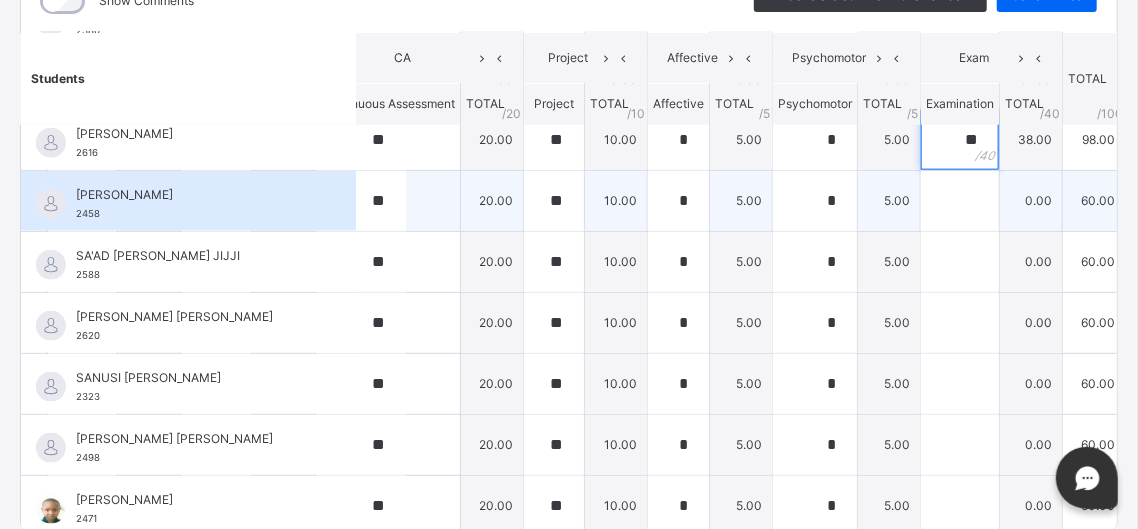 type on "**" 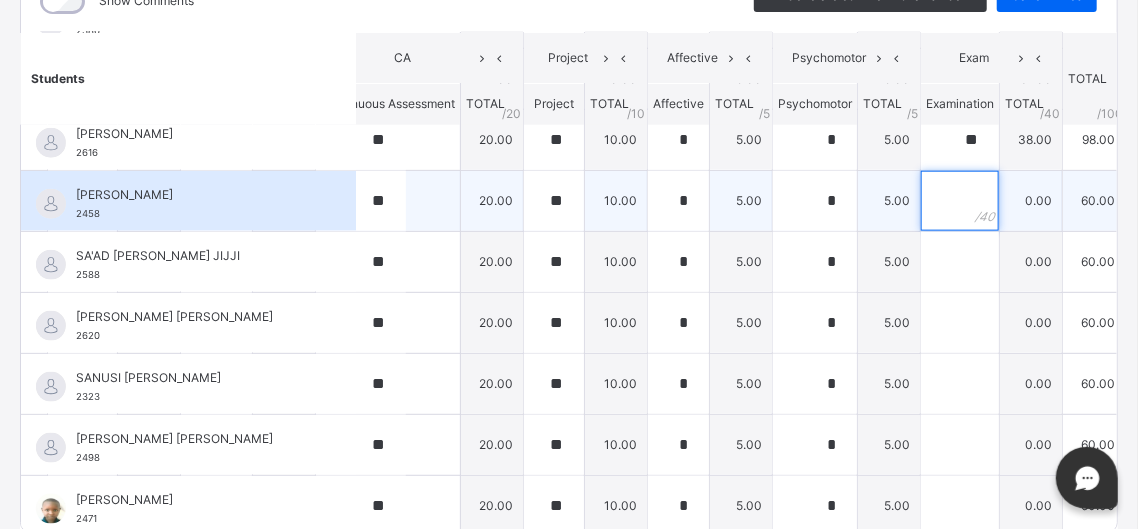click at bounding box center (960, 201) 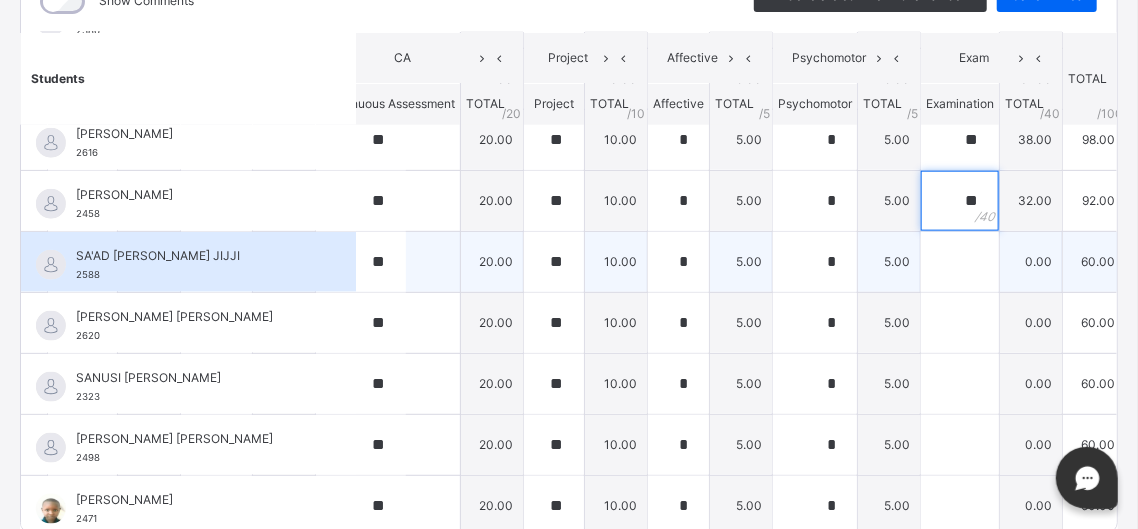type on "**" 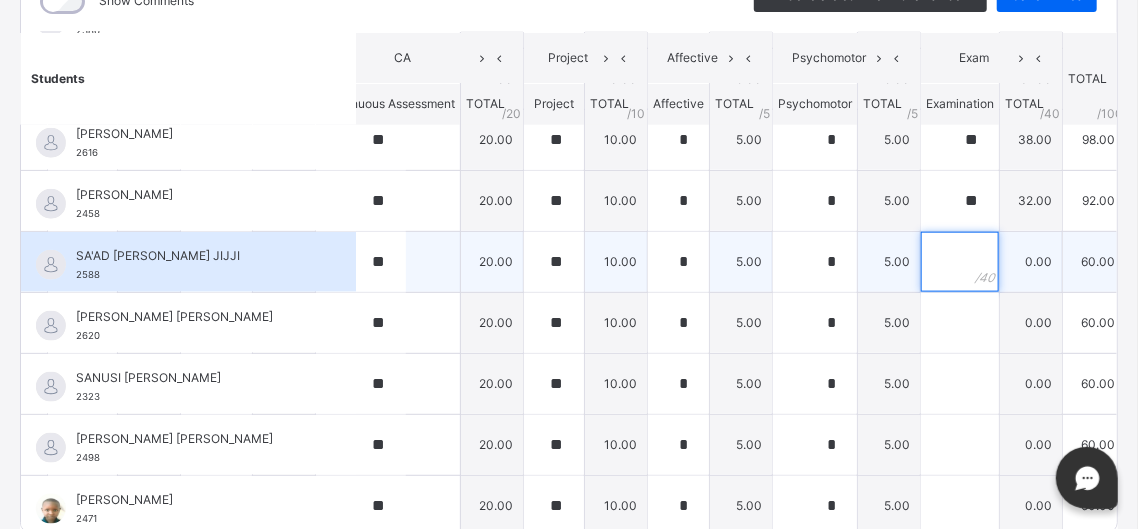 click at bounding box center [960, 262] 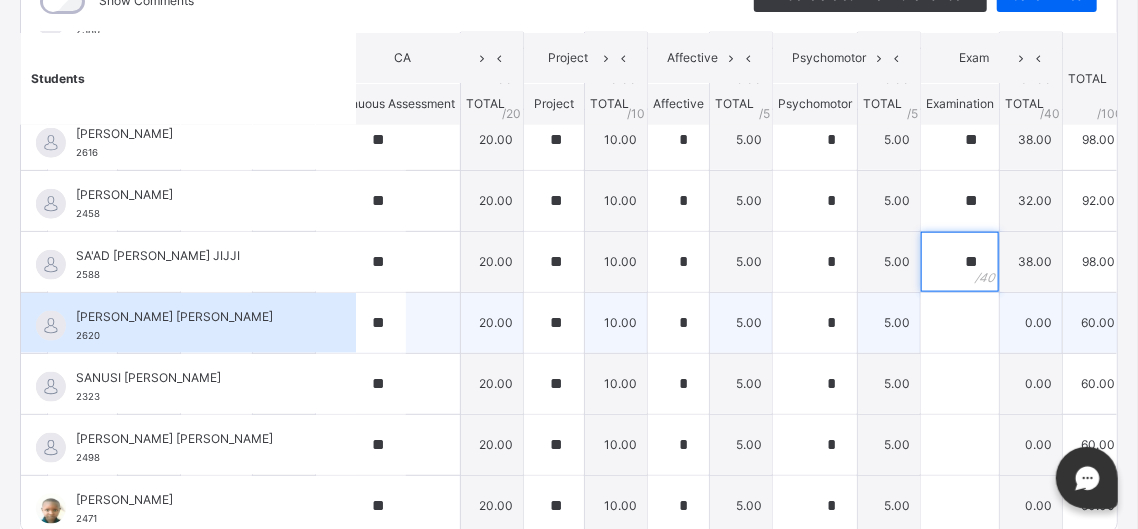 type on "**" 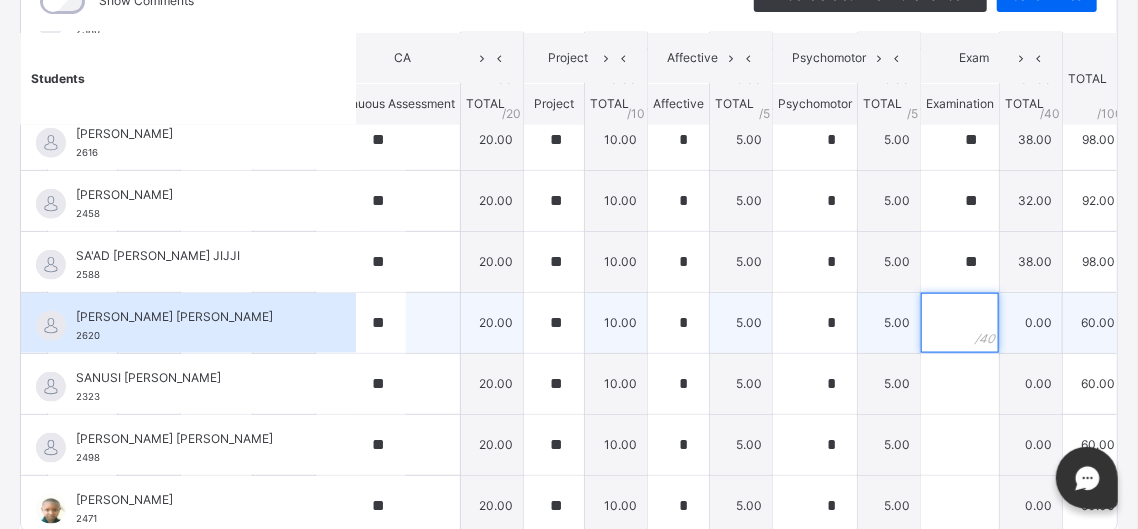 click at bounding box center (960, 323) 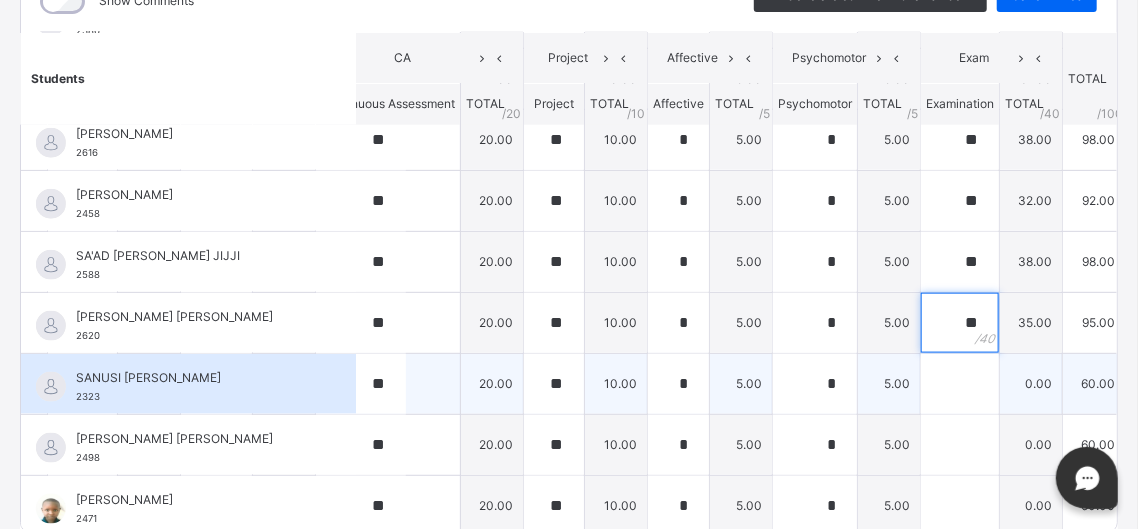type on "**" 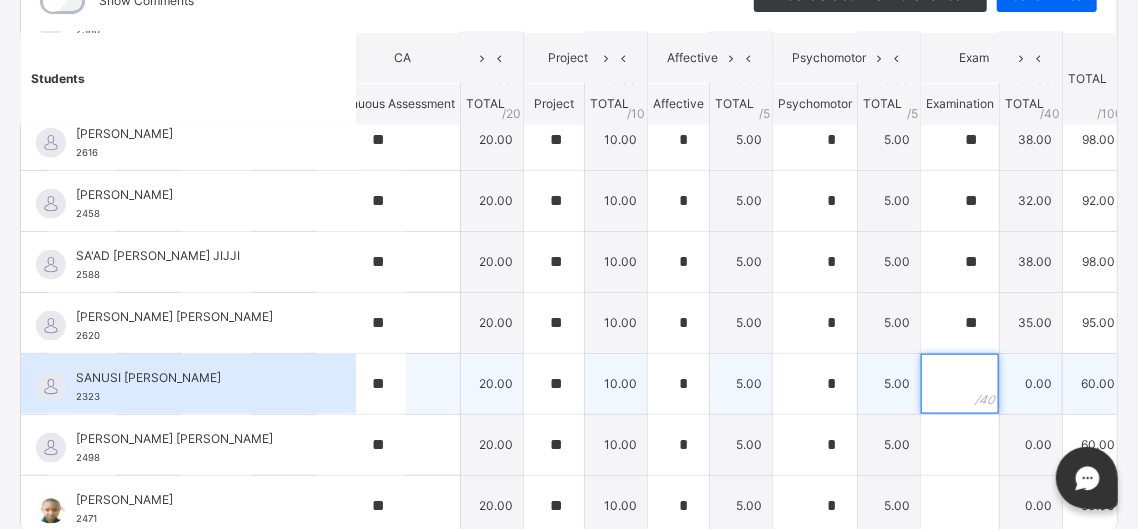 click at bounding box center (960, 384) 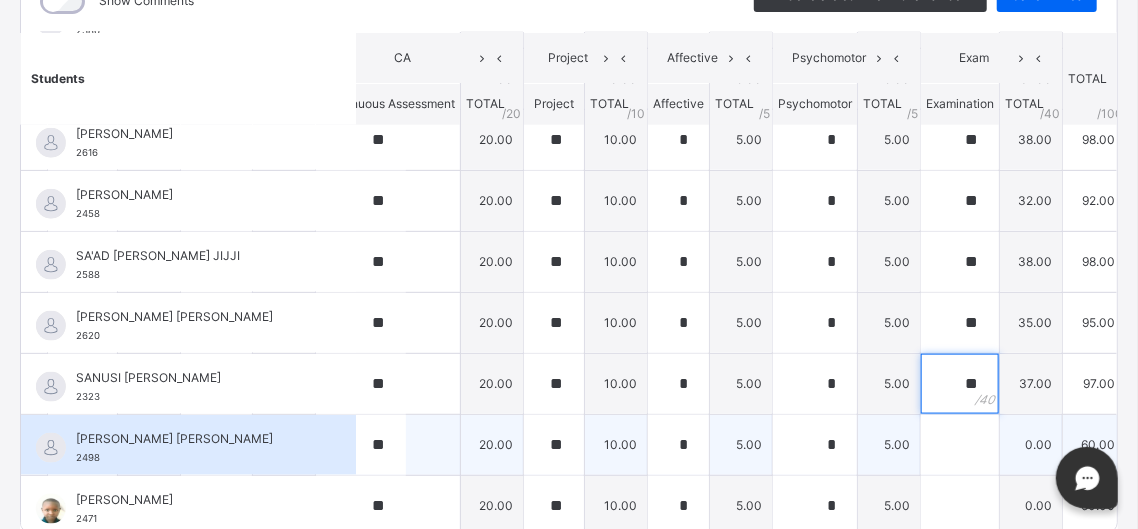 type on "**" 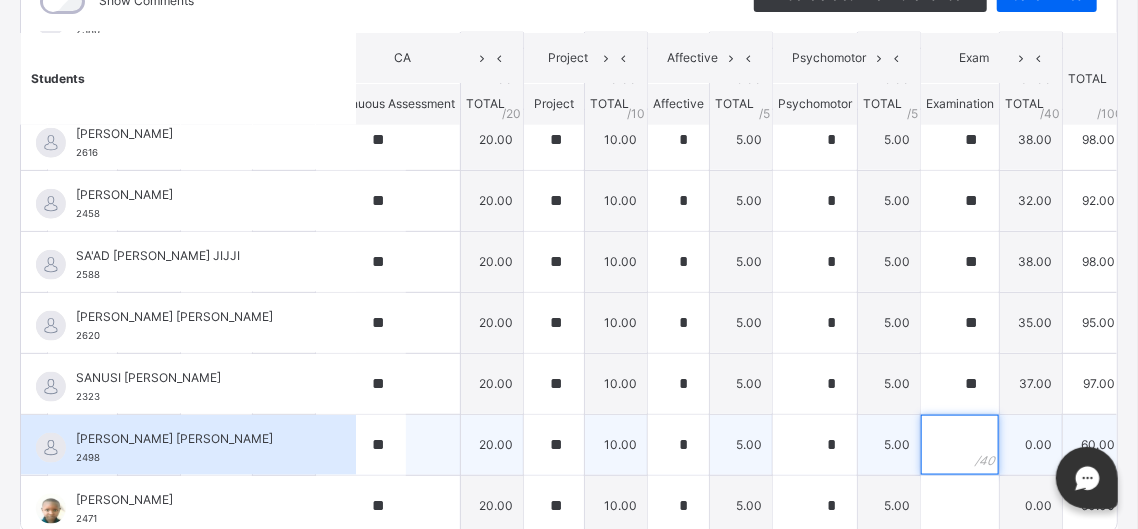 click at bounding box center (960, 445) 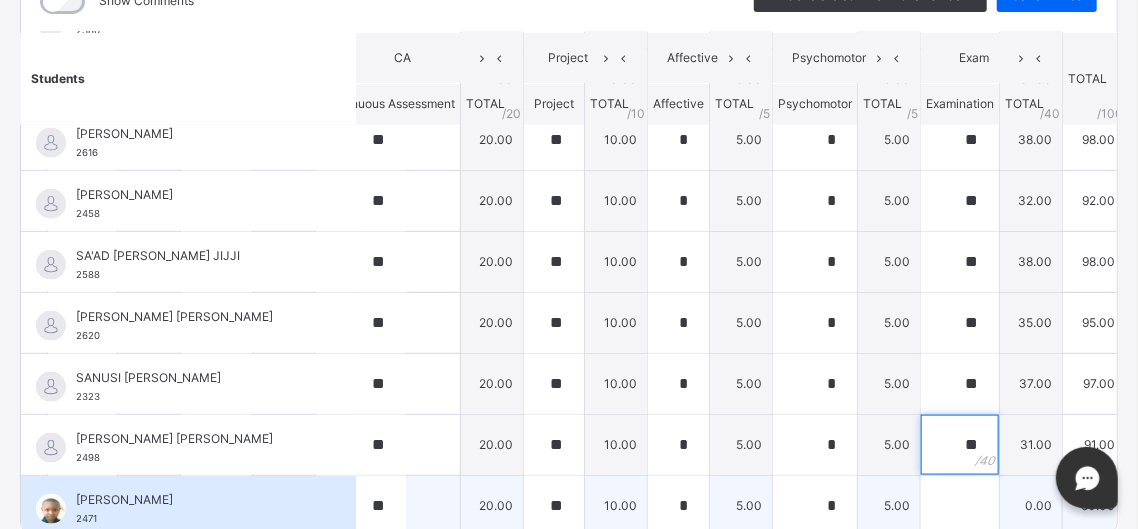 type on "**" 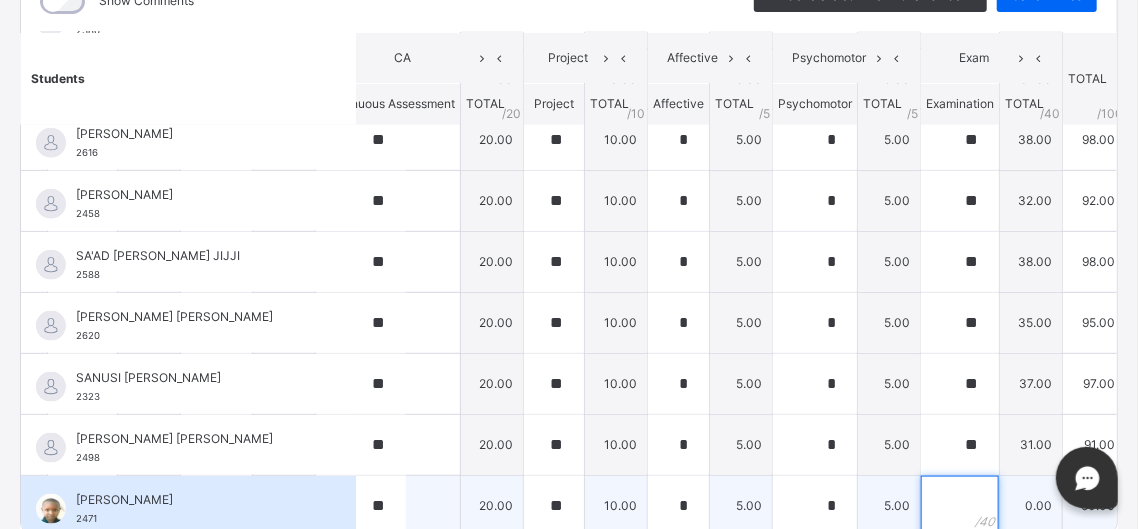click at bounding box center [960, 506] 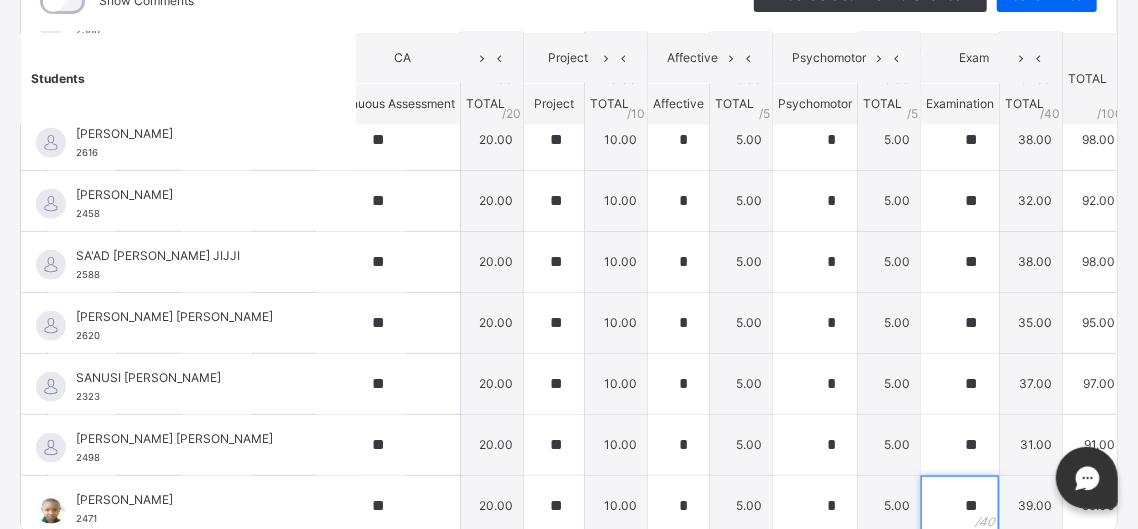 scroll, scrollTop: 673, scrollLeft: 309, axis: both 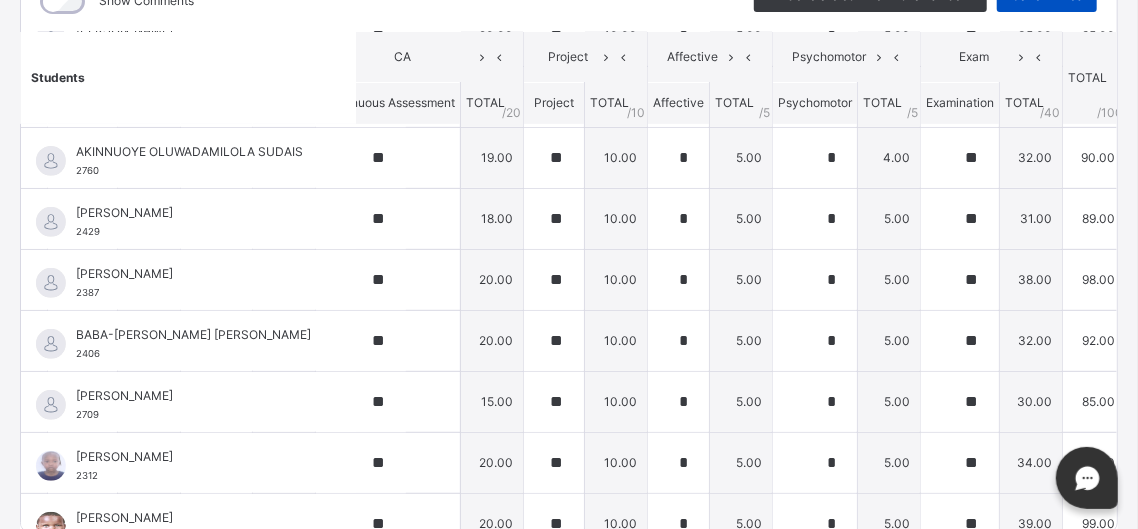 type on "**" 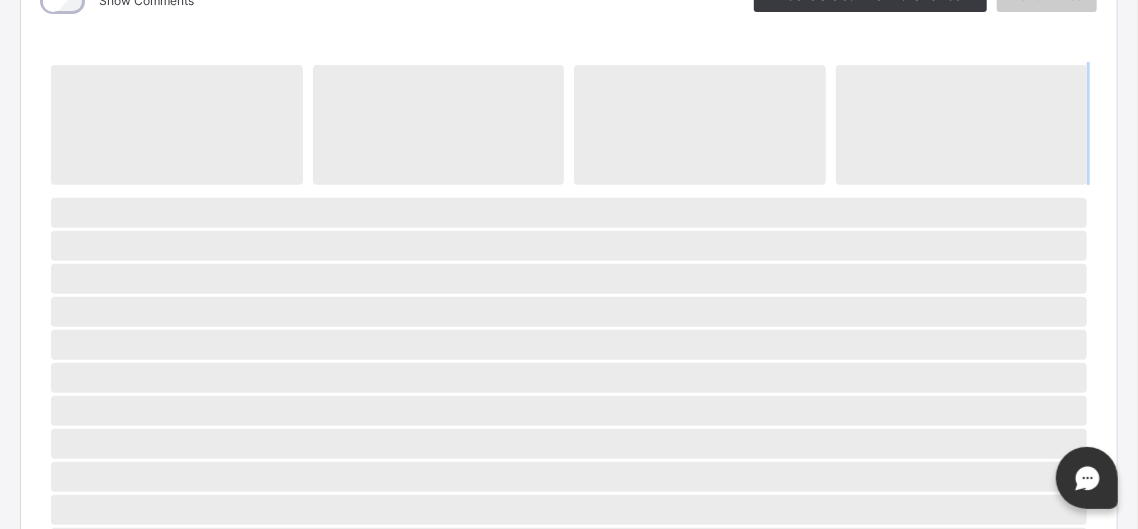 click on "‌ ‌ ‌ ‌ ‌ ‌ ‌ ‌ ‌ ‌ ‌ ‌ ‌ ‌ ‌ ‌ ‌ ‌ ‌ ‌ ‌ ‌ ‌ ‌ ‌ ‌ ‌ ‌ ‌" at bounding box center [569, 541] 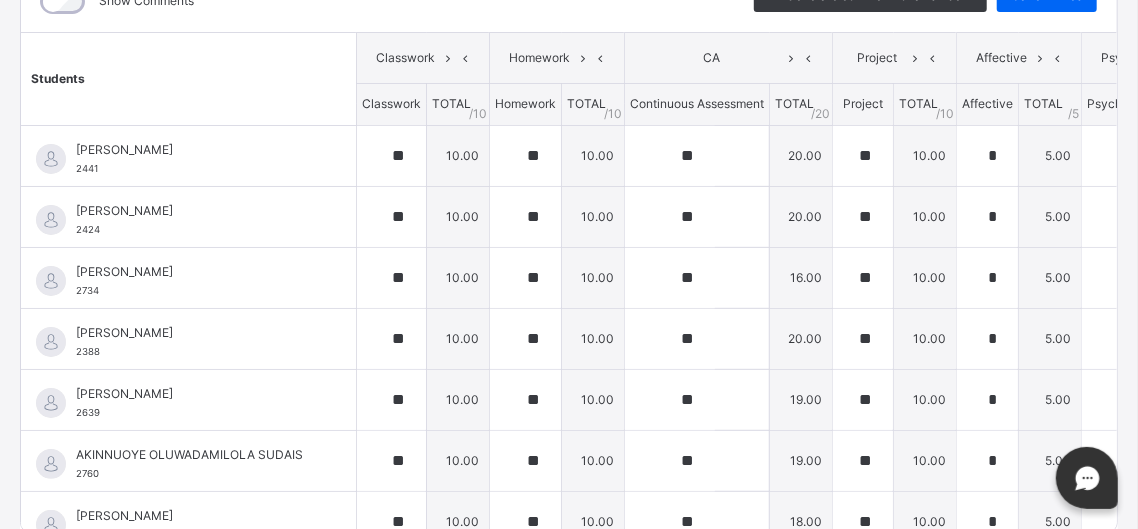 type on "**" 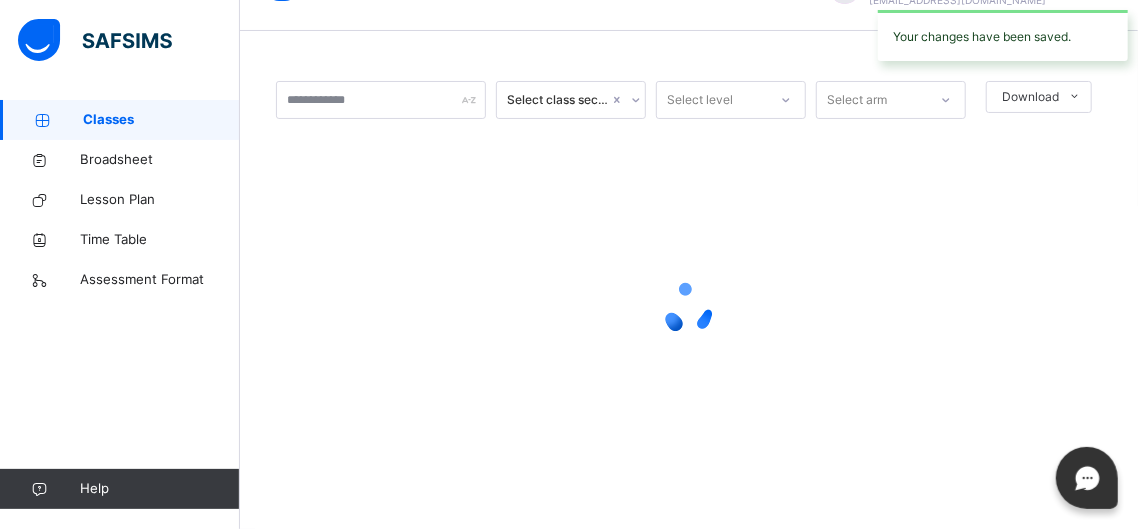 scroll, scrollTop: 0, scrollLeft: 0, axis: both 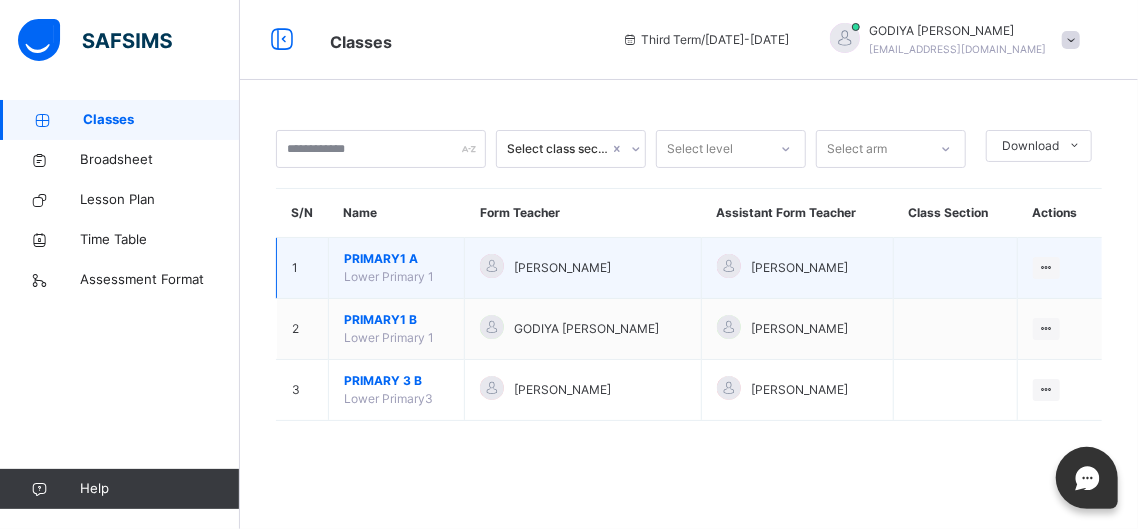 click on "PRIMARY1   A" at bounding box center (396, 259) 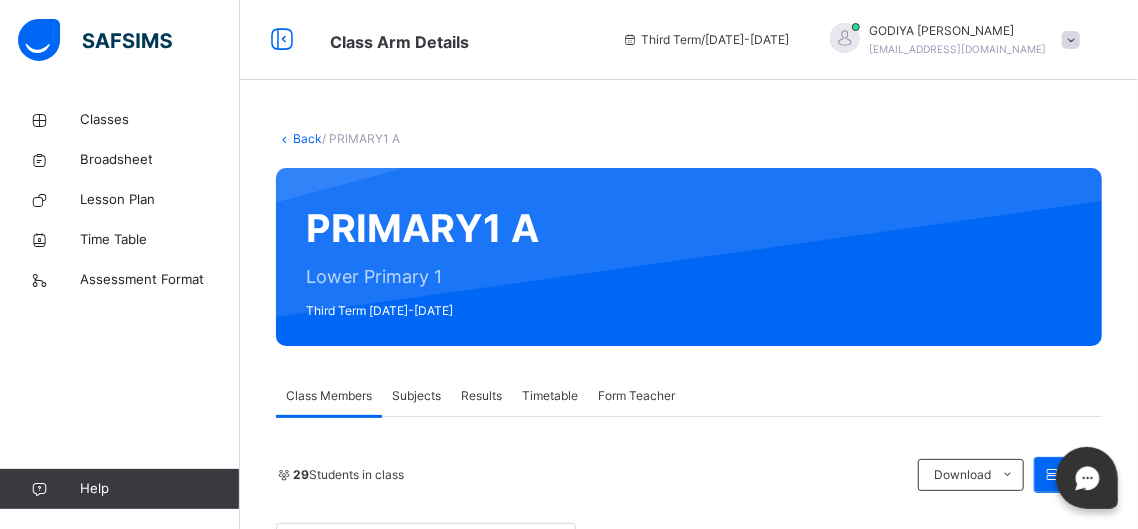 click on "Subjects" at bounding box center [416, 396] 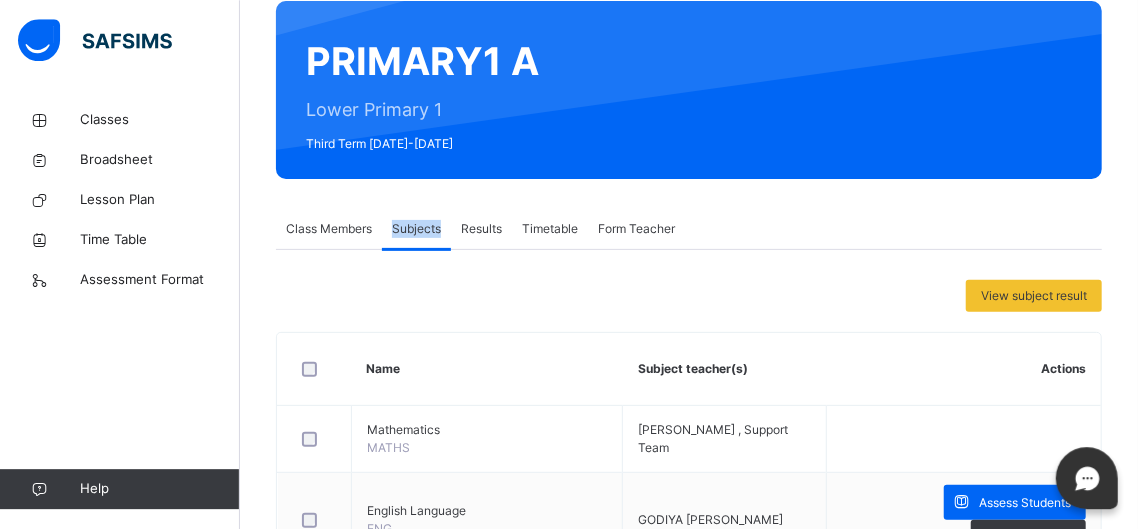 scroll, scrollTop: 210, scrollLeft: 0, axis: vertical 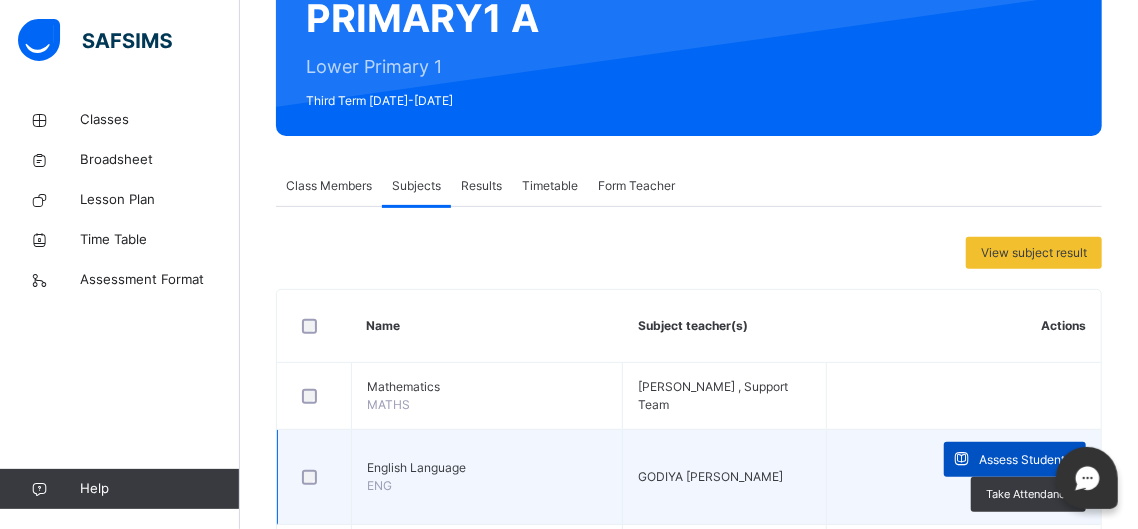 click on "Assess Students" at bounding box center [1025, 460] 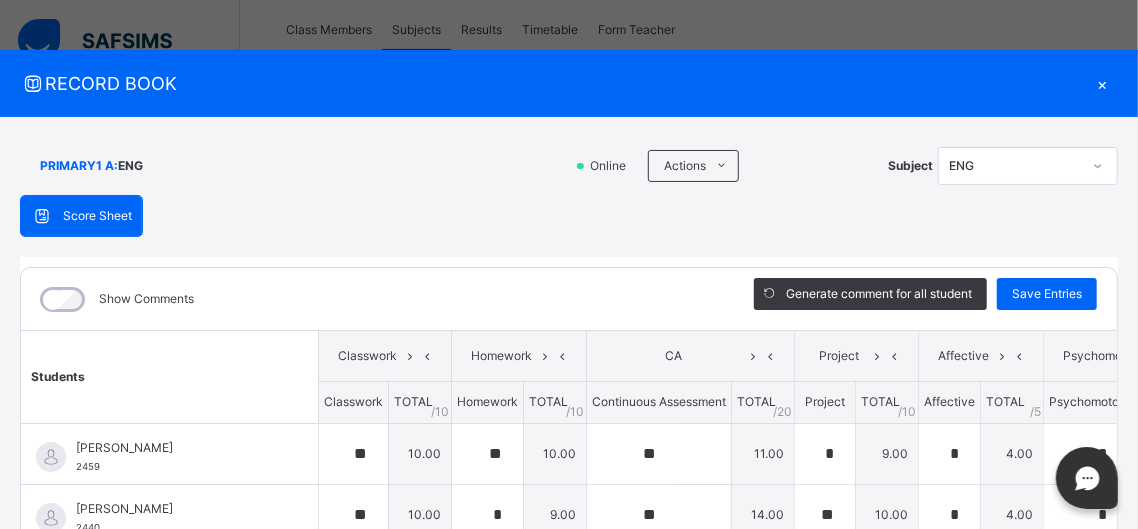 scroll, scrollTop: 367, scrollLeft: 0, axis: vertical 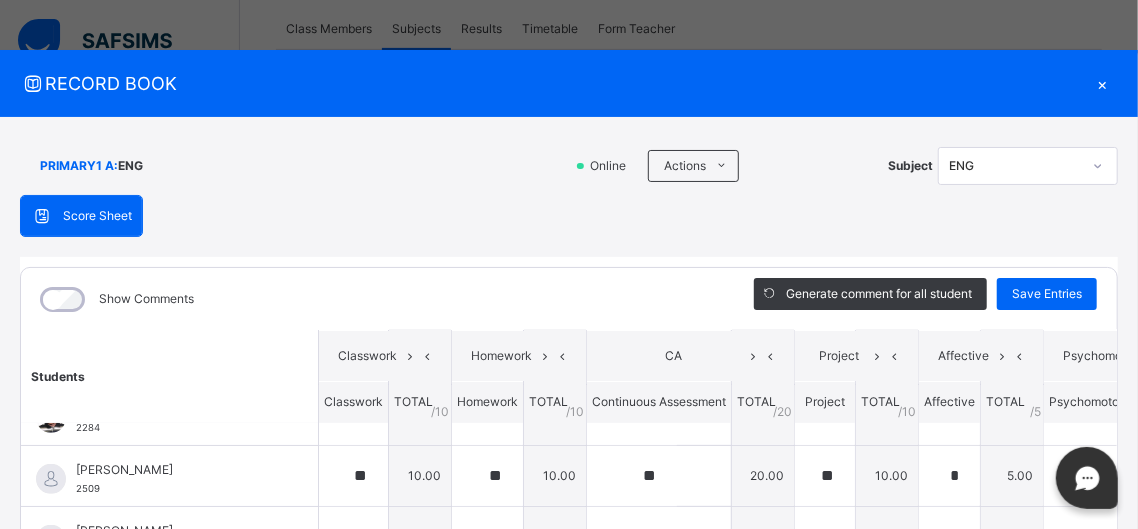 click on "Generate comment for all student   Save Entries" at bounding box center (925, 299) 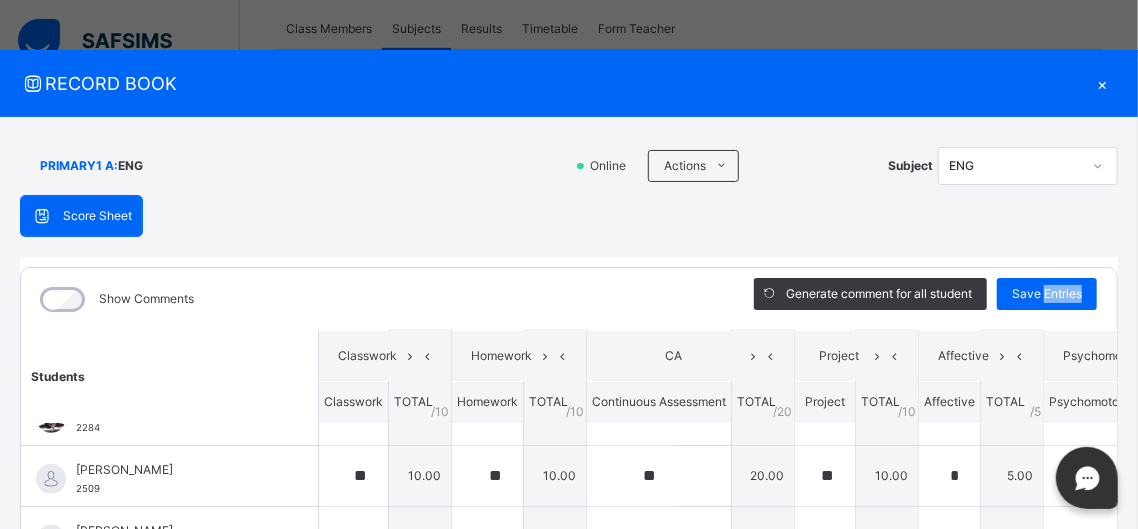 click on "Generate comment for all student   Save Entries" at bounding box center [925, 299] 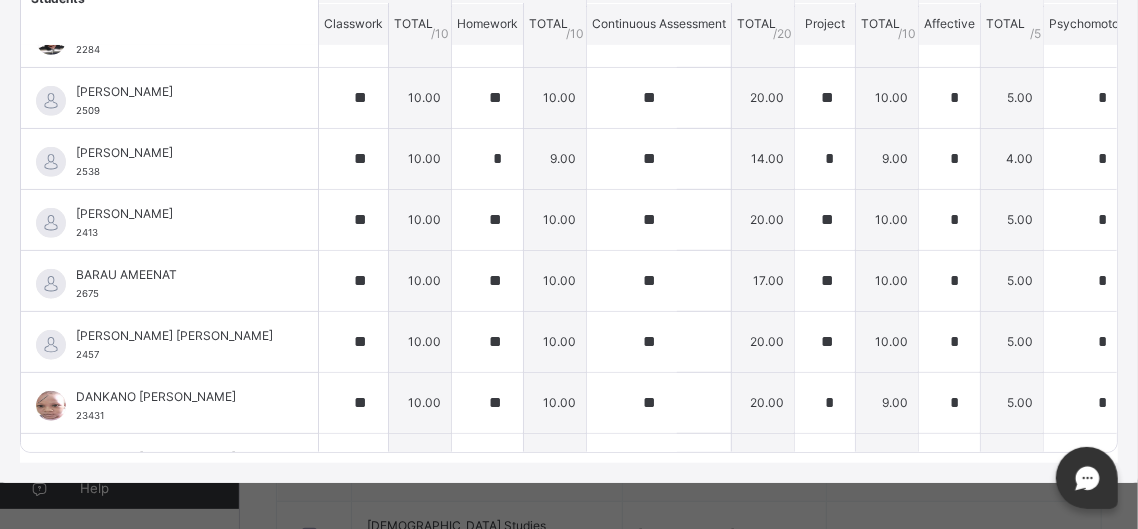 scroll, scrollTop: 381, scrollLeft: 0, axis: vertical 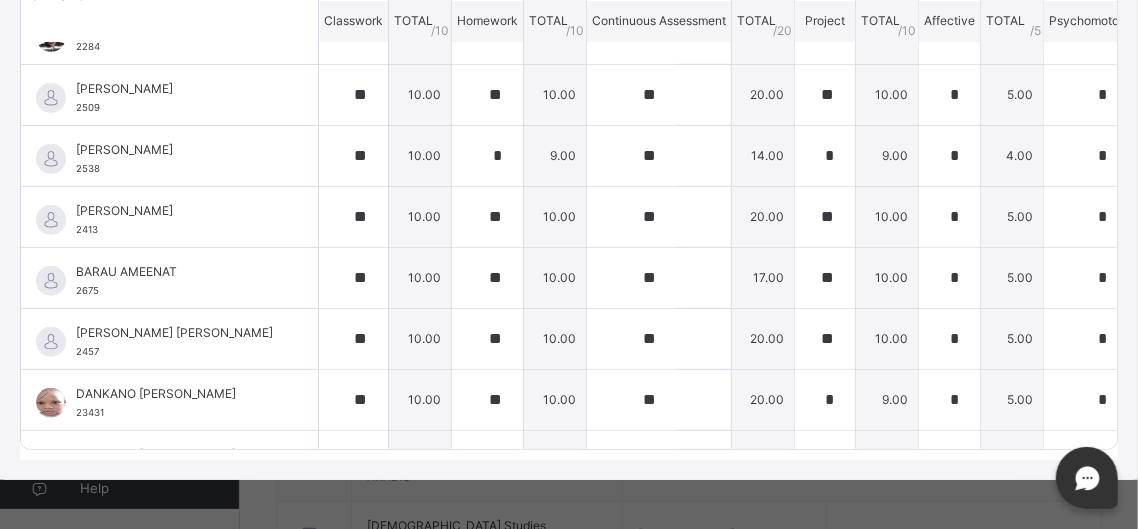 click on "RECORD BOOK × PRIMARY1   A :   ENG Online Actions  Download Empty Score Sheet  Upload/map score sheet Subject  ENG ESTEEM LEARNING CENTRE Date: [DATE] 8:53:20 am Score Sheet Score Sheet Show Comments   Generate comment for all student   Save Entries Class Level:  PRIMARY1   A Subject:  ENG Session:  2024/2025 Session Session:  Third Term Students Classwork Homework CA Project Affective Psychomotor Exam TOTAL /100 Comment Classwork TOTAL / 10 Homework TOTAL / 10 Continuous Assessment TOTAL / 20 Project TOTAL / 10 Affective TOTAL / 5 Psychomotor TOTAL / 5 Examination TOTAL / 40 [PERSON_NAME]  2459 [PERSON_NAME]  2459 ** 10.00 ** 10.00 ** 11.00 * 9.00 * 4.00 * 5.00 0.00 49.00 Generate comment 0 / 250   ×   Subject Teacher’s Comment Generate and see in full the comment developed by the AI with an option to regenerate the comment [PERSON_NAME] [PERSON_NAME]    2459   Total 49.00  / 100.00 [PERSON_NAME] Bot   Regenerate     Use this comment   [PERSON_NAME] 2440 [PERSON_NAME] 2440 ** 10.00 * **" at bounding box center (569, 264) 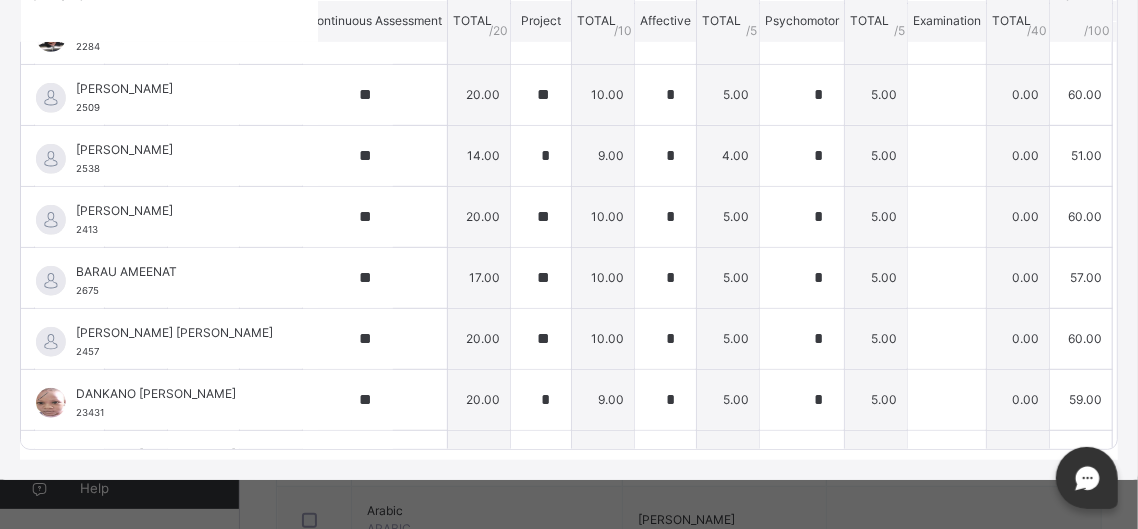 scroll, scrollTop: 157, scrollLeft: 0, axis: vertical 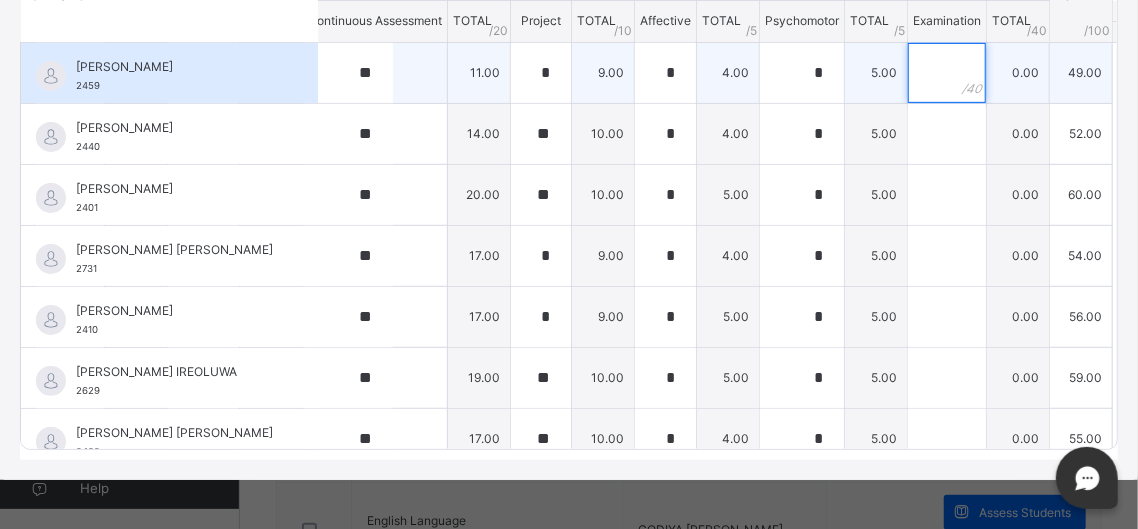 click at bounding box center [947, 73] 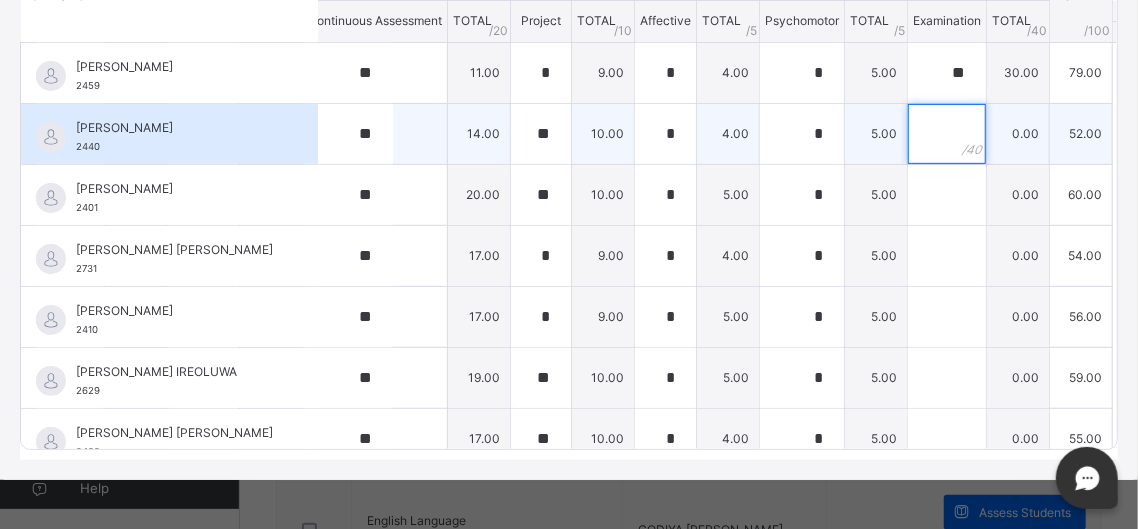 click at bounding box center (947, 134) 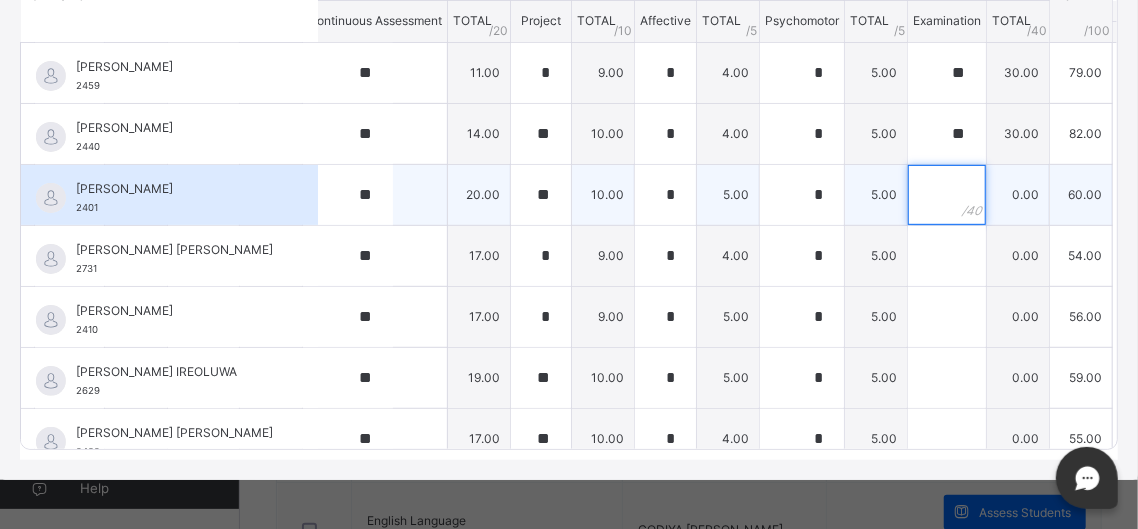click at bounding box center (947, 195) 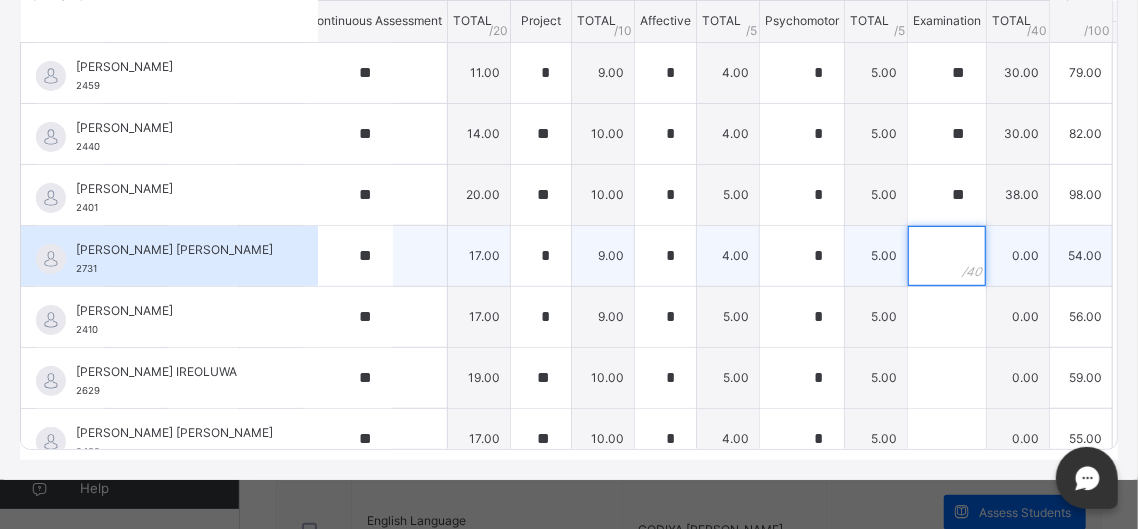 click at bounding box center [947, 256] 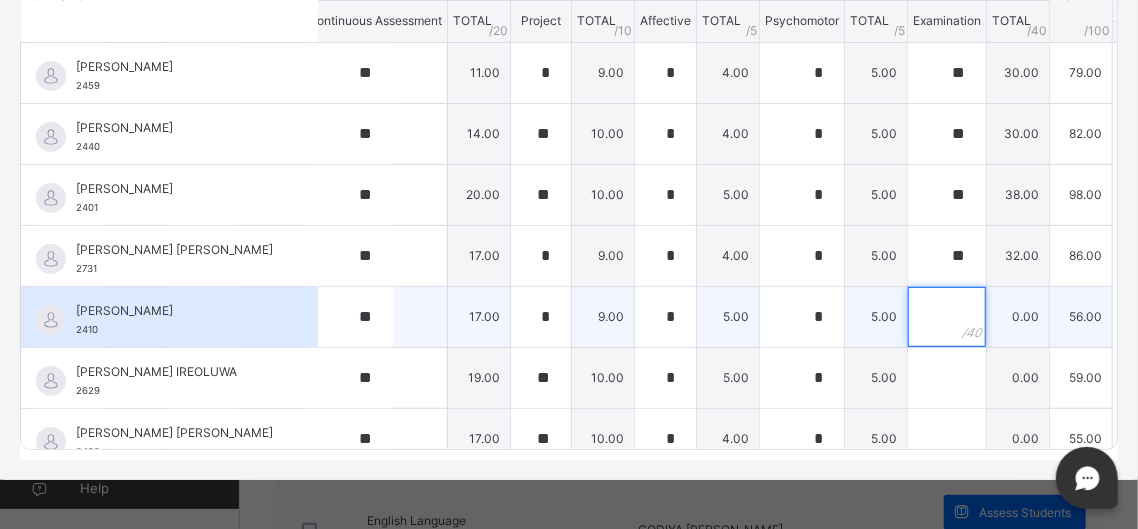 click at bounding box center (947, 317) 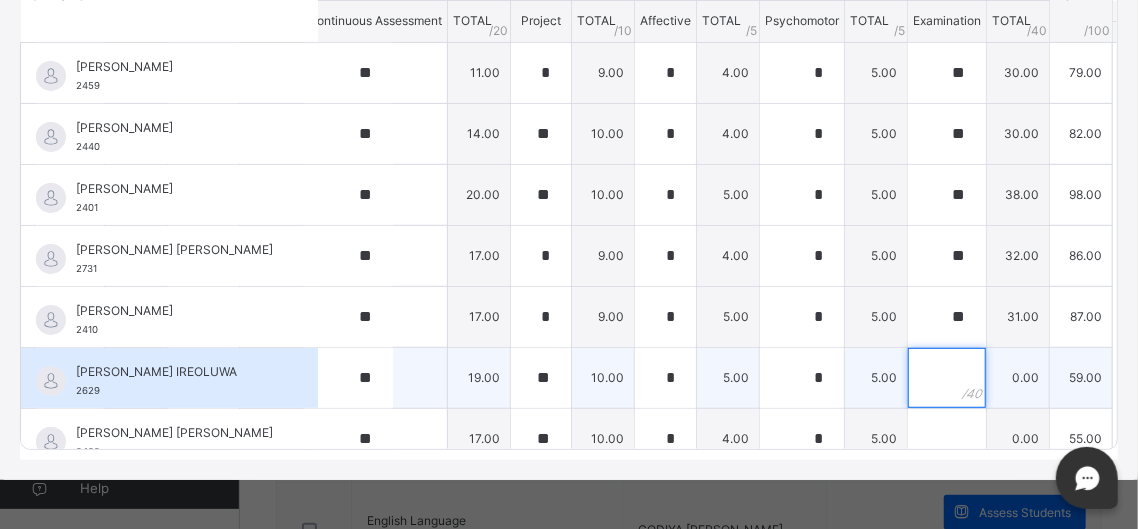 click at bounding box center [947, 378] 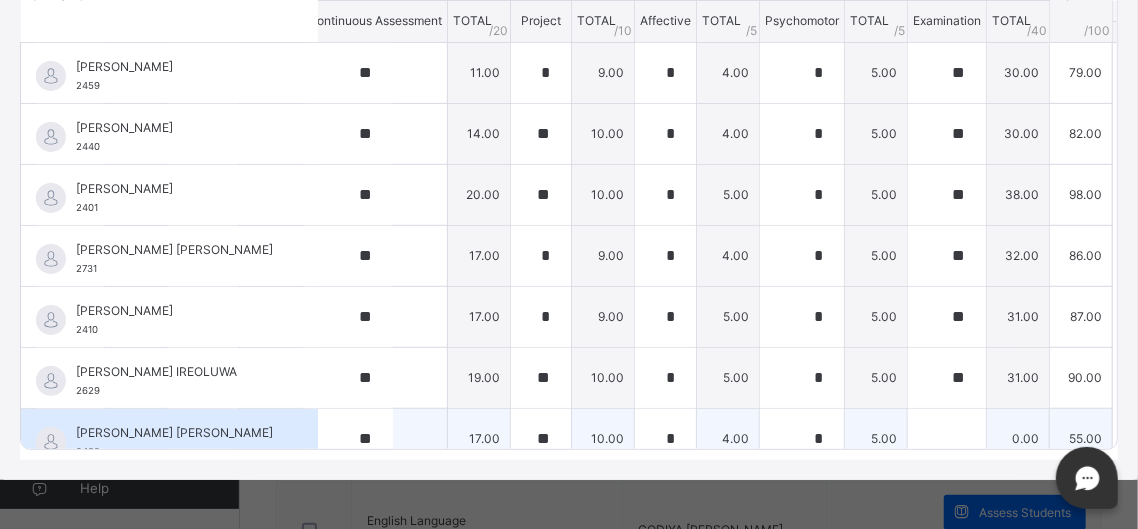 click at bounding box center [947, 438] 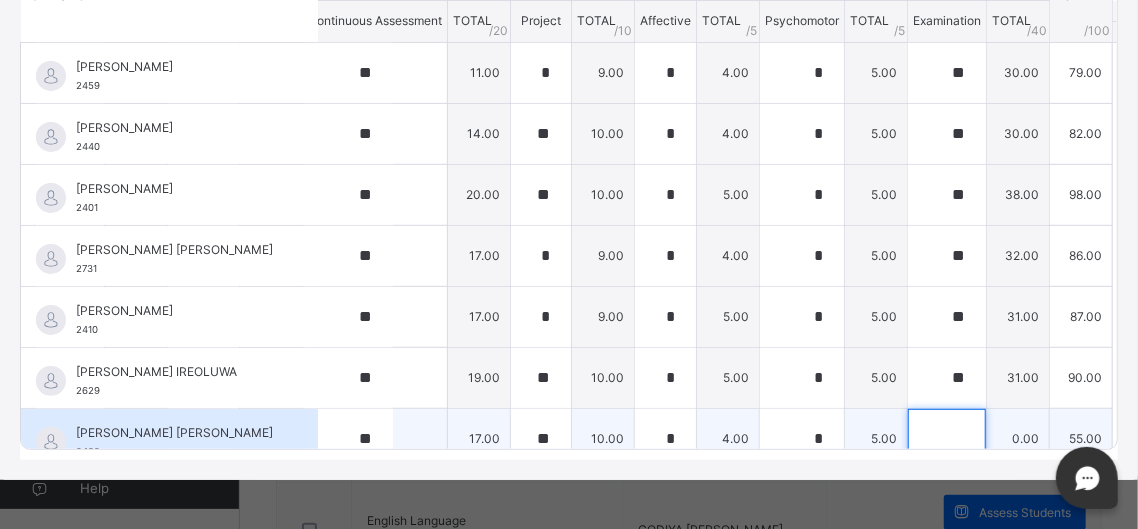 click at bounding box center [947, 439] 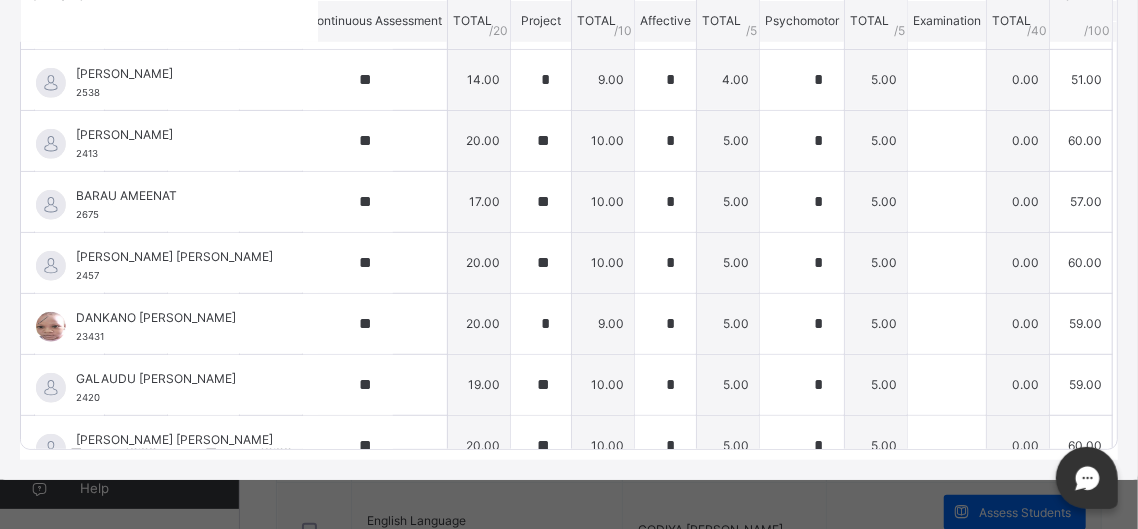 scroll, scrollTop: 162, scrollLeft: 284, axis: both 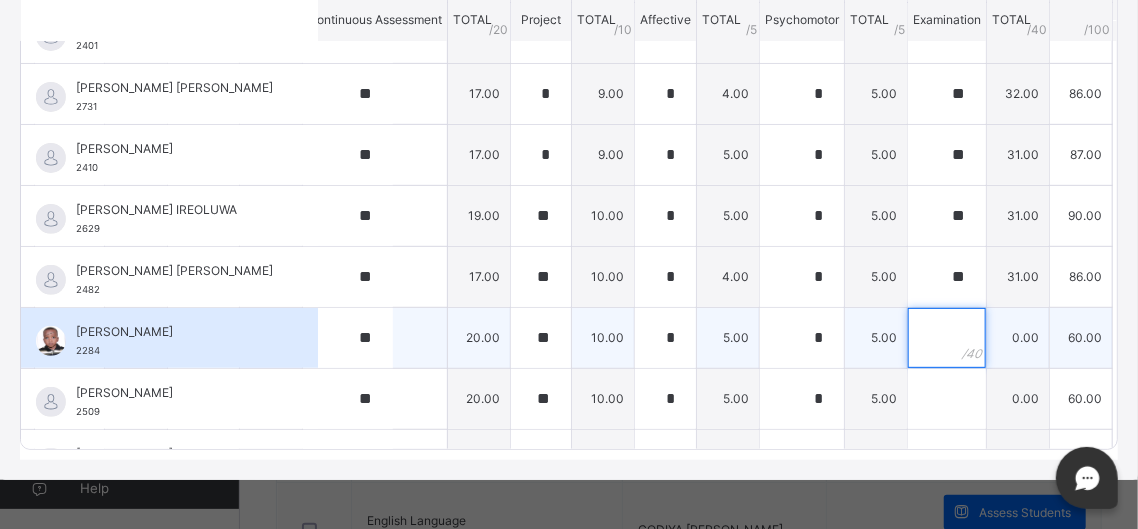click at bounding box center [947, 338] 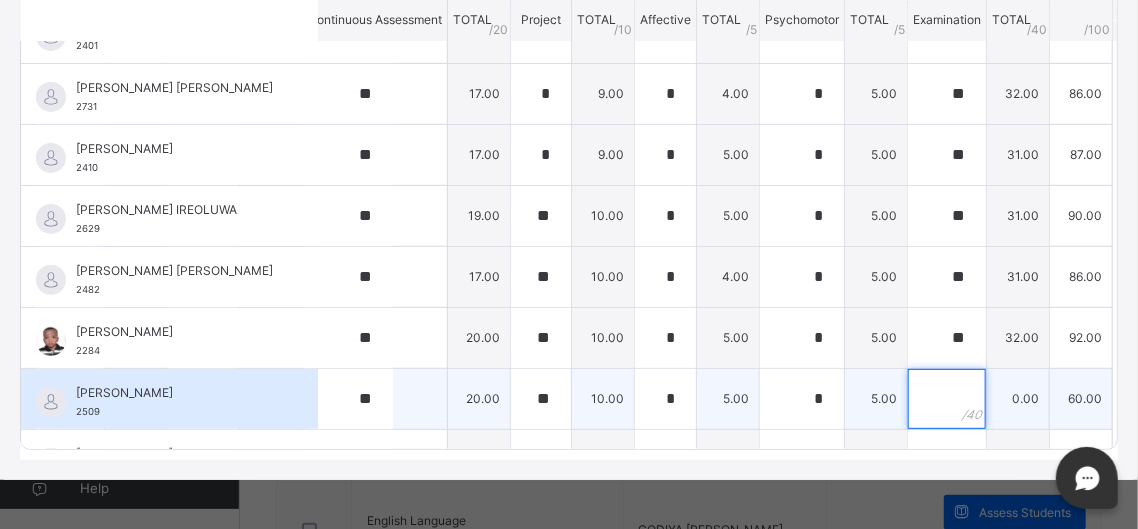 click at bounding box center [947, 399] 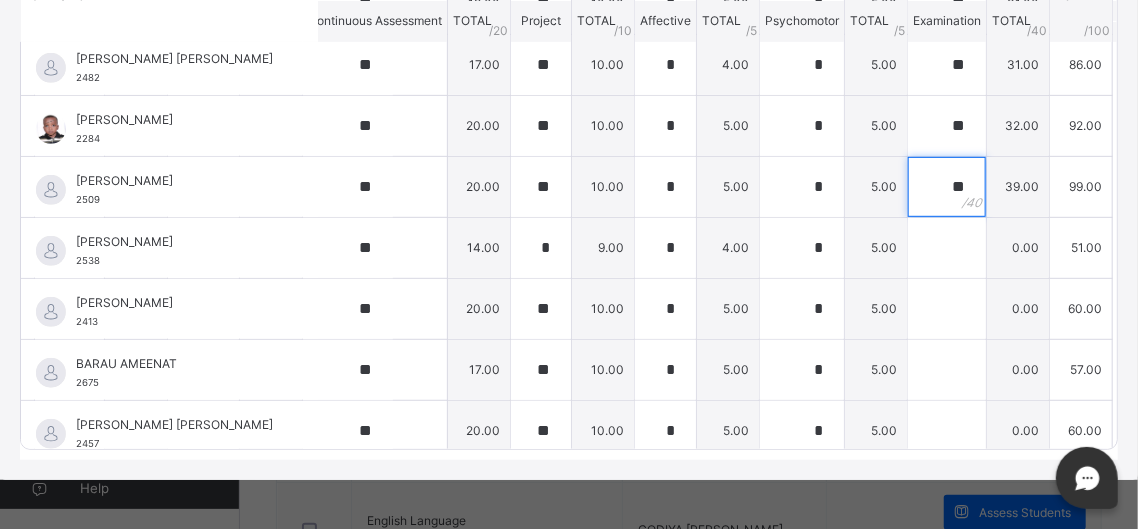 scroll, scrollTop: 431, scrollLeft: 284, axis: both 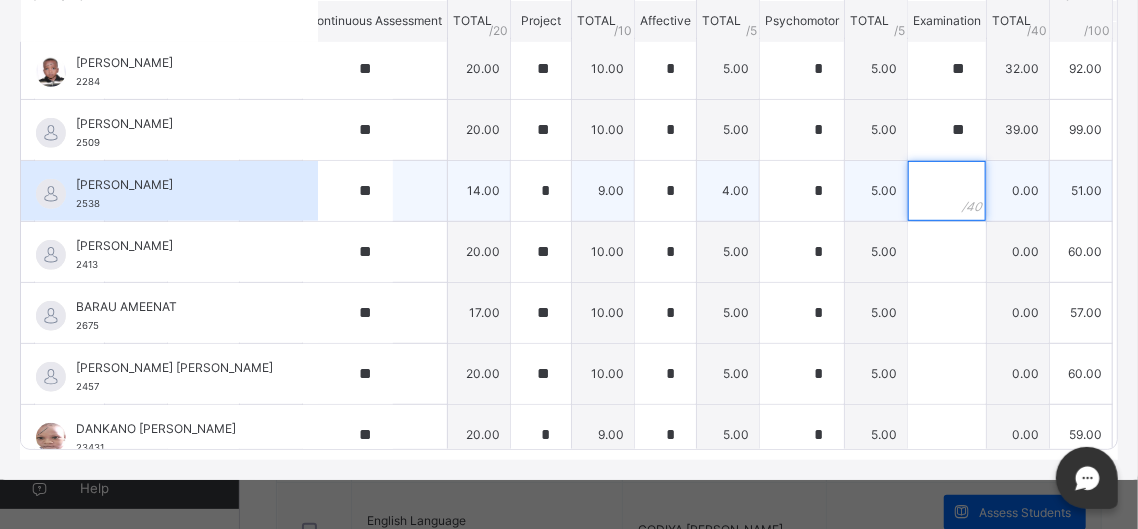 click at bounding box center [947, 191] 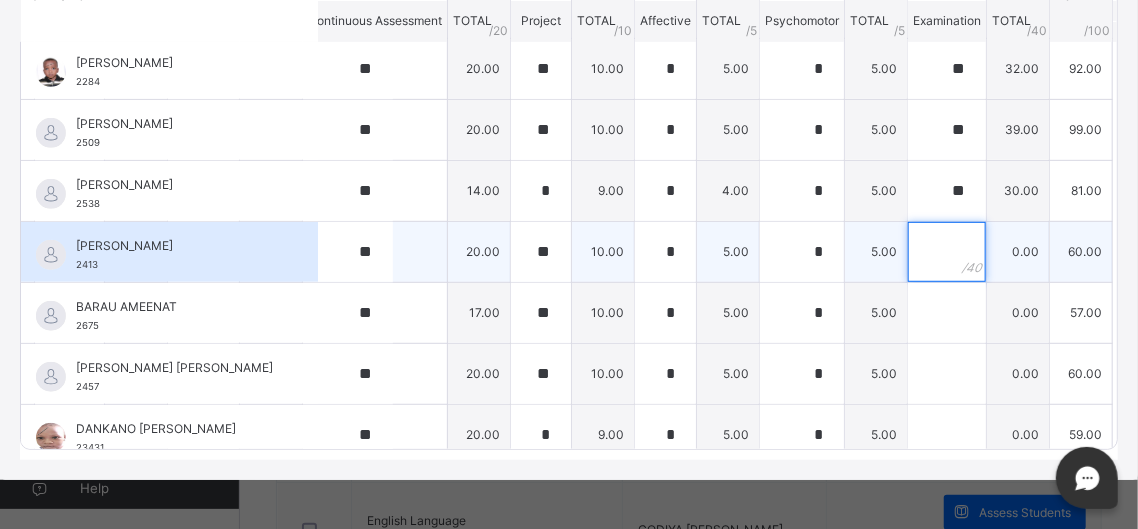 click at bounding box center [947, 252] 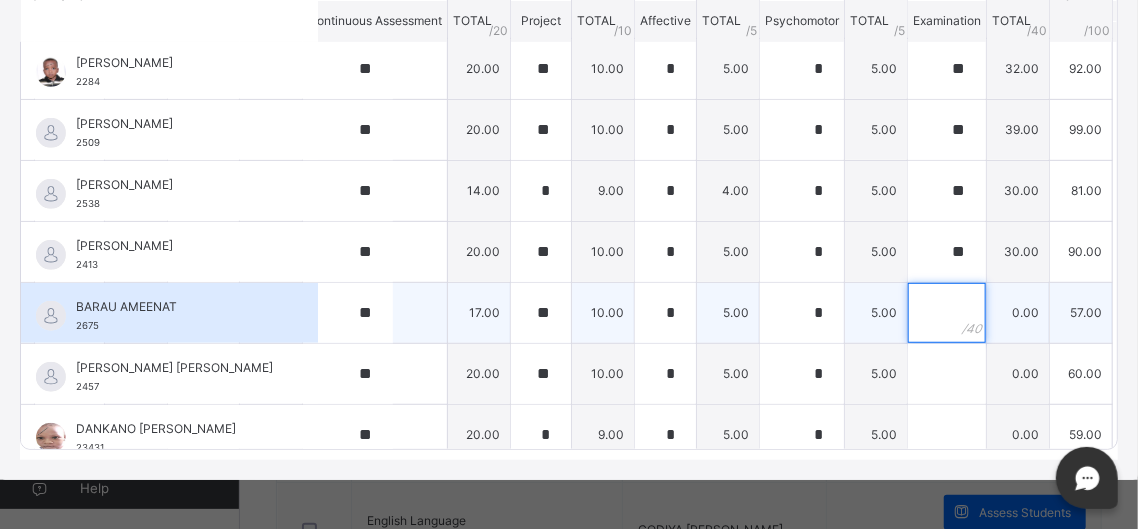 click at bounding box center (947, 313) 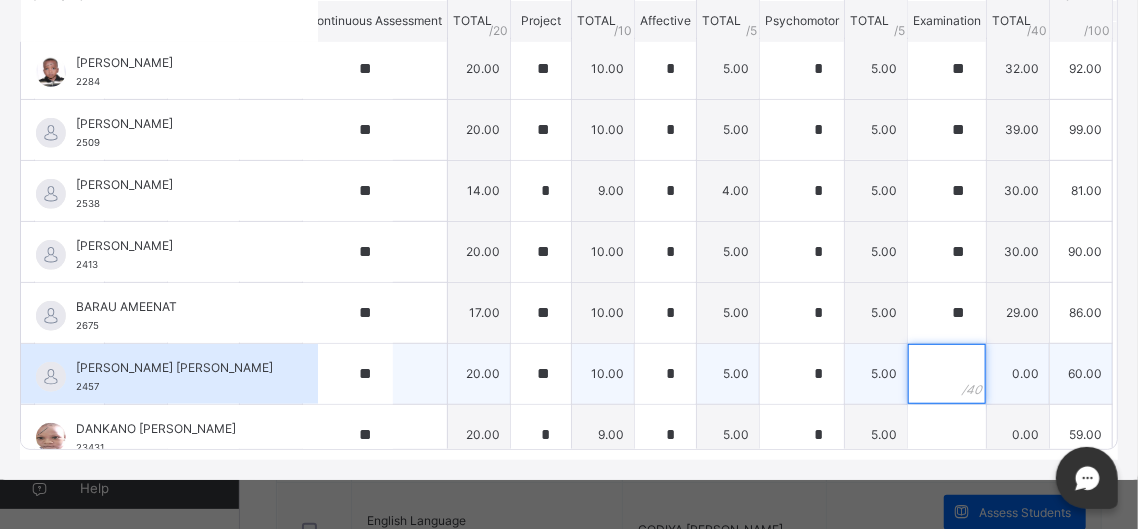 click at bounding box center [947, 374] 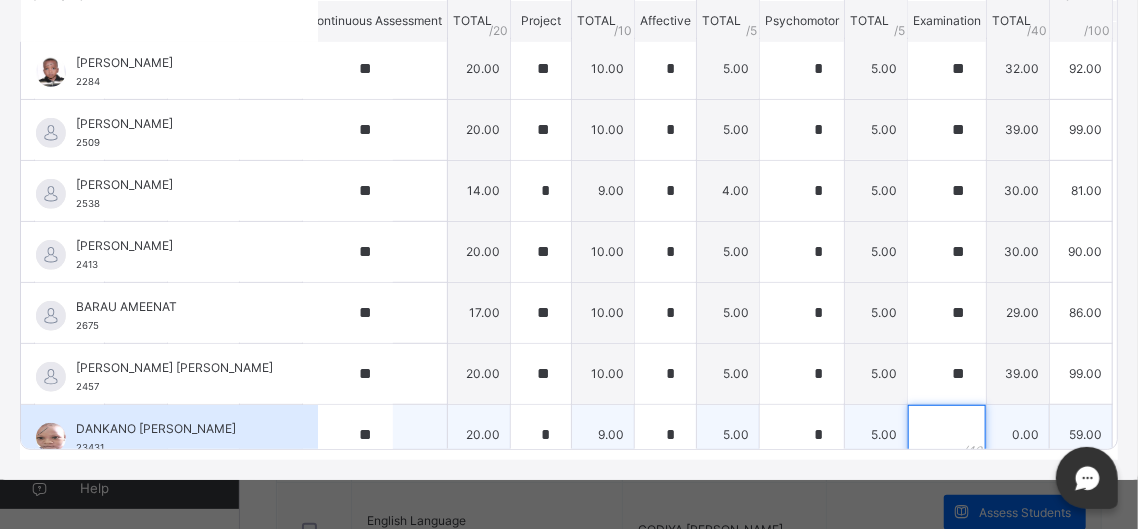 click at bounding box center (947, 435) 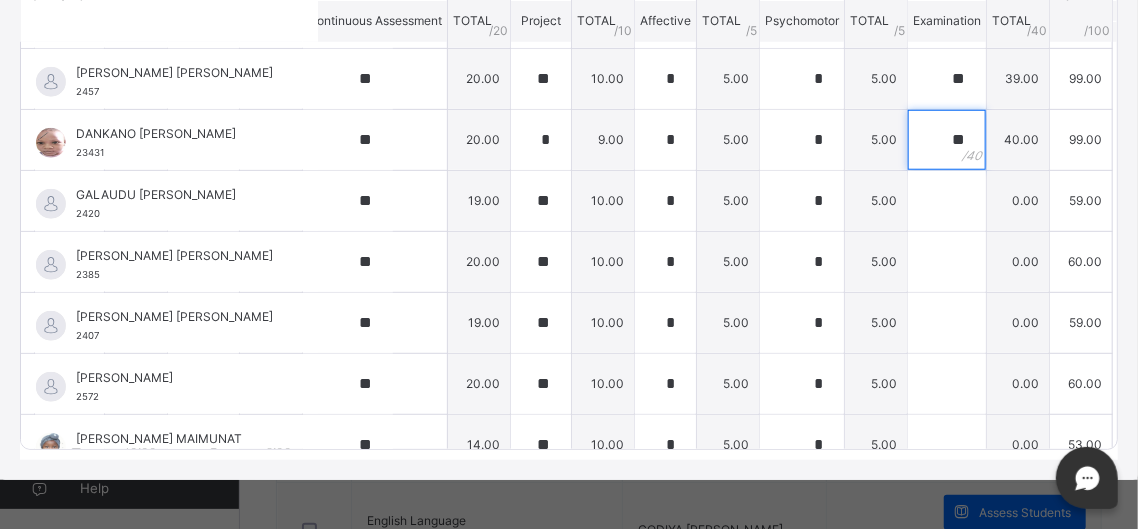 scroll, scrollTop: 768, scrollLeft: 284, axis: both 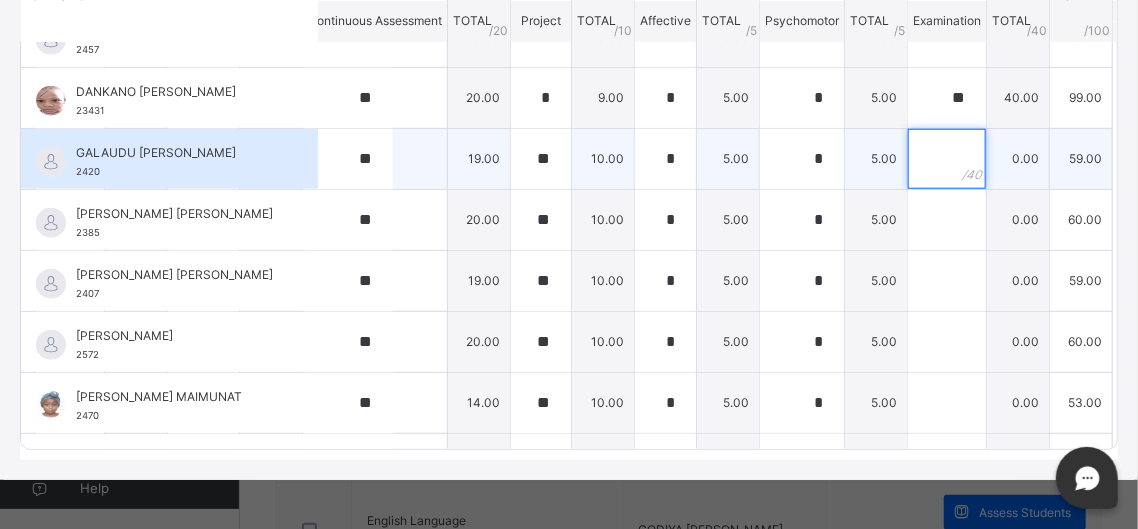 click at bounding box center (947, 159) 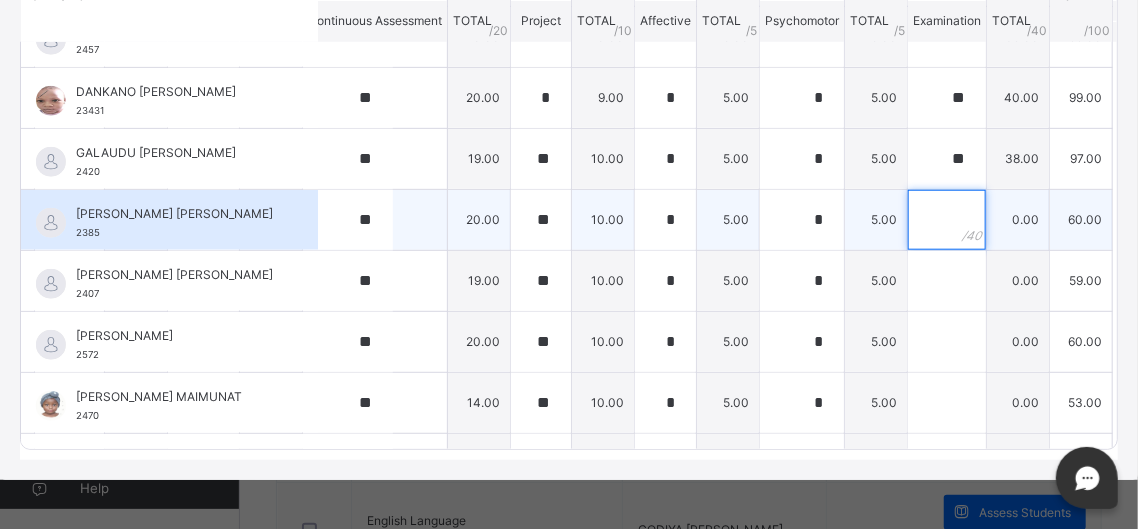 click at bounding box center [947, 220] 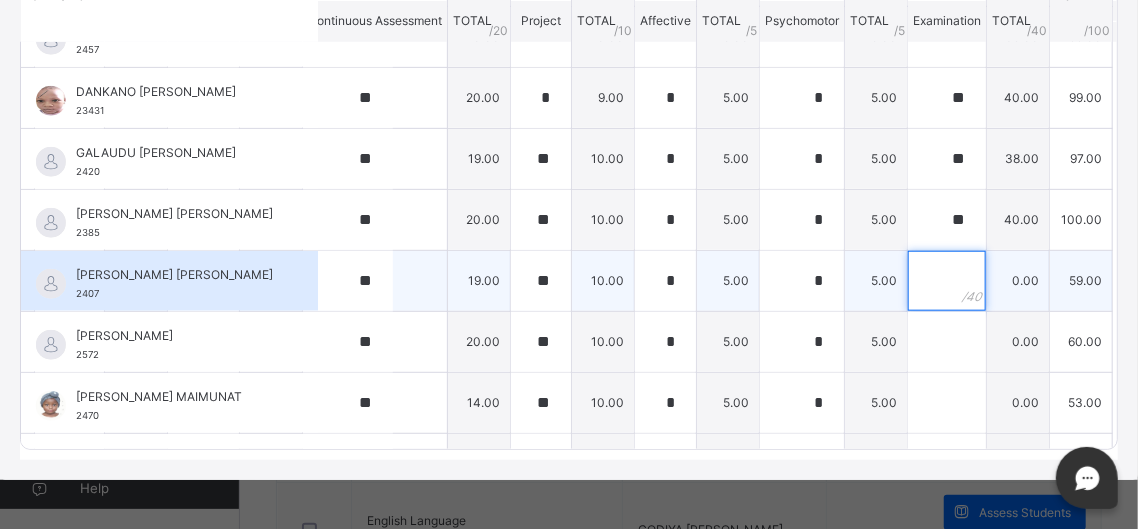 click at bounding box center [947, 281] 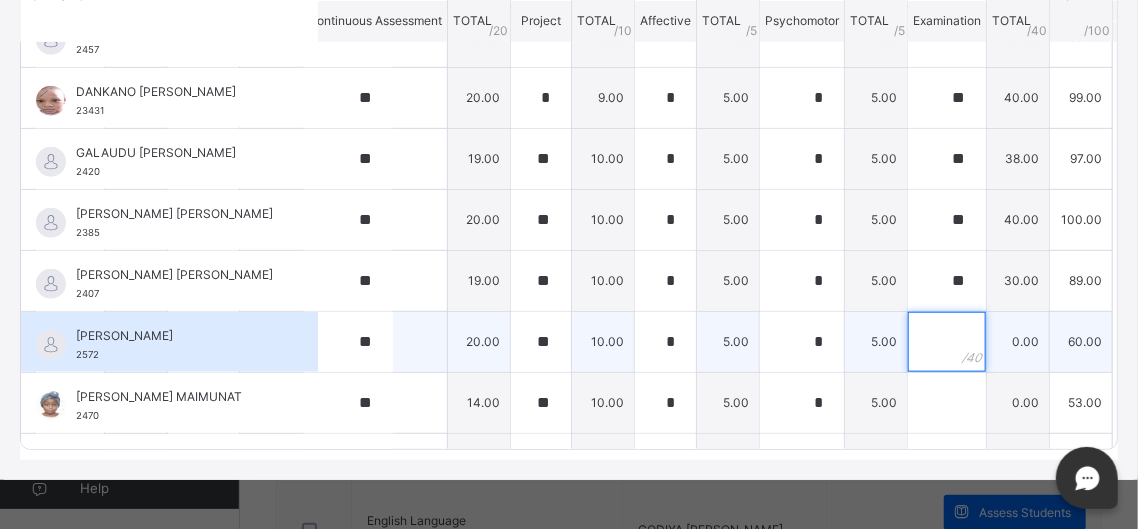 click at bounding box center [947, 342] 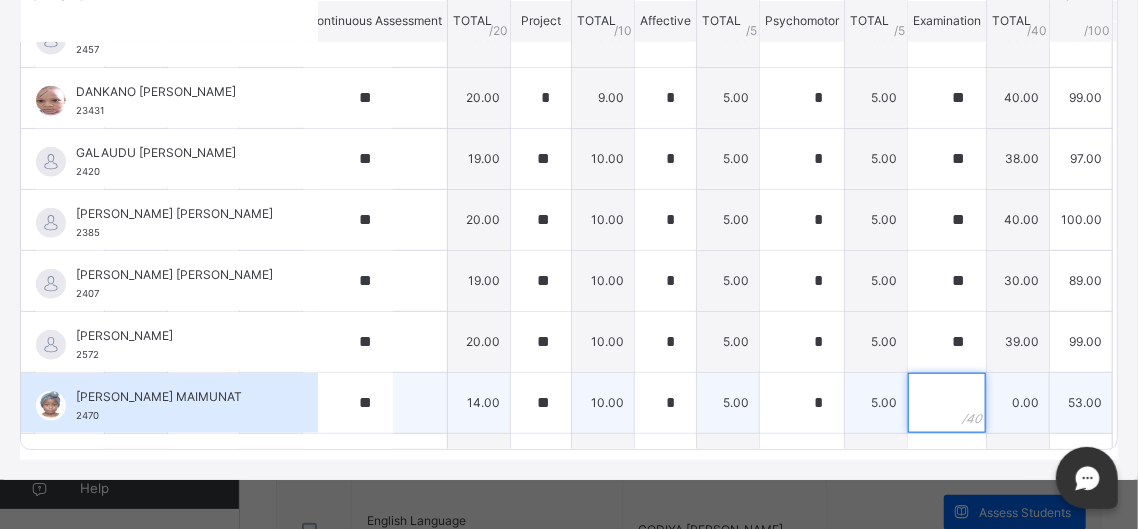 click at bounding box center [947, 403] 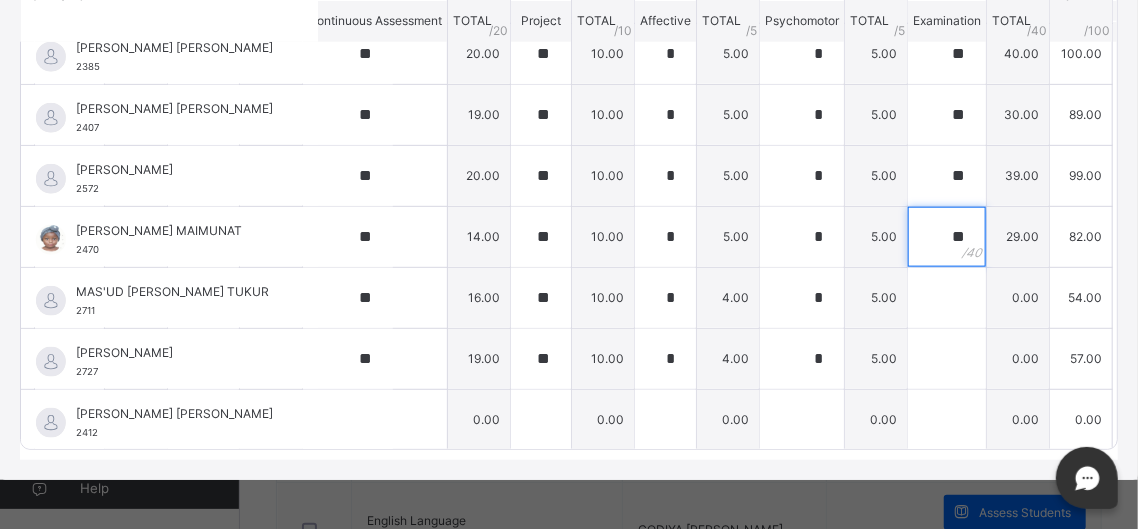 scroll, scrollTop: 938, scrollLeft: 284, axis: both 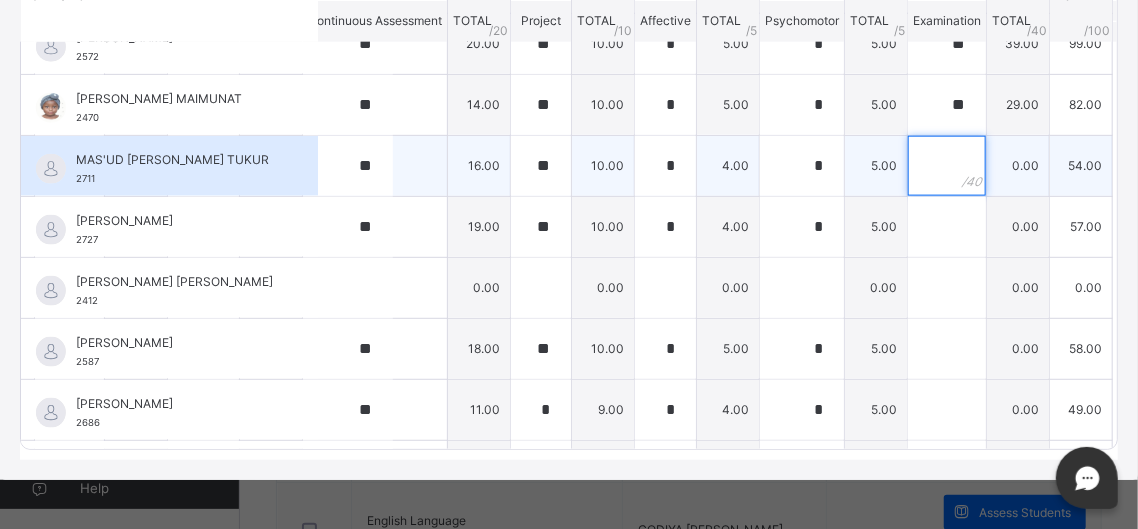 click at bounding box center [947, 166] 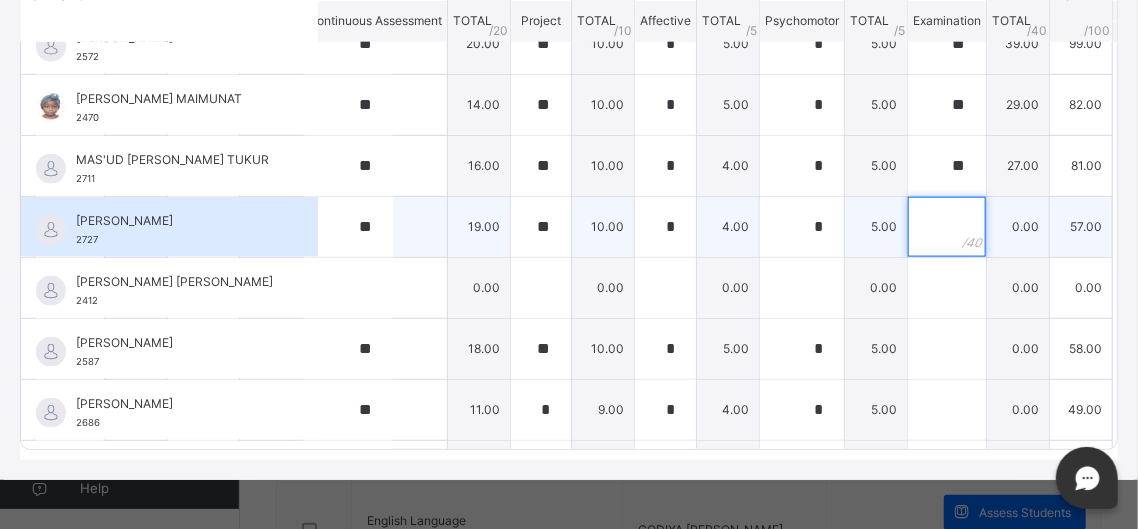 click at bounding box center [947, 227] 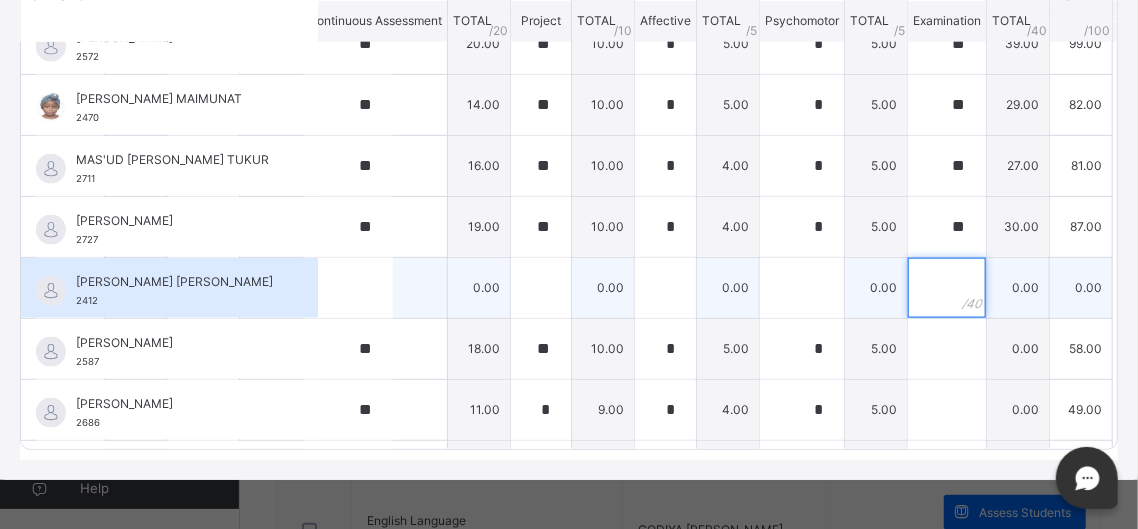 click at bounding box center [947, 288] 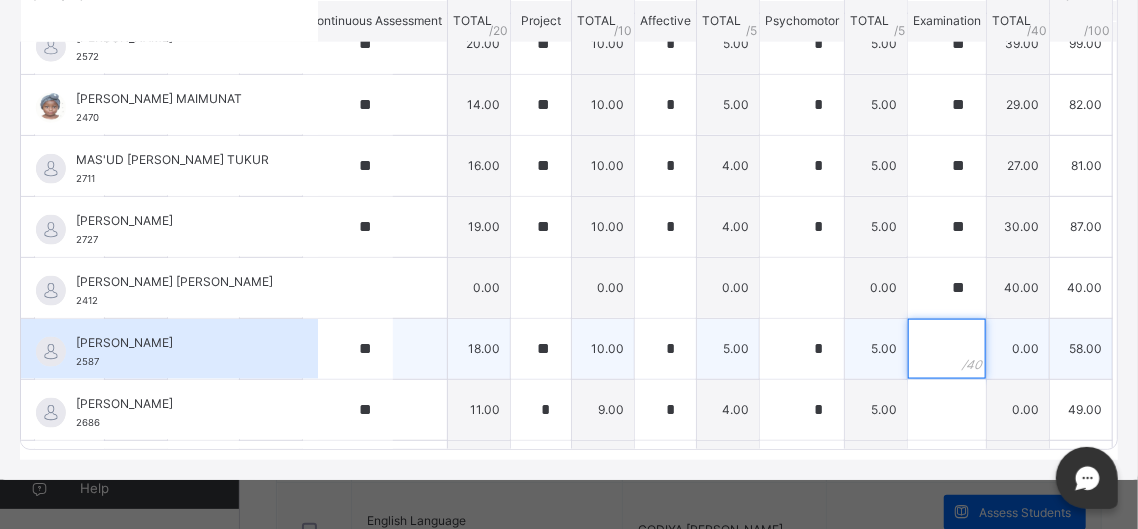 click at bounding box center [947, 349] 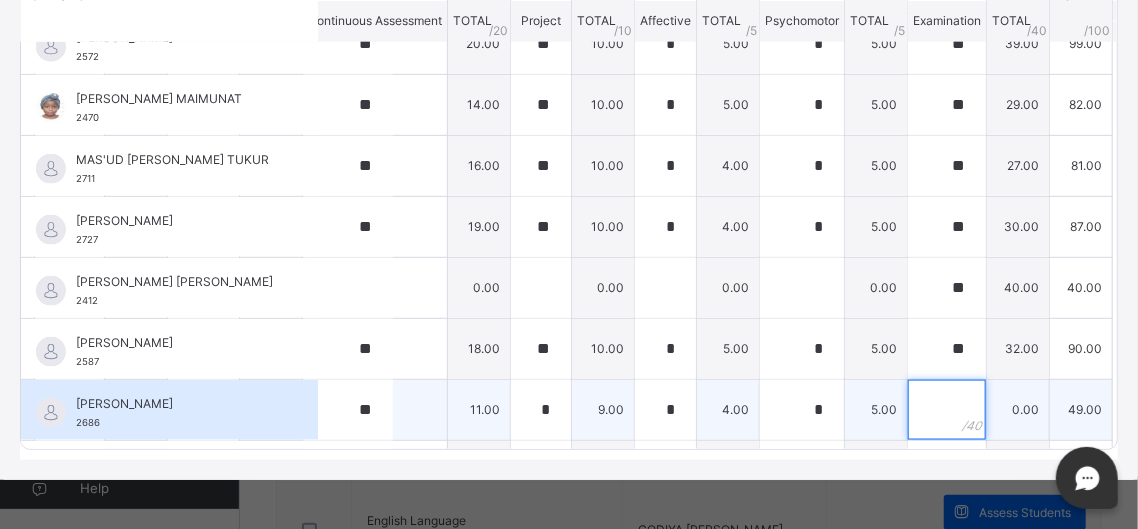 click at bounding box center (947, 410) 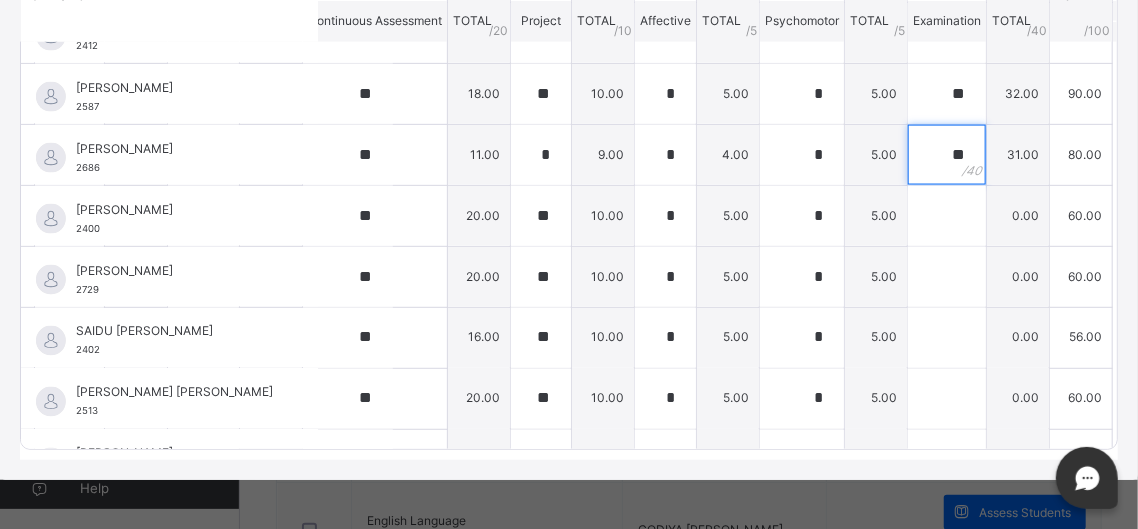 scroll, scrollTop: 1358, scrollLeft: 284, axis: both 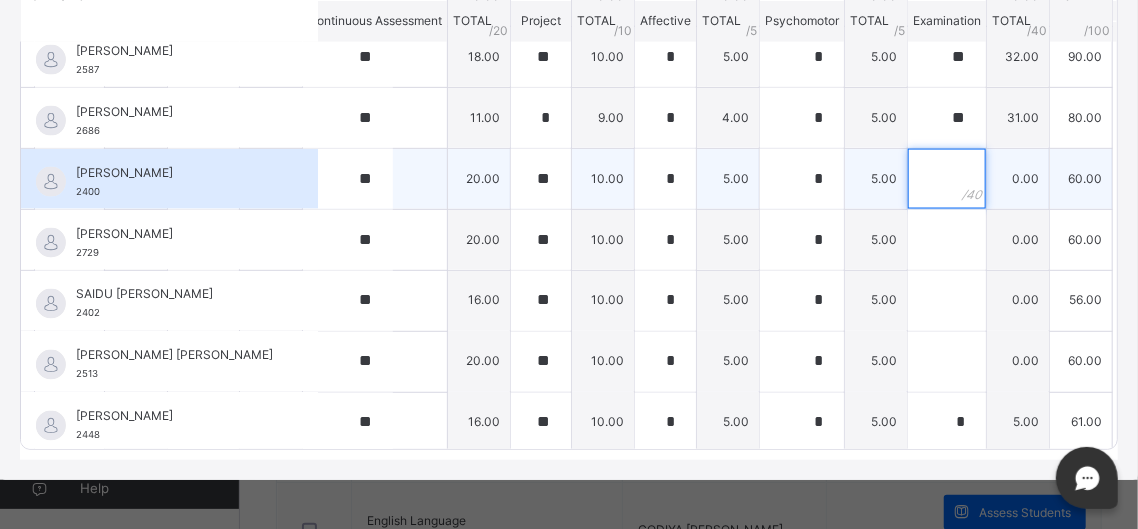 click at bounding box center [947, 179] 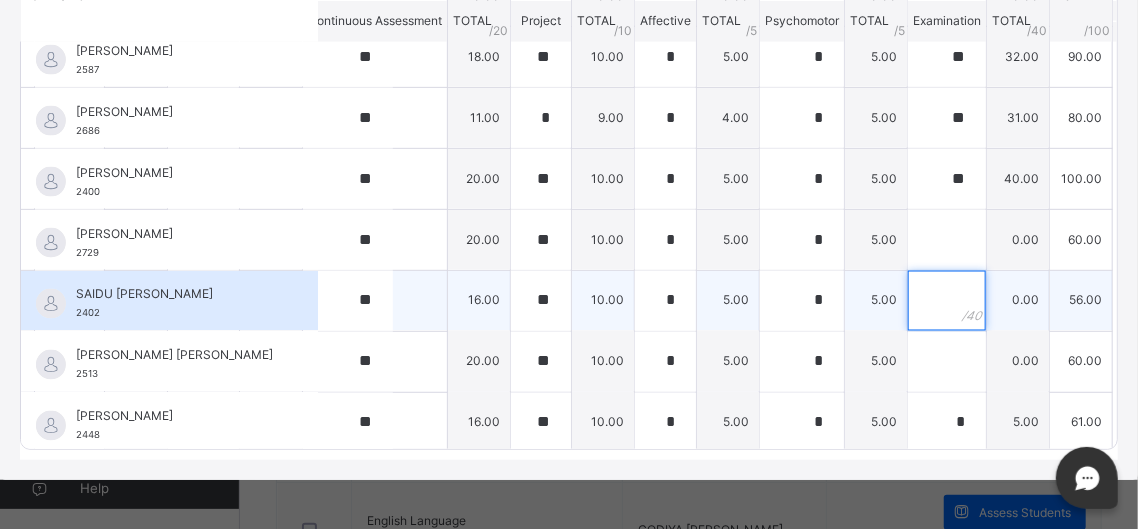 click at bounding box center (947, 301) 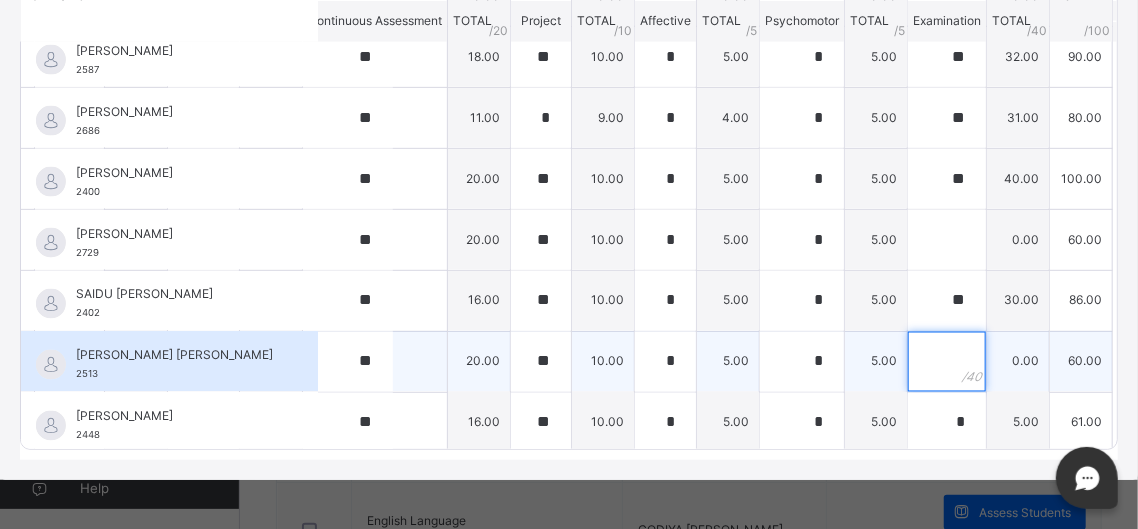 click at bounding box center (947, 362) 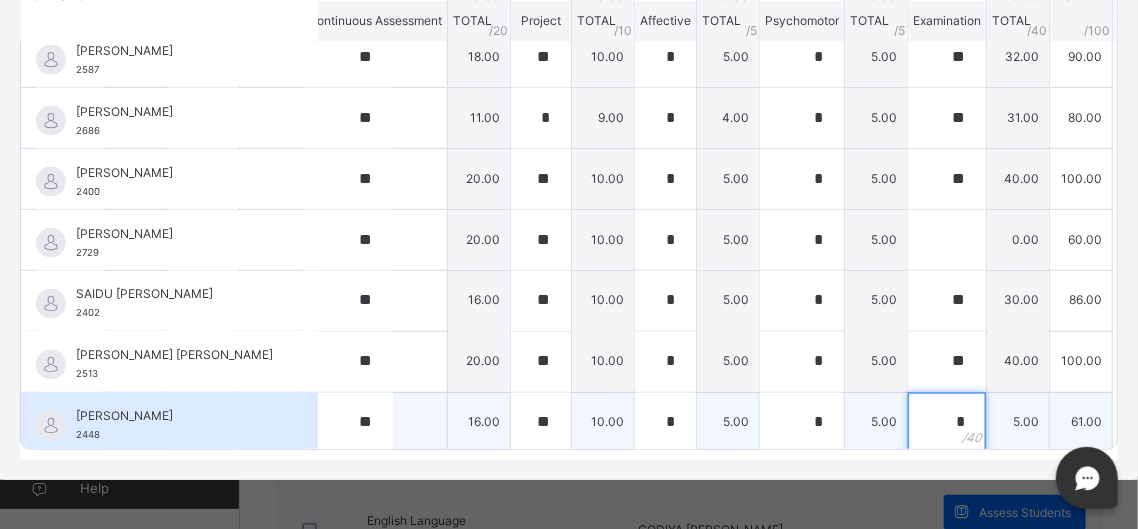 click on "*" at bounding box center (947, 423) 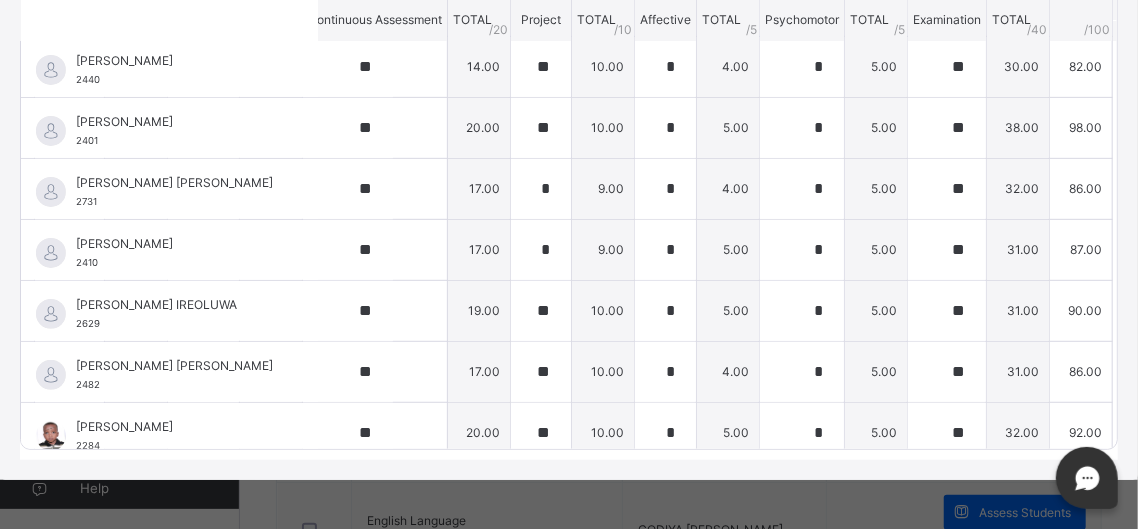scroll, scrollTop: 0, scrollLeft: 284, axis: horizontal 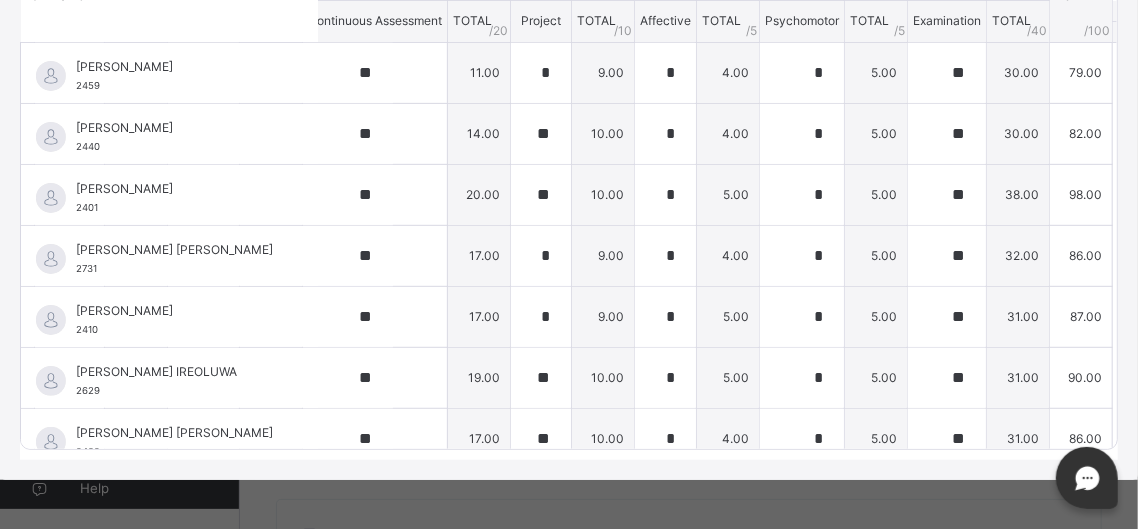 drag, startPoint x: 1113, startPoint y: 55, endPoint x: 1113, endPoint y: 23, distance: 32 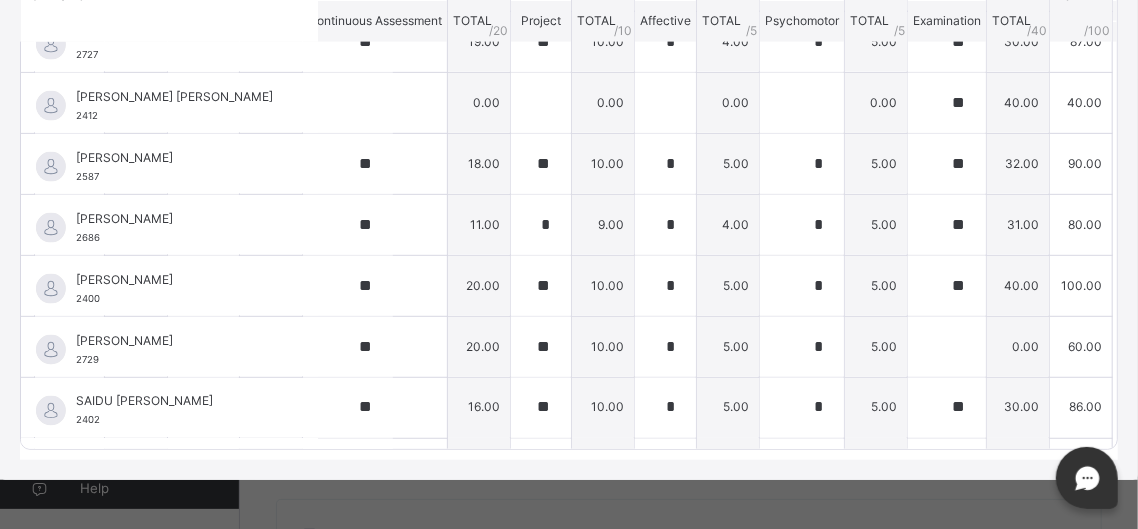 scroll, scrollTop: 1358, scrollLeft: 284, axis: both 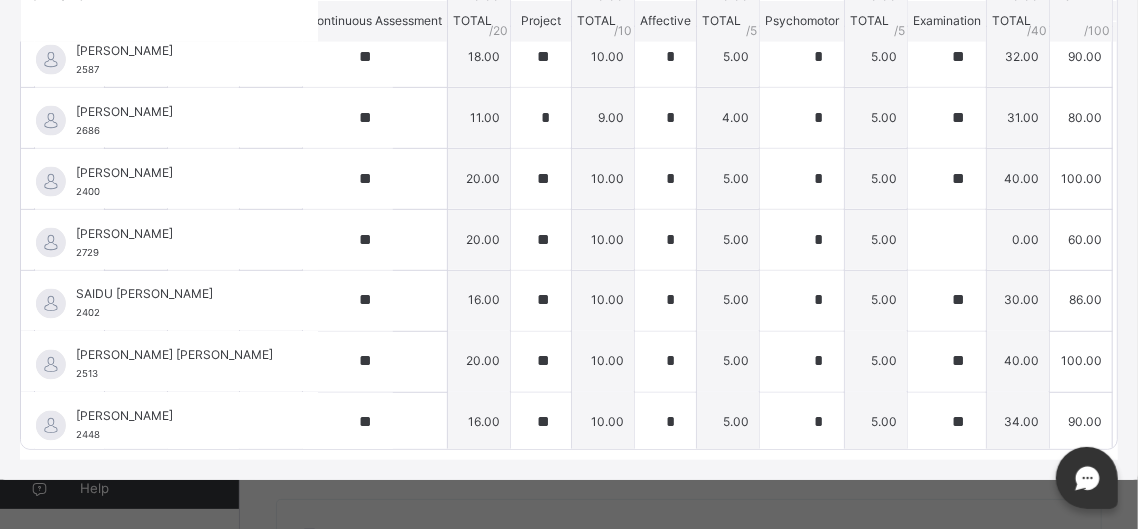 click on "Show Comments   Generate comment for all student   Save Entries Class Level:  PRIMARY1   A Subject:  ENG Session:  2024/2025 Session Session:  Third Term Students Classwork Homework CA Project Affective Psychomotor Exam TOTAL /100 Comment Classwork TOTAL / 10 Homework TOTAL / 10 Continuous Assessment TOTAL / 20 Project TOTAL / 10 Affective TOTAL / 5 Psychomotor TOTAL / 5 Examination TOTAL / 40 [PERSON_NAME]  2459 [PERSON_NAME]  2459 ** 10.00 ** 10.00 ** 11.00 * 9.00 * 4.00 * 5.00 ** 30.00 79.00 Generate comment 0 / 250   ×   Subject Teacher’s Comment Generate and see in full the comment developed by the AI with an option to regenerate the comment [PERSON_NAME] [PERSON_NAME]    2459   Total 79.00  / 100.00 [PERSON_NAME] Bot   Regenerate     Use this comment   [PERSON_NAME] 2440 [PERSON_NAME] YAKUBU 2440 ** 10.00 * 9.00 ** 14.00 ** 10.00 * 4.00 * 5.00 ** 30.00 82.00 Generate comment 0 / 250   ×   Subject Teacher’s Comment [PERSON_NAME] [PERSON_NAME]   2440   Total 82.00  / 100.00 [PERSON_NAME] Bot   Regenerate" at bounding box center (569, 168) 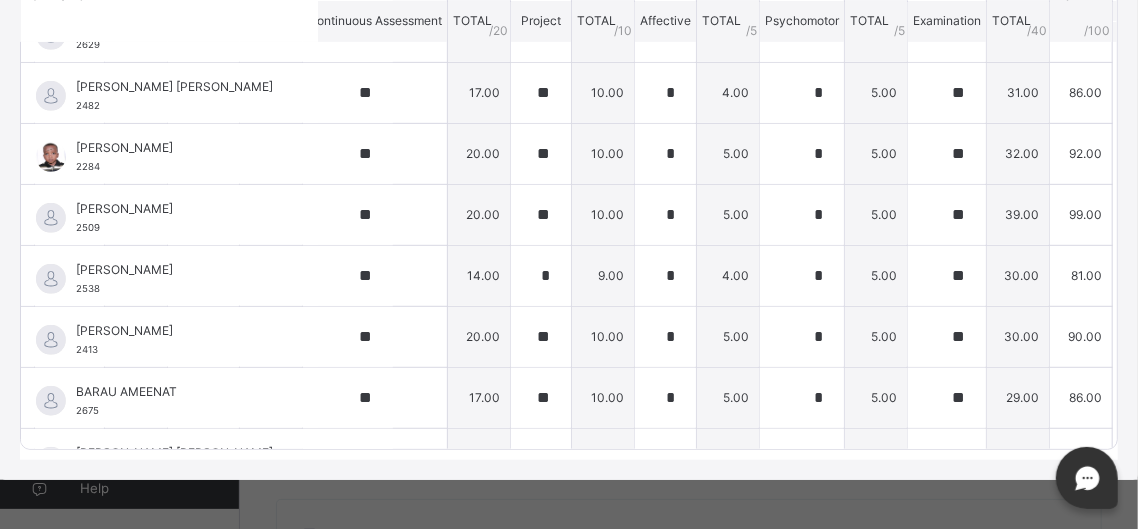 scroll, scrollTop: 41, scrollLeft: 284, axis: both 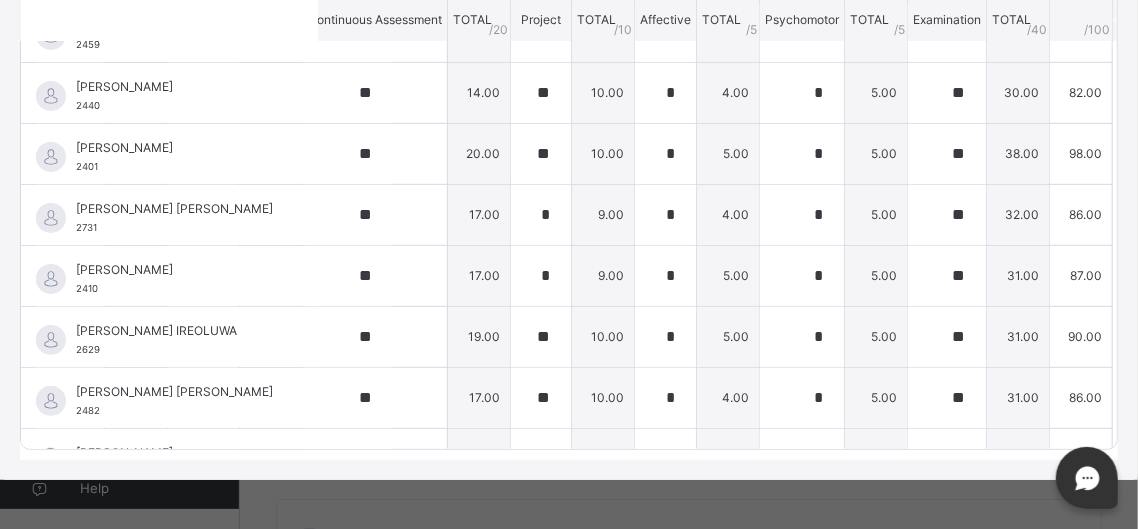 drag, startPoint x: 1113, startPoint y: 21, endPoint x: 1112, endPoint y: -5, distance: 26.019224 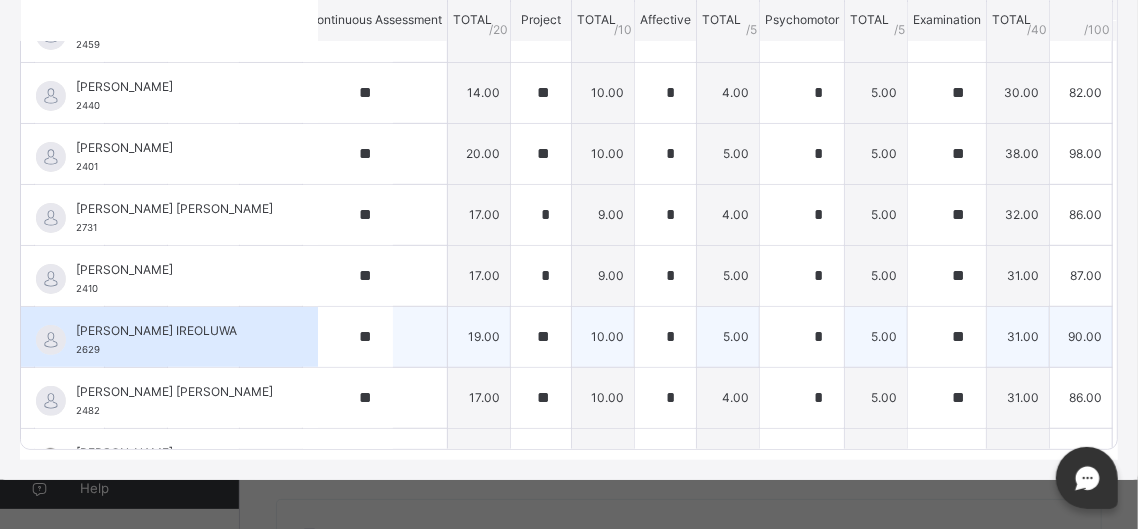 click on "5.00" at bounding box center [876, 336] 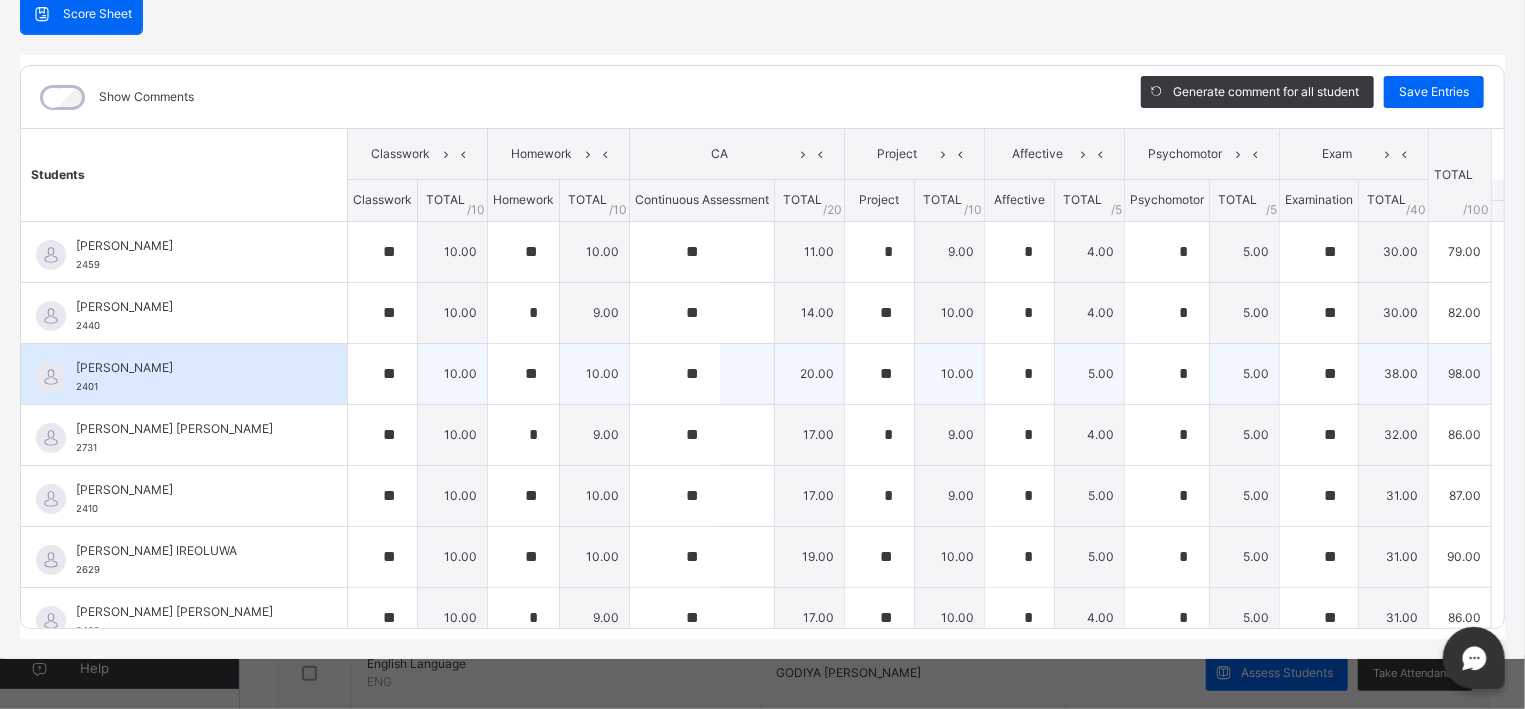 scroll, scrollTop: 0, scrollLeft: 0, axis: both 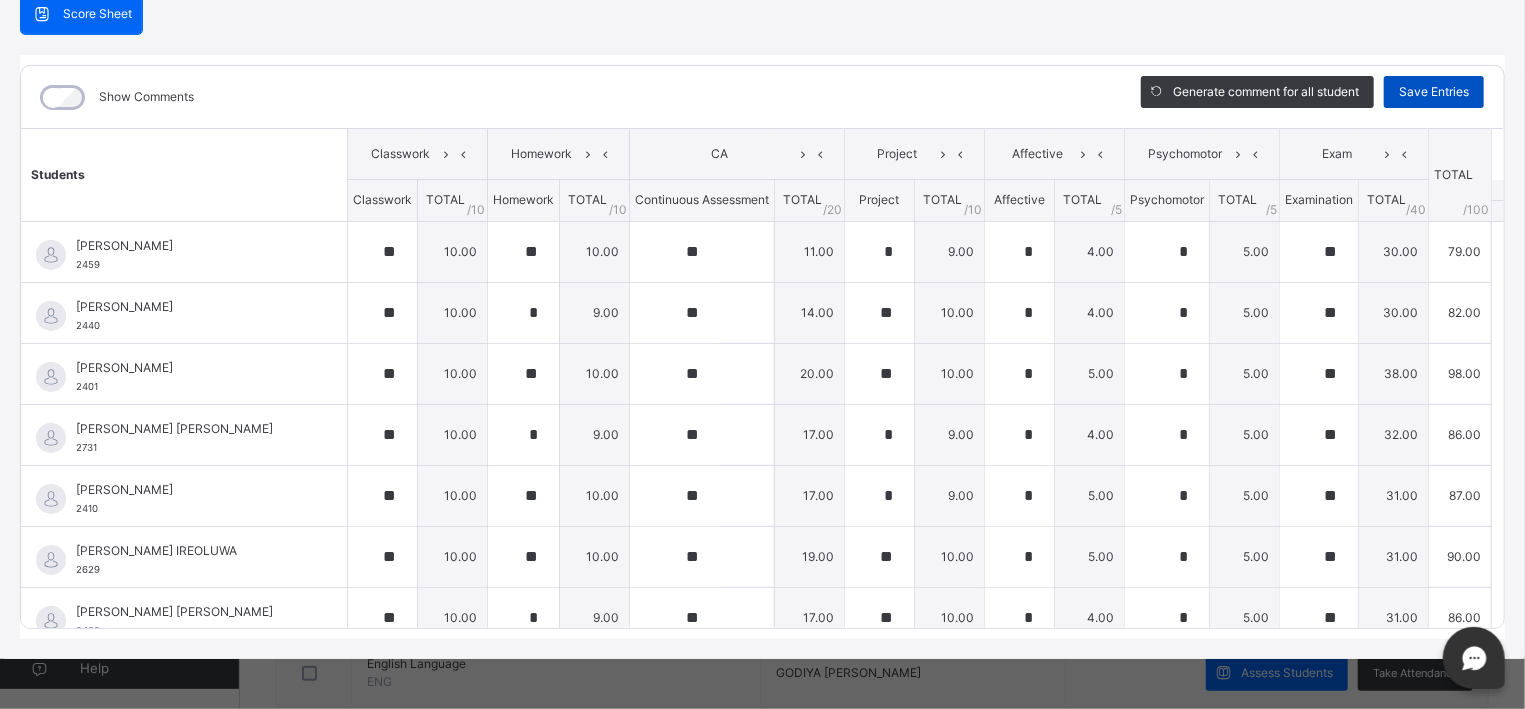click on "Save Entries" at bounding box center (1434, 92) 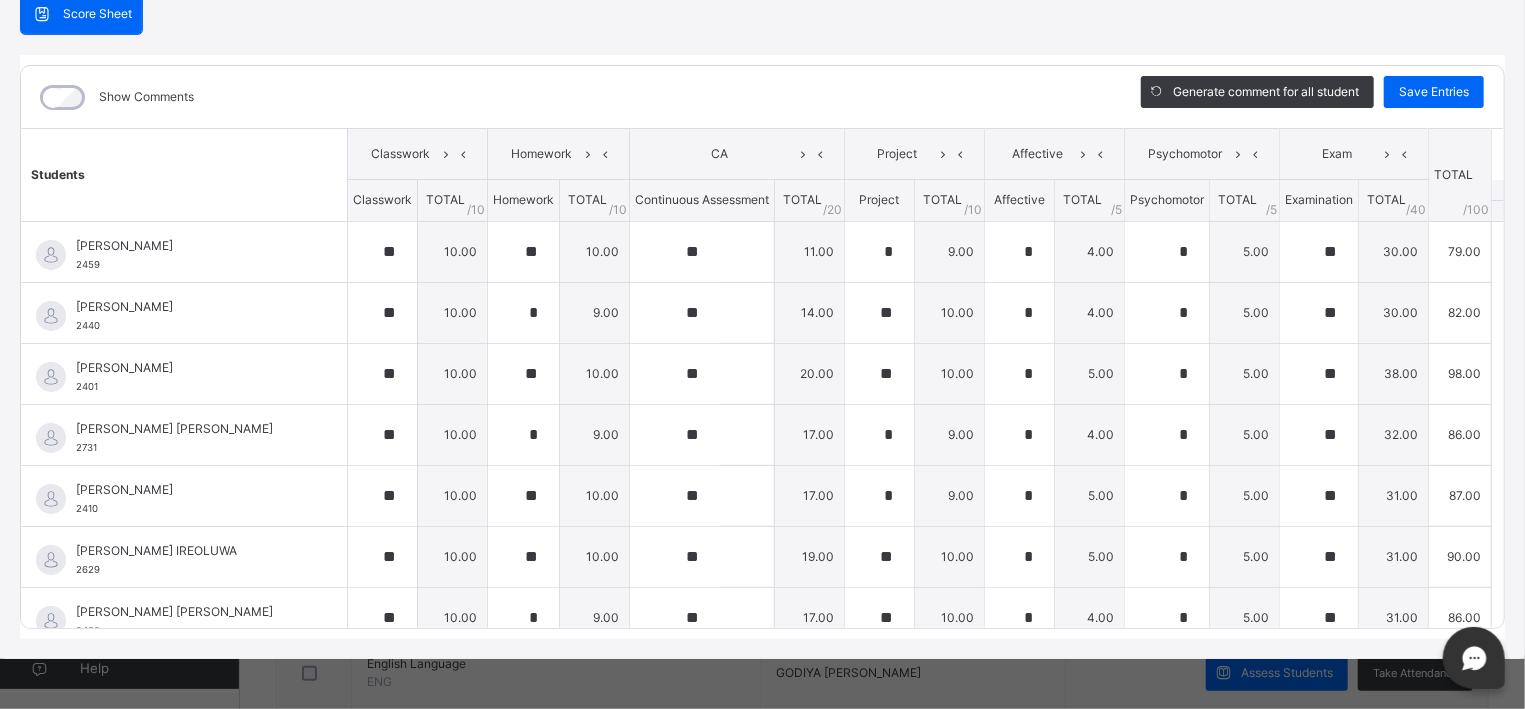 scroll, scrollTop: 673, scrollLeft: 0, axis: vertical 